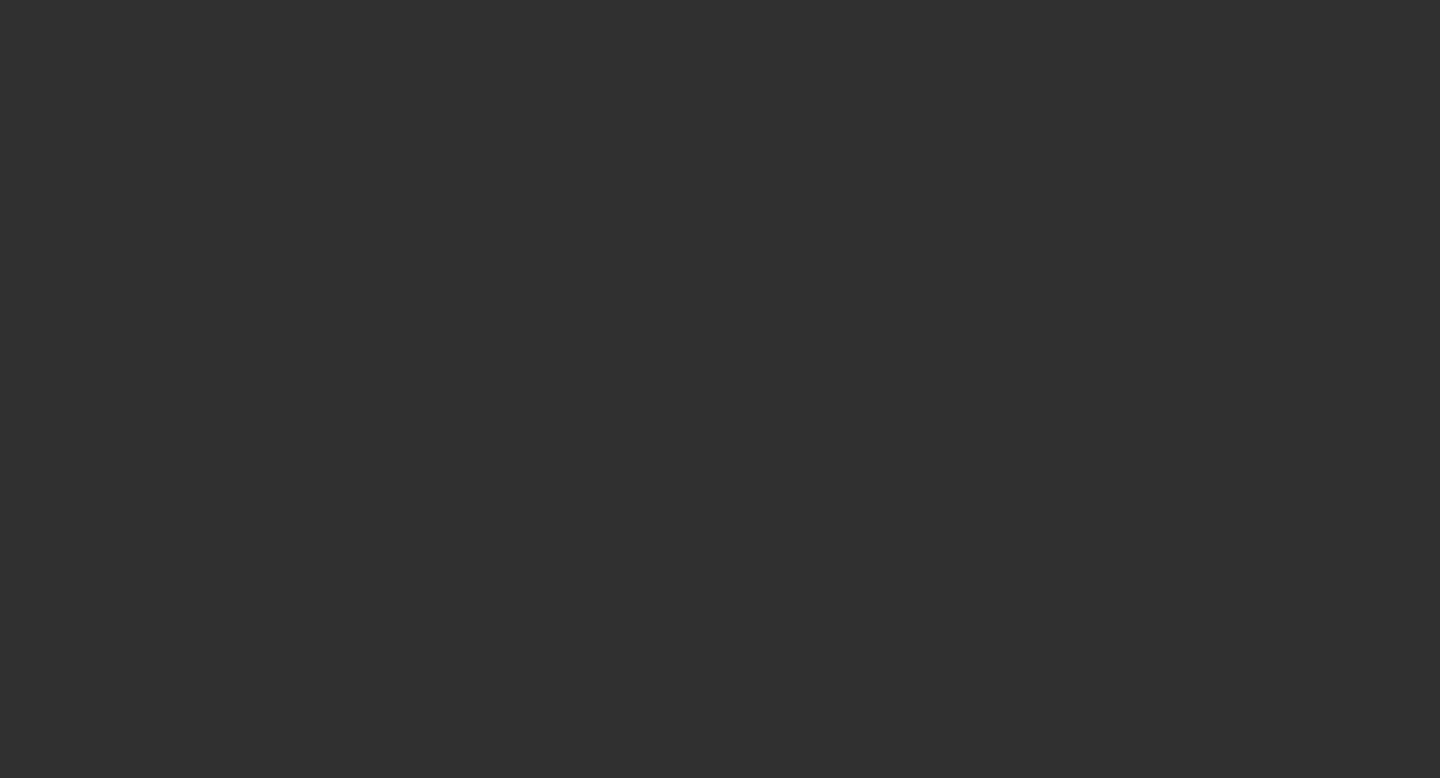 scroll, scrollTop: 0, scrollLeft: 0, axis: both 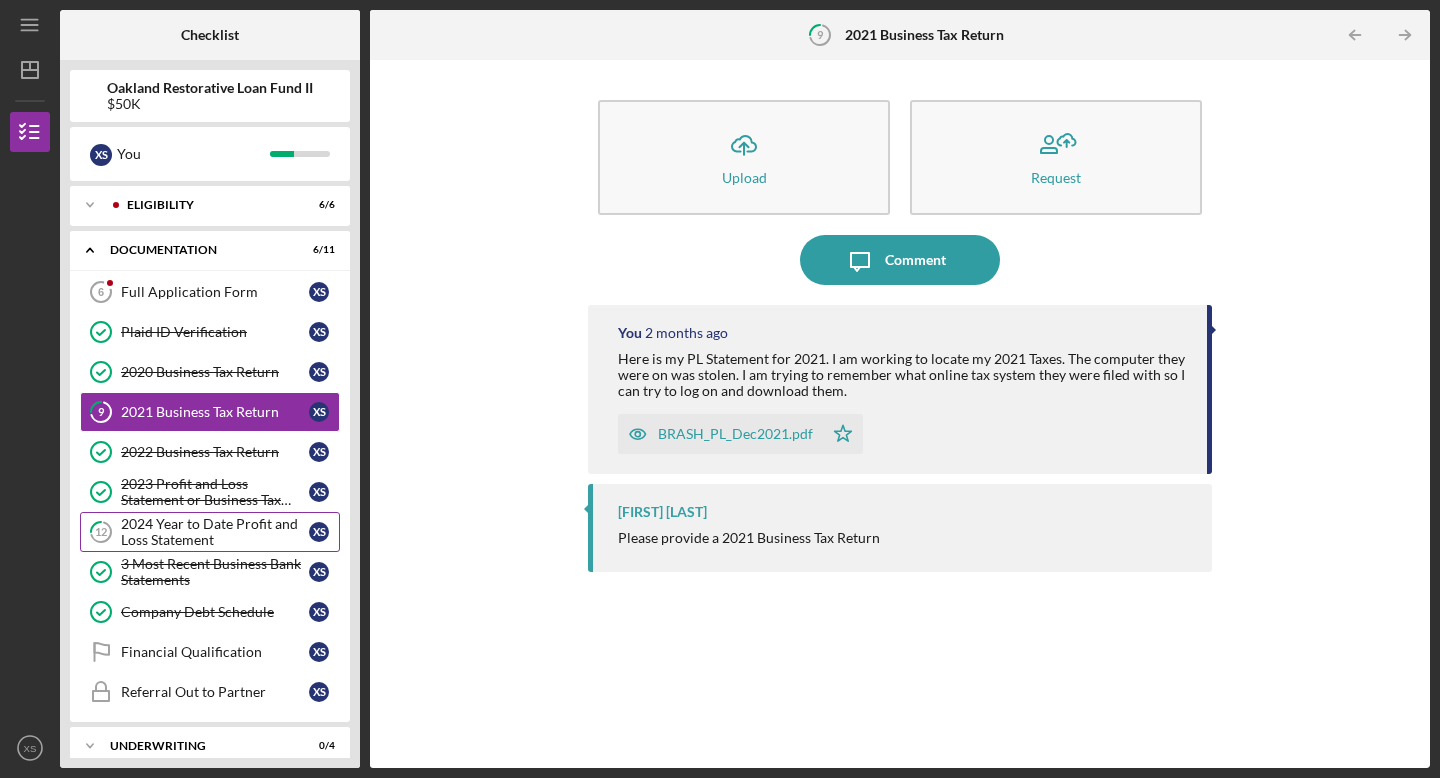 click on "2024 Year to Date Profit and Loss Statement" at bounding box center (215, 532) 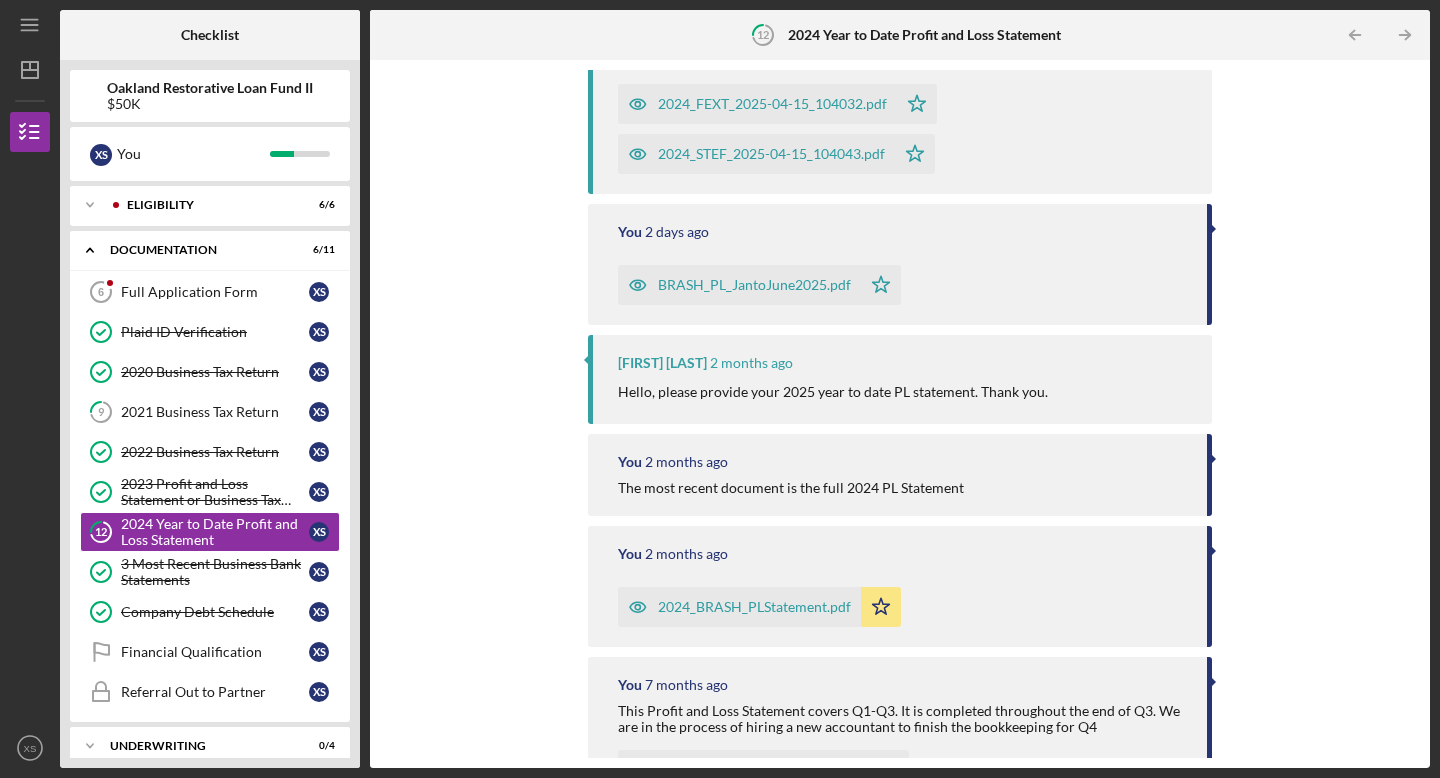 scroll, scrollTop: 315, scrollLeft: 0, axis: vertical 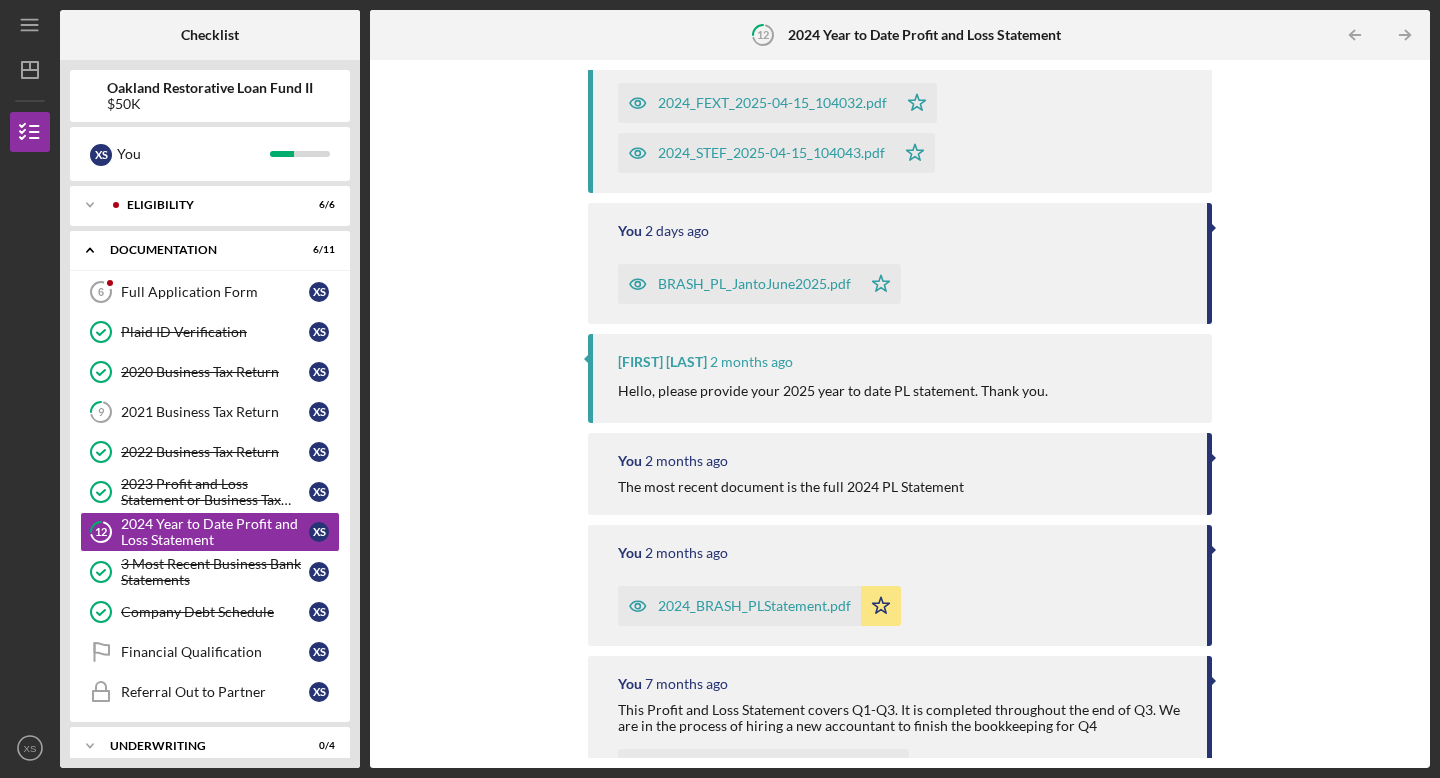 click on "2024_BRASH_PLStatement.pdf" at bounding box center [754, 606] 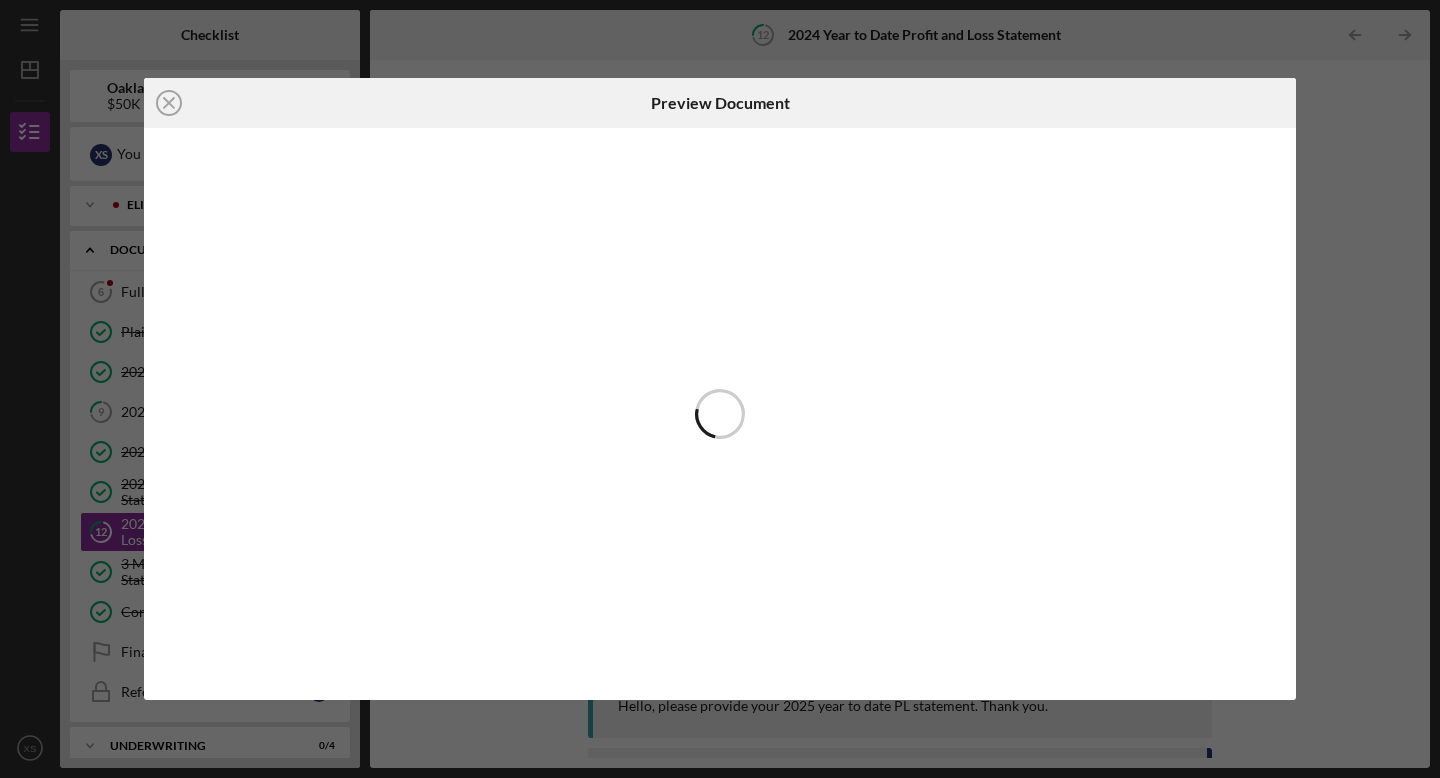 scroll, scrollTop: 507, scrollLeft: 0, axis: vertical 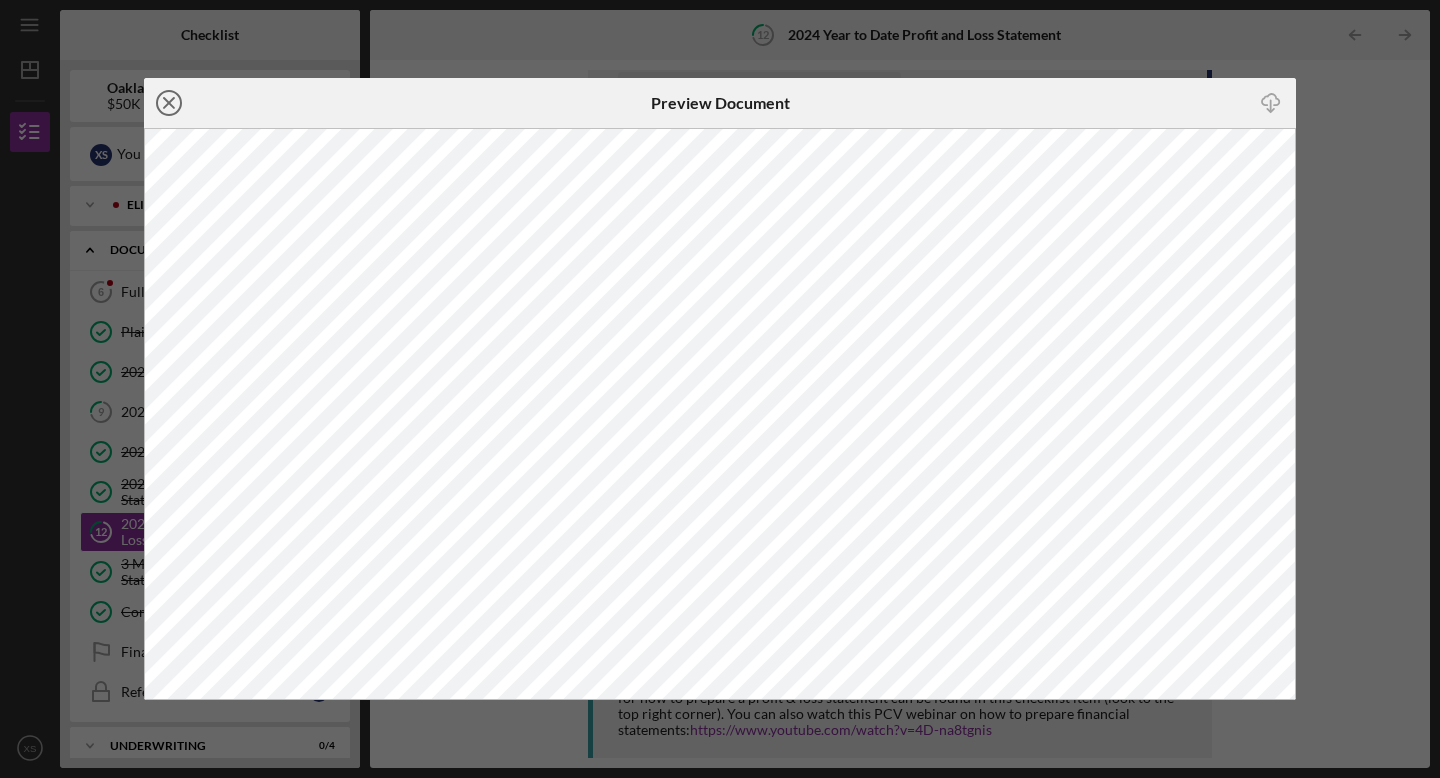 click 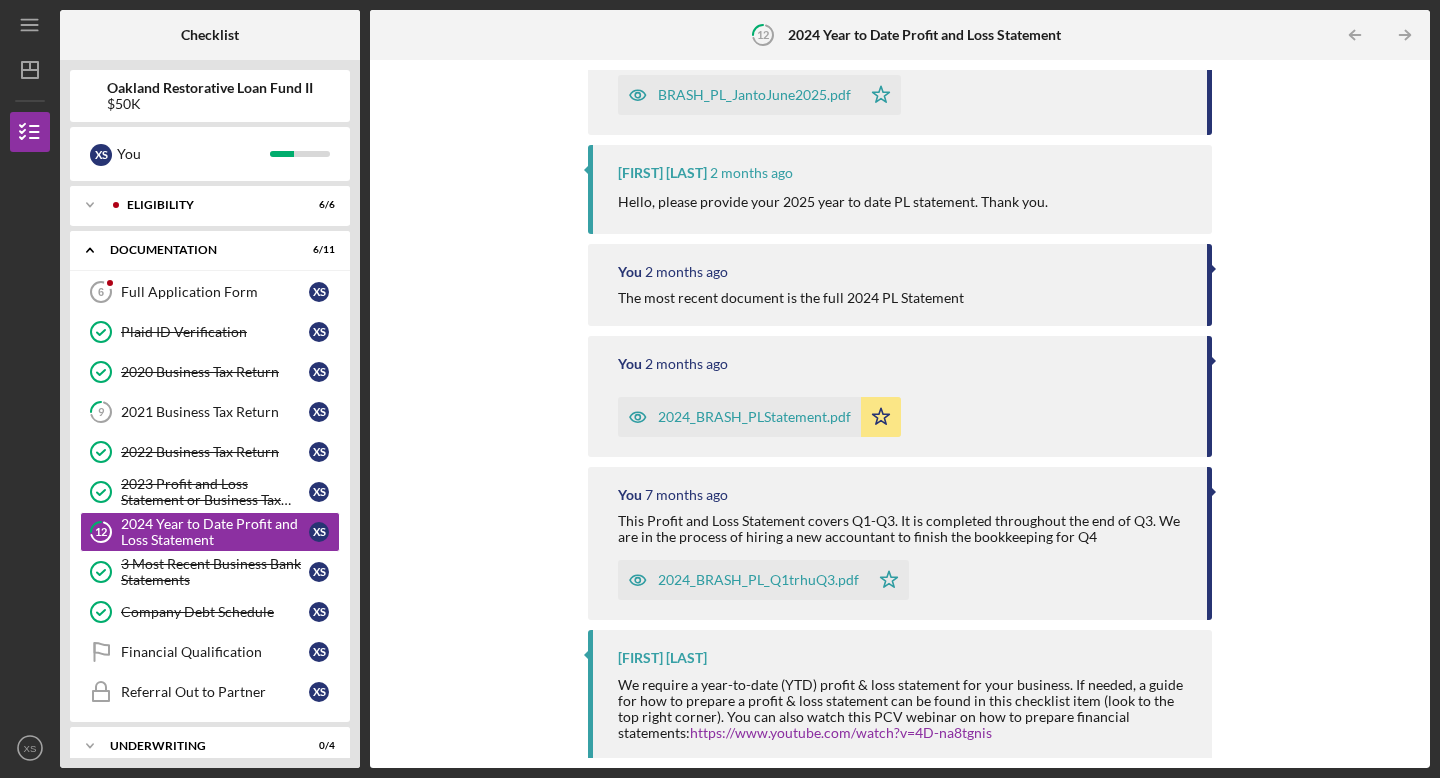 scroll, scrollTop: 0, scrollLeft: 0, axis: both 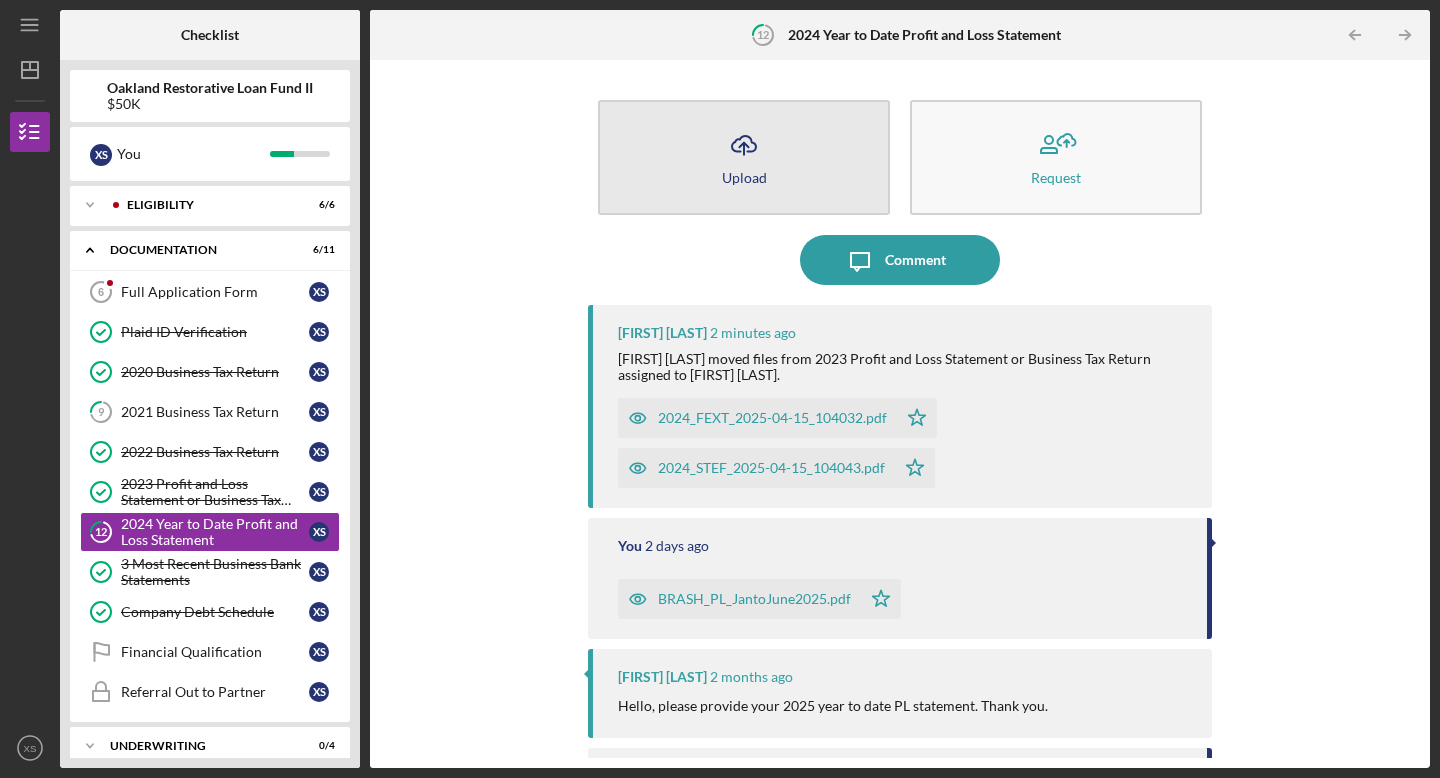 click on "Upload" at bounding box center (744, 177) 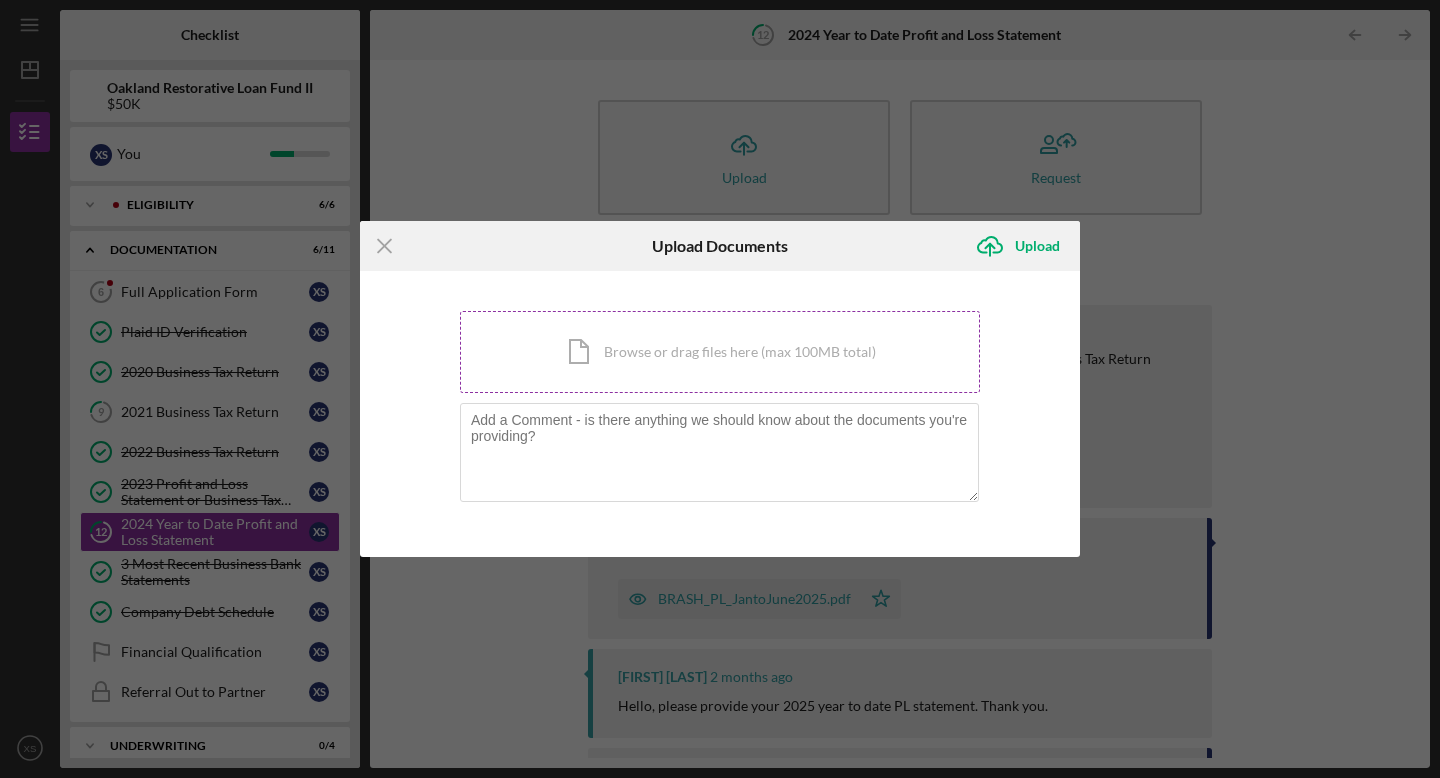 click on "Icon/Document Browse or drag files here (max 100MB total) Tap to choose files or take a photo" at bounding box center (720, 352) 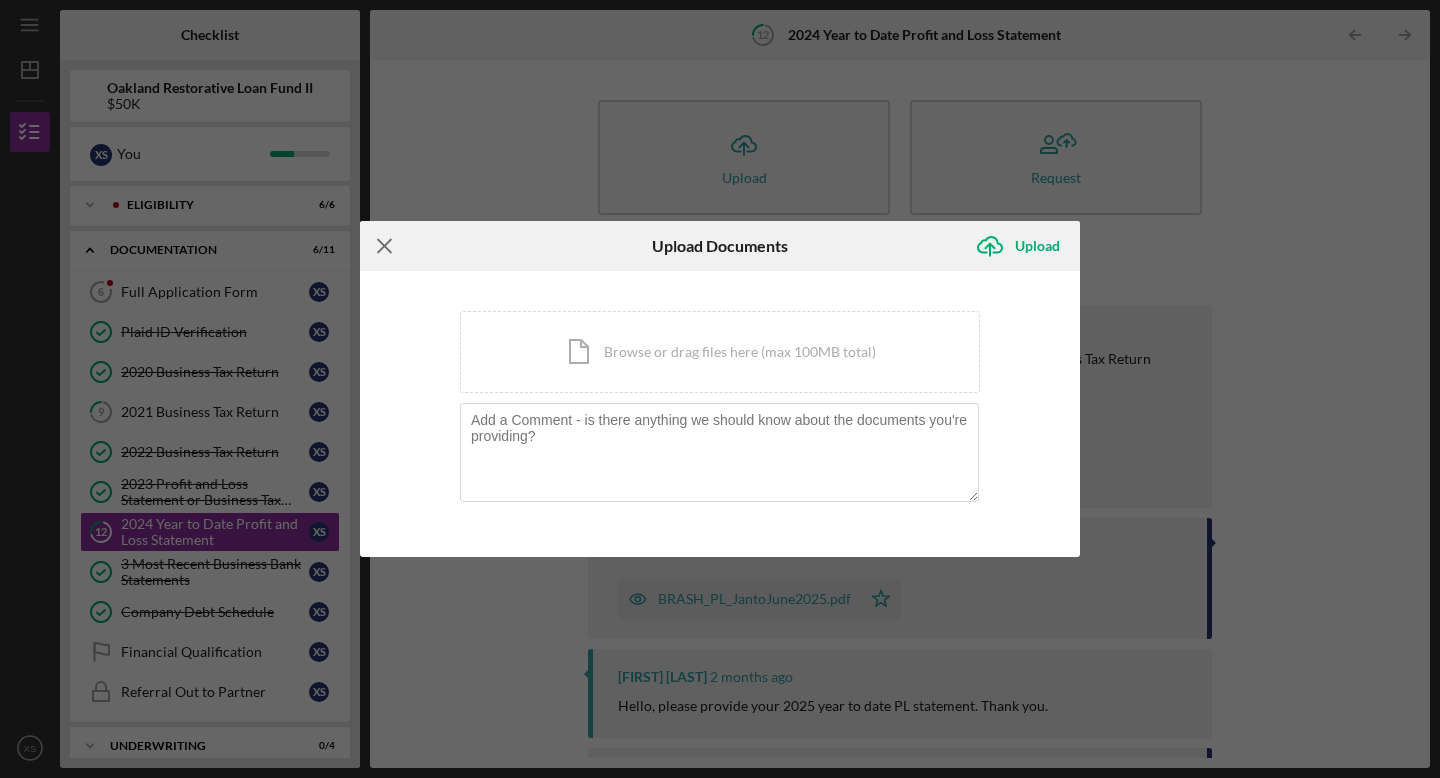 click on "Icon/Menu Close" 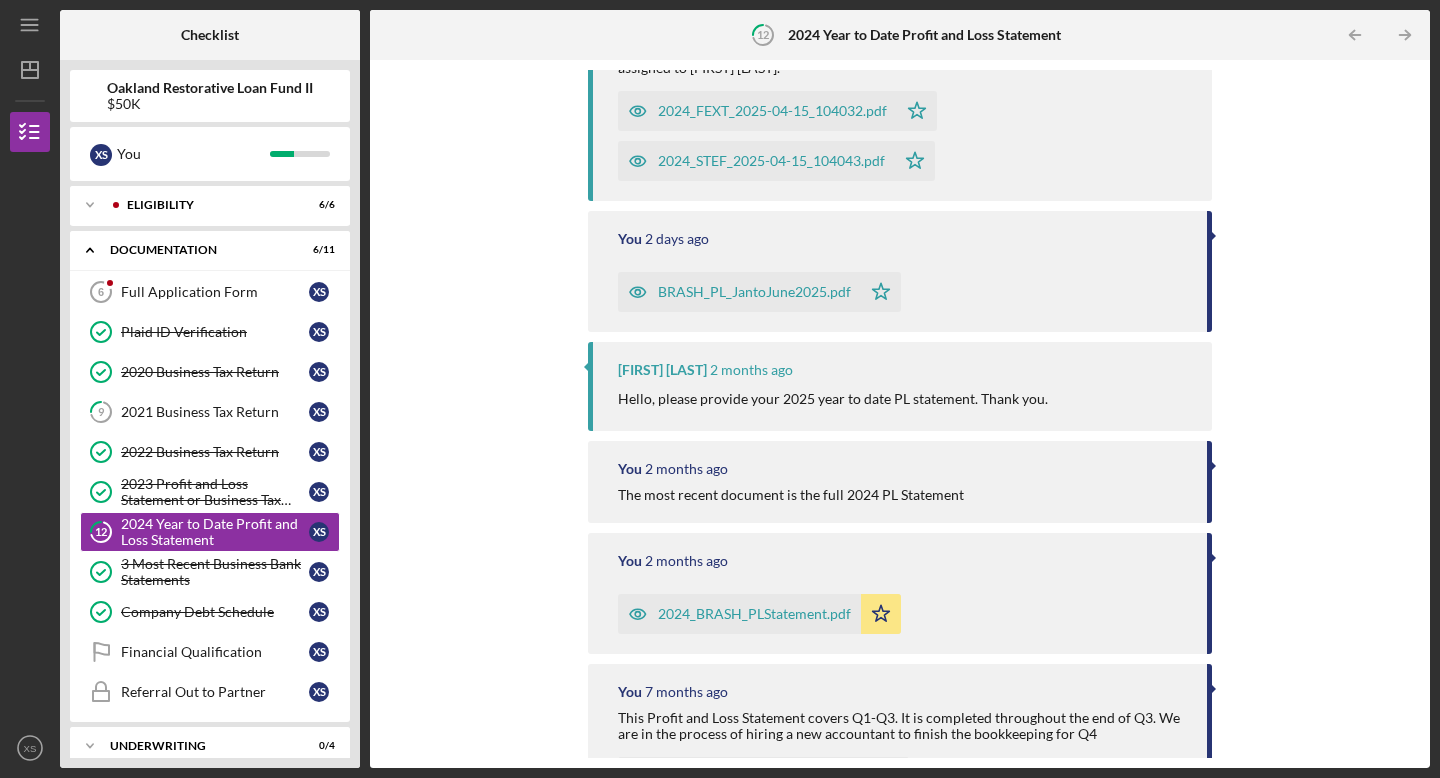 scroll, scrollTop: 309, scrollLeft: 0, axis: vertical 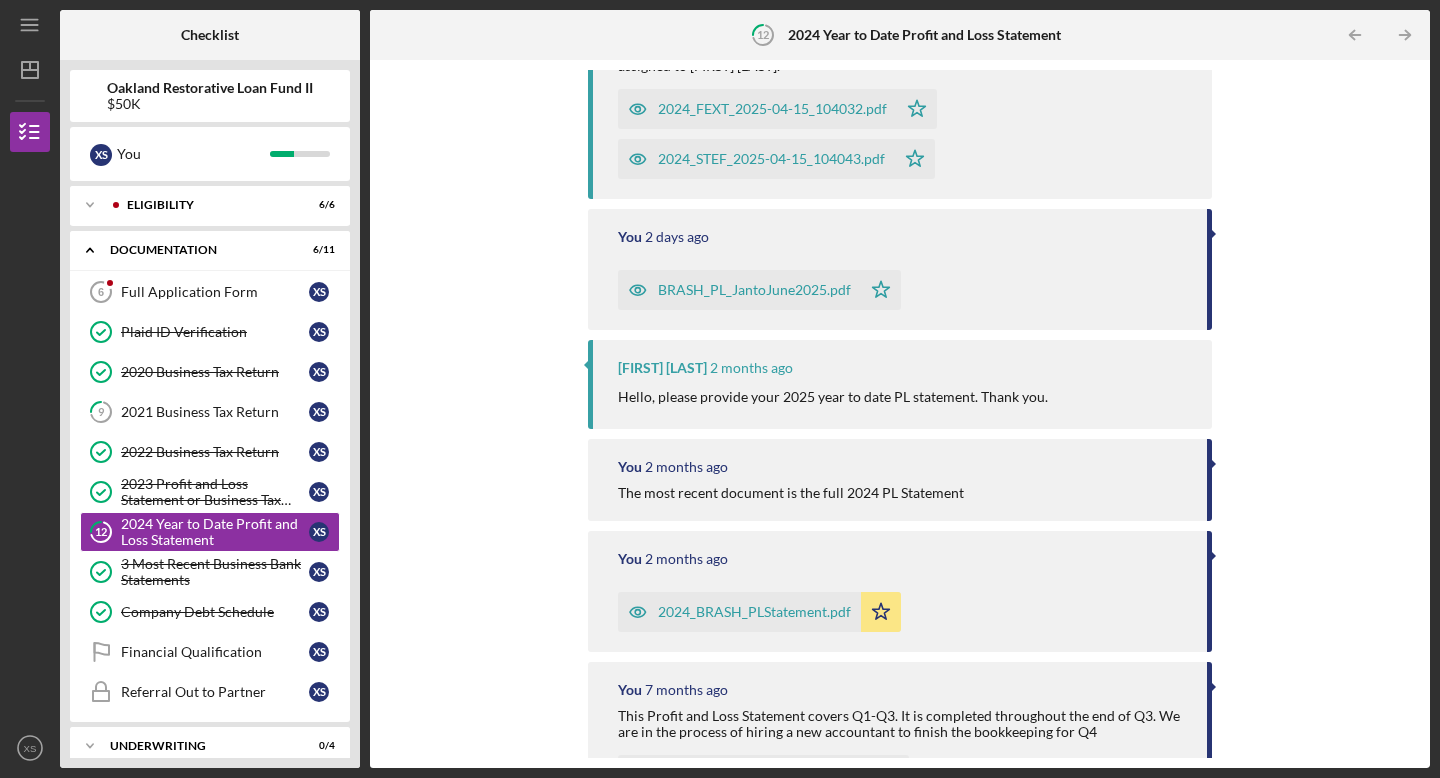 click on "Icon/Star" 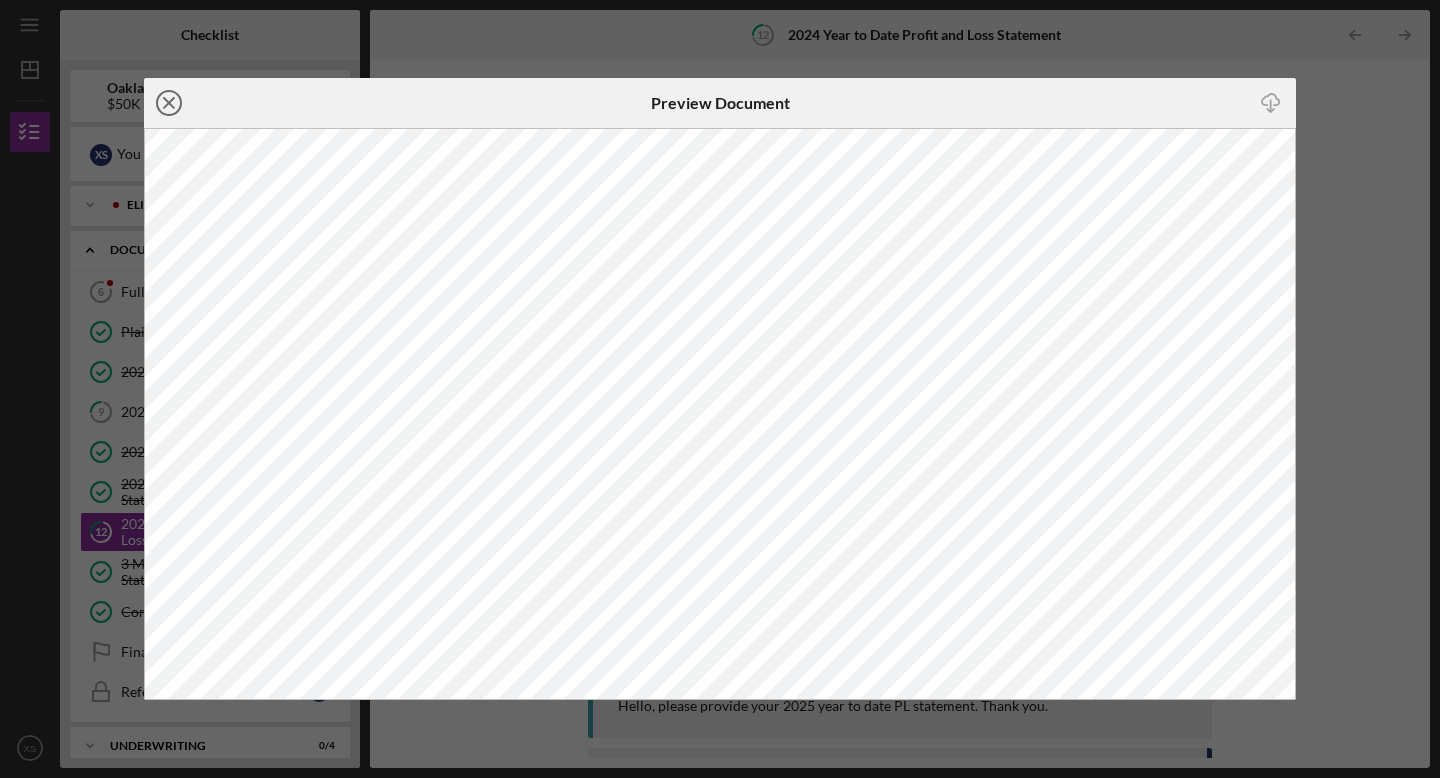click 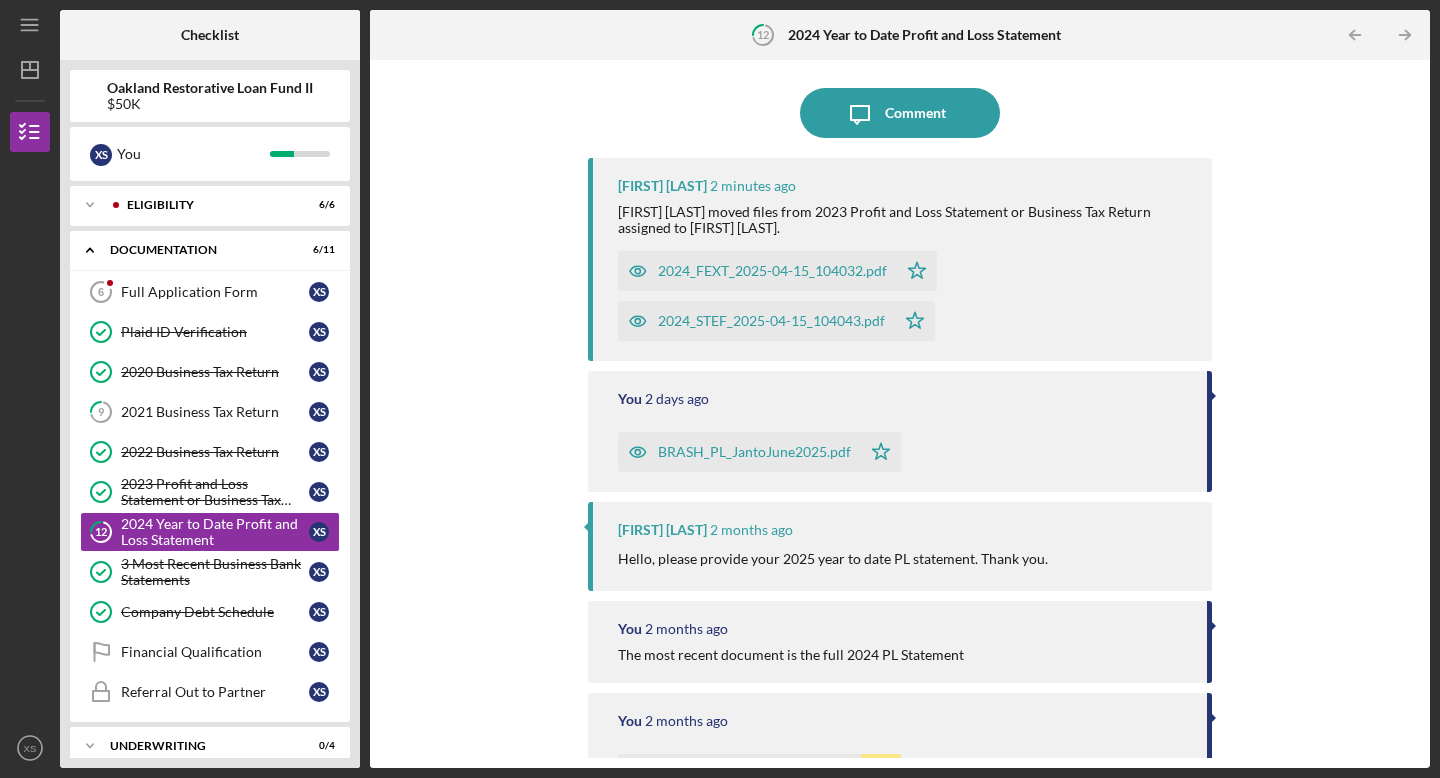 scroll, scrollTop: 0, scrollLeft: 0, axis: both 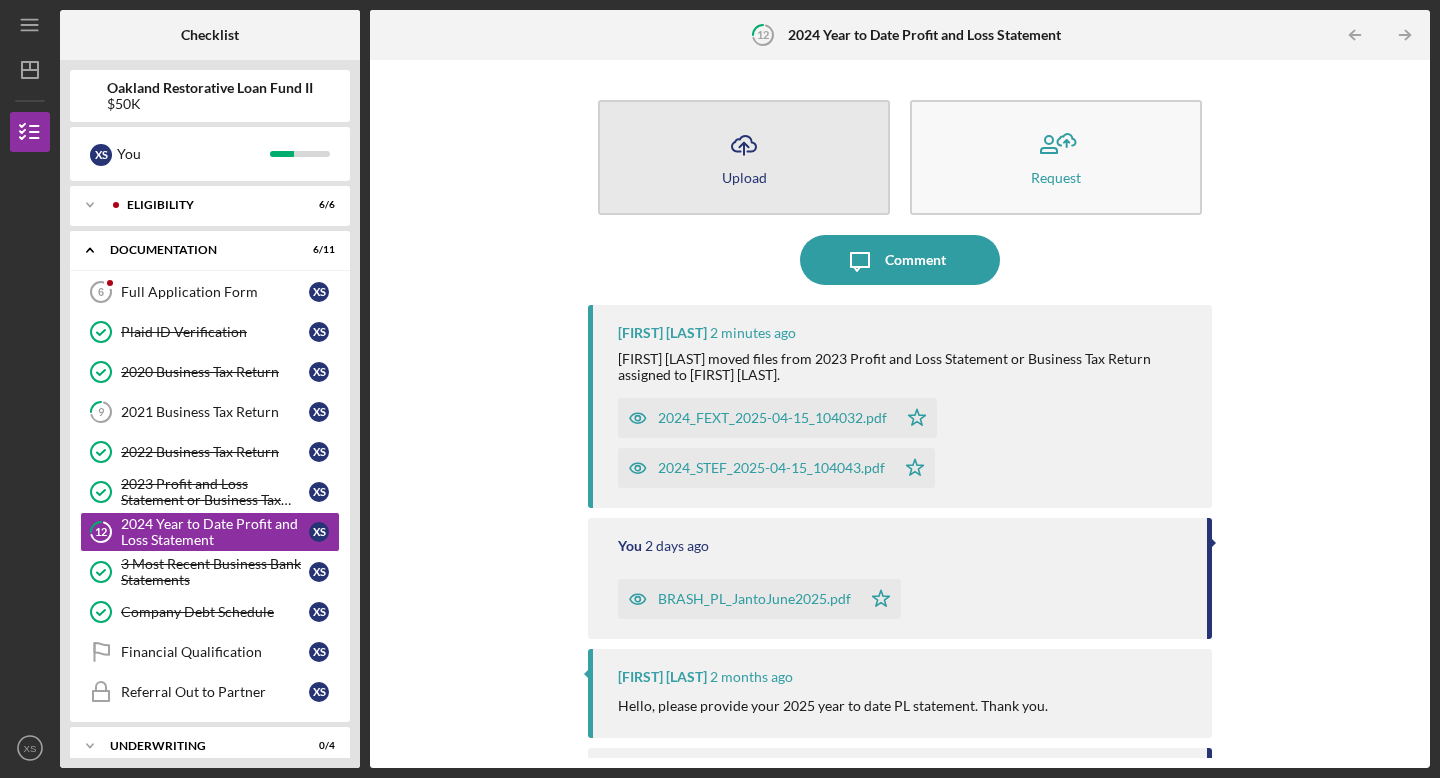 click on "Icon/Upload Upload" at bounding box center [744, 157] 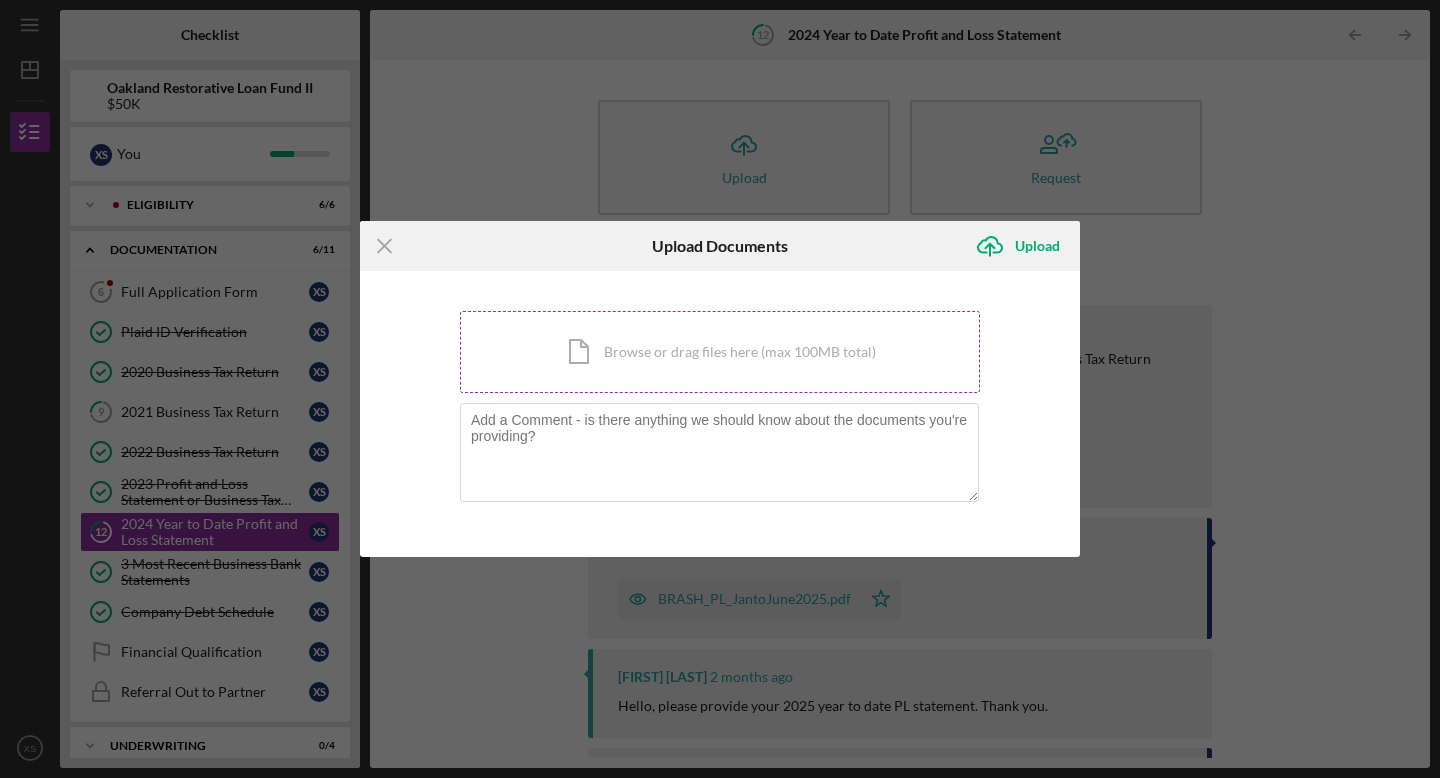 click on "Icon/Document Browse or drag files here (max 100MB total) Tap to choose files or take a photo" at bounding box center (720, 352) 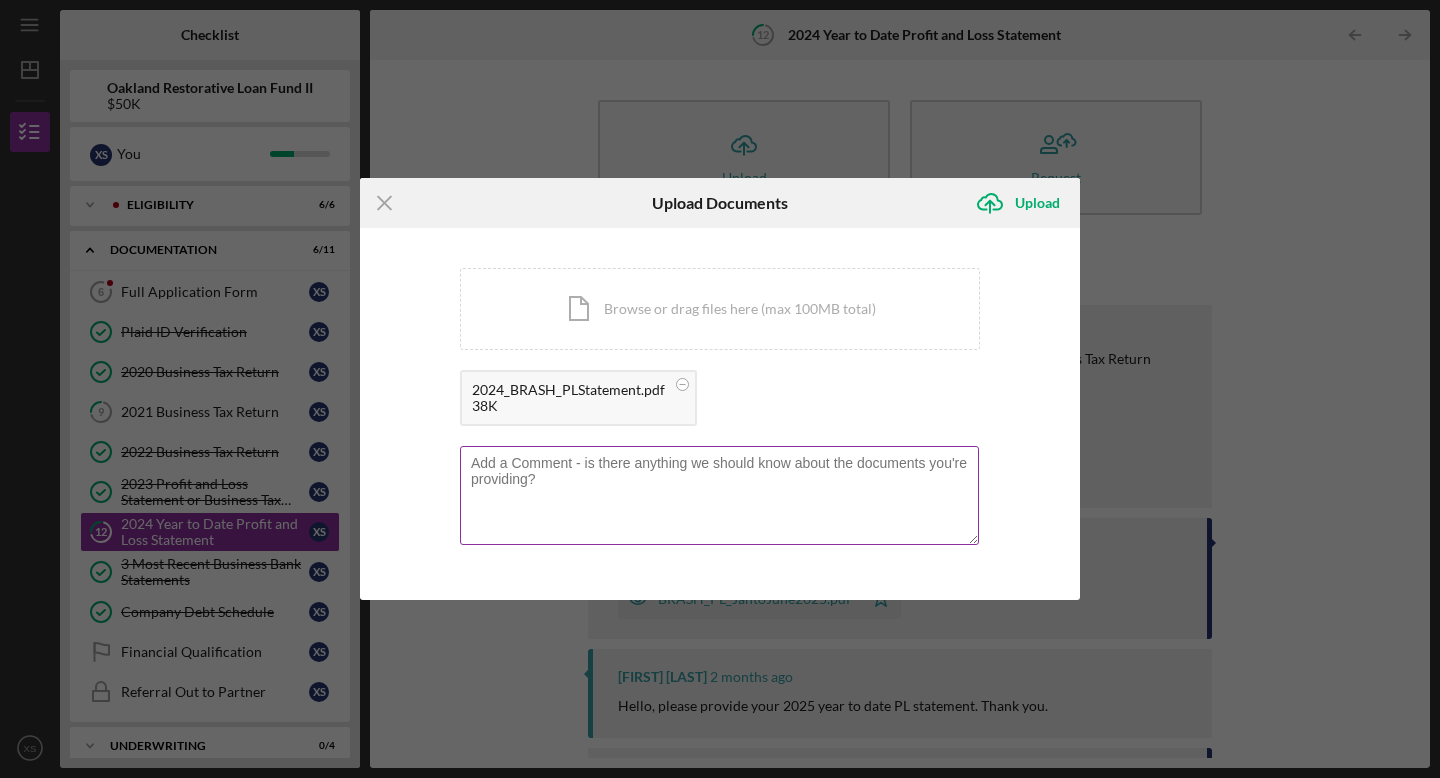 click at bounding box center [719, 495] 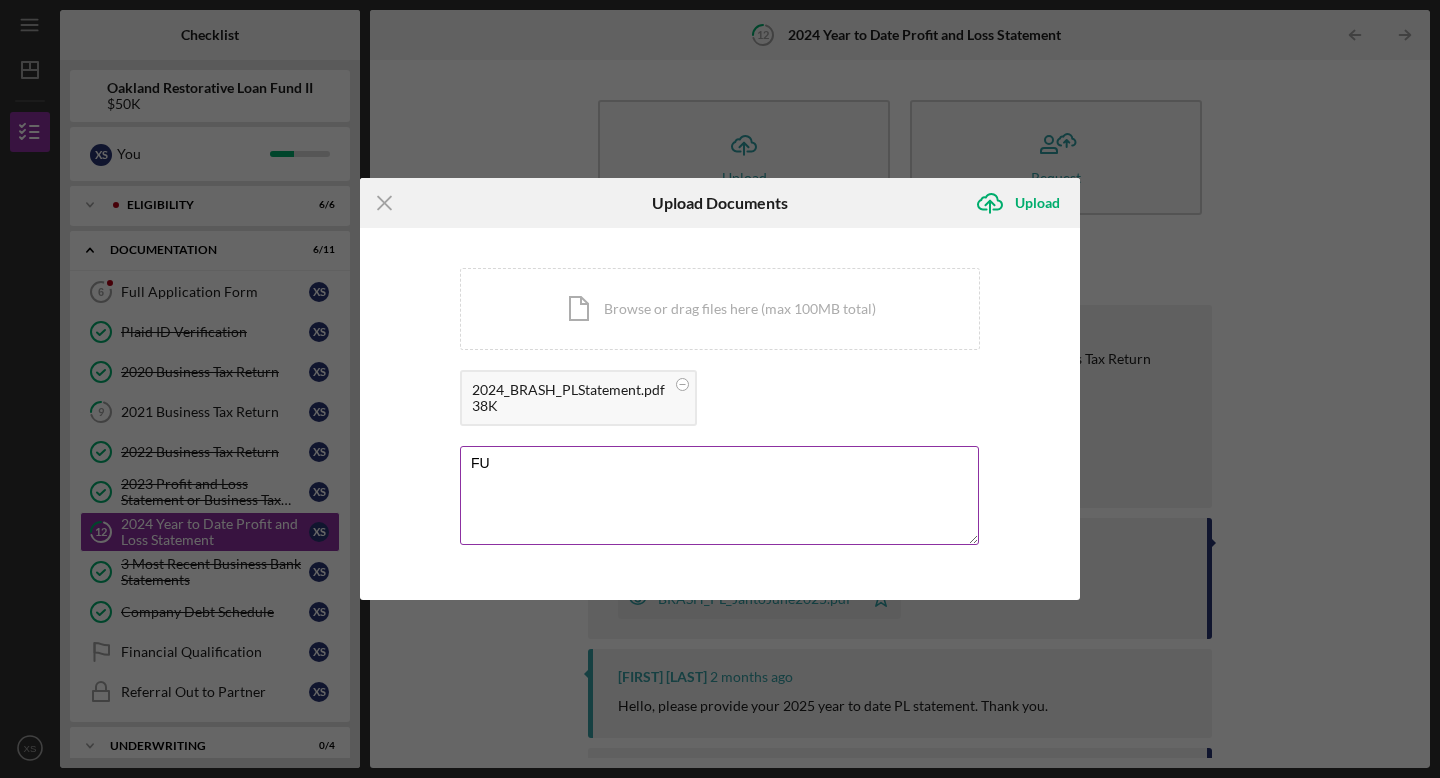 type on "F" 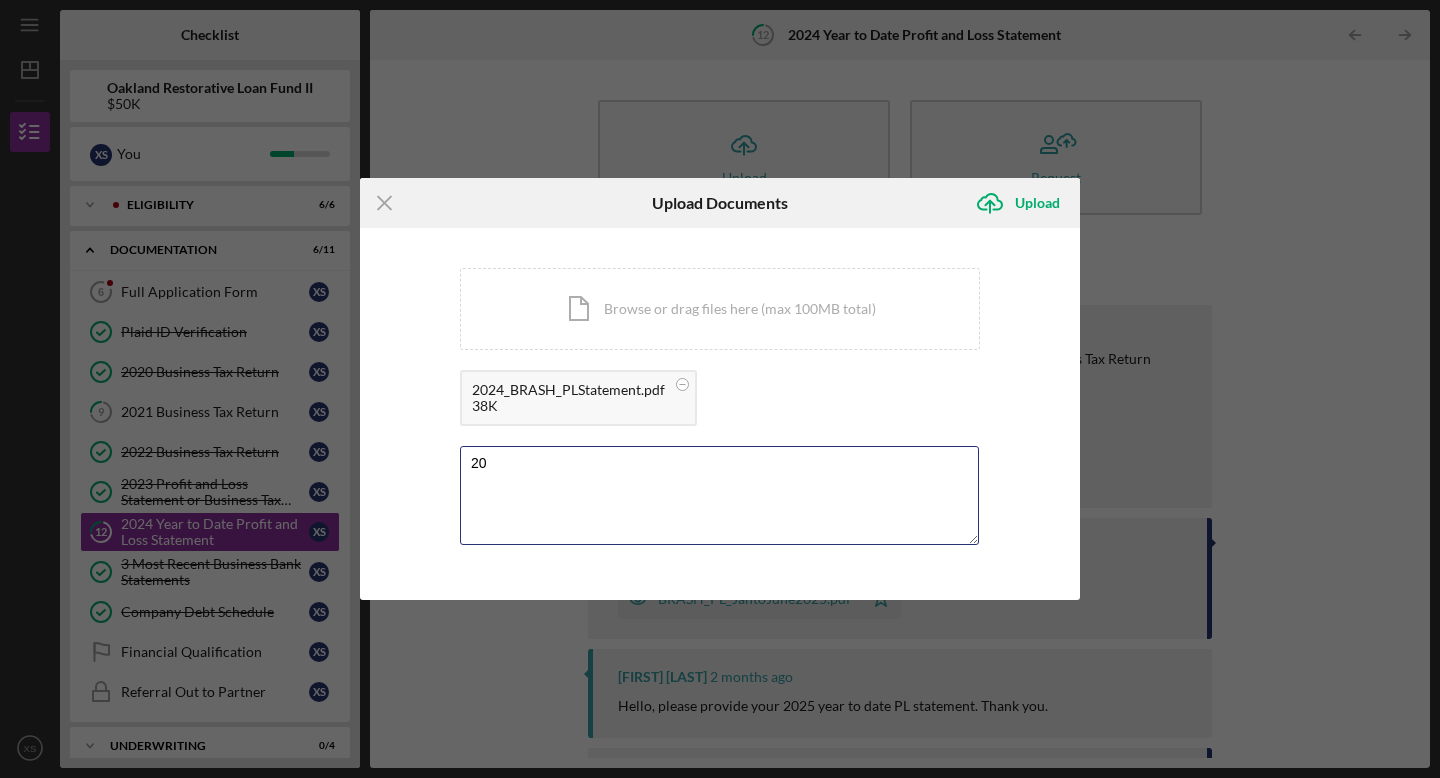 type on "2" 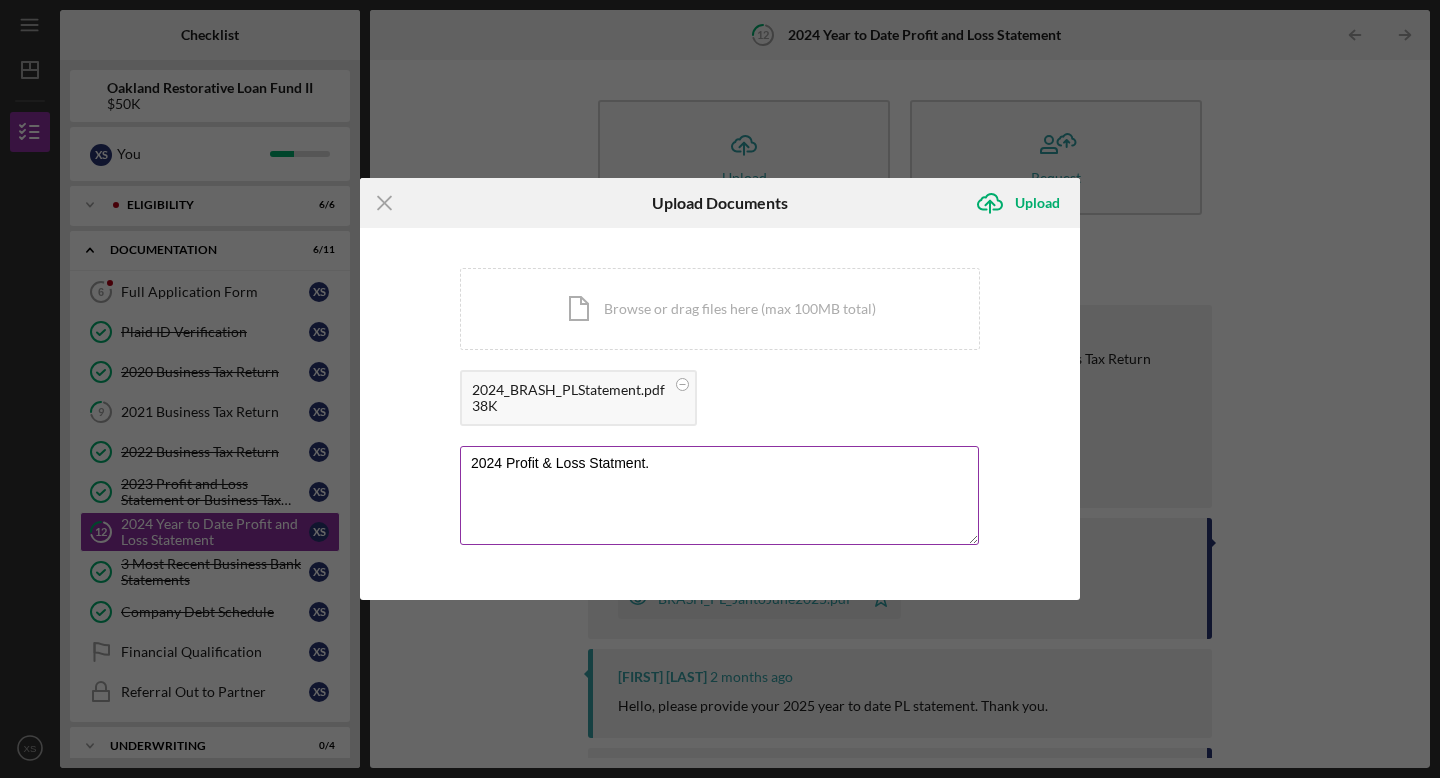 click on "2024 Profit & Loss Statment." at bounding box center (719, 495) 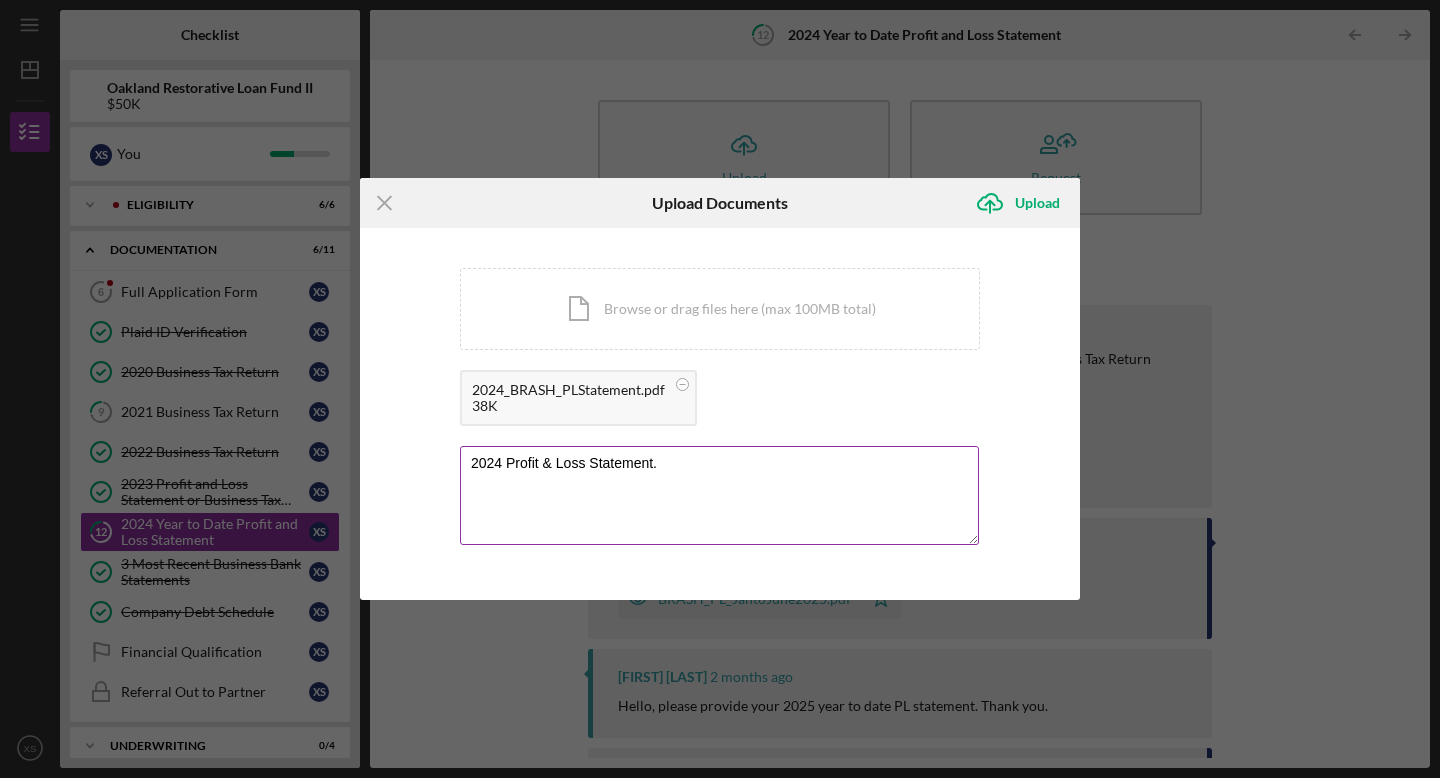 click on "2024 Profit & Loss Statement." at bounding box center (719, 495) 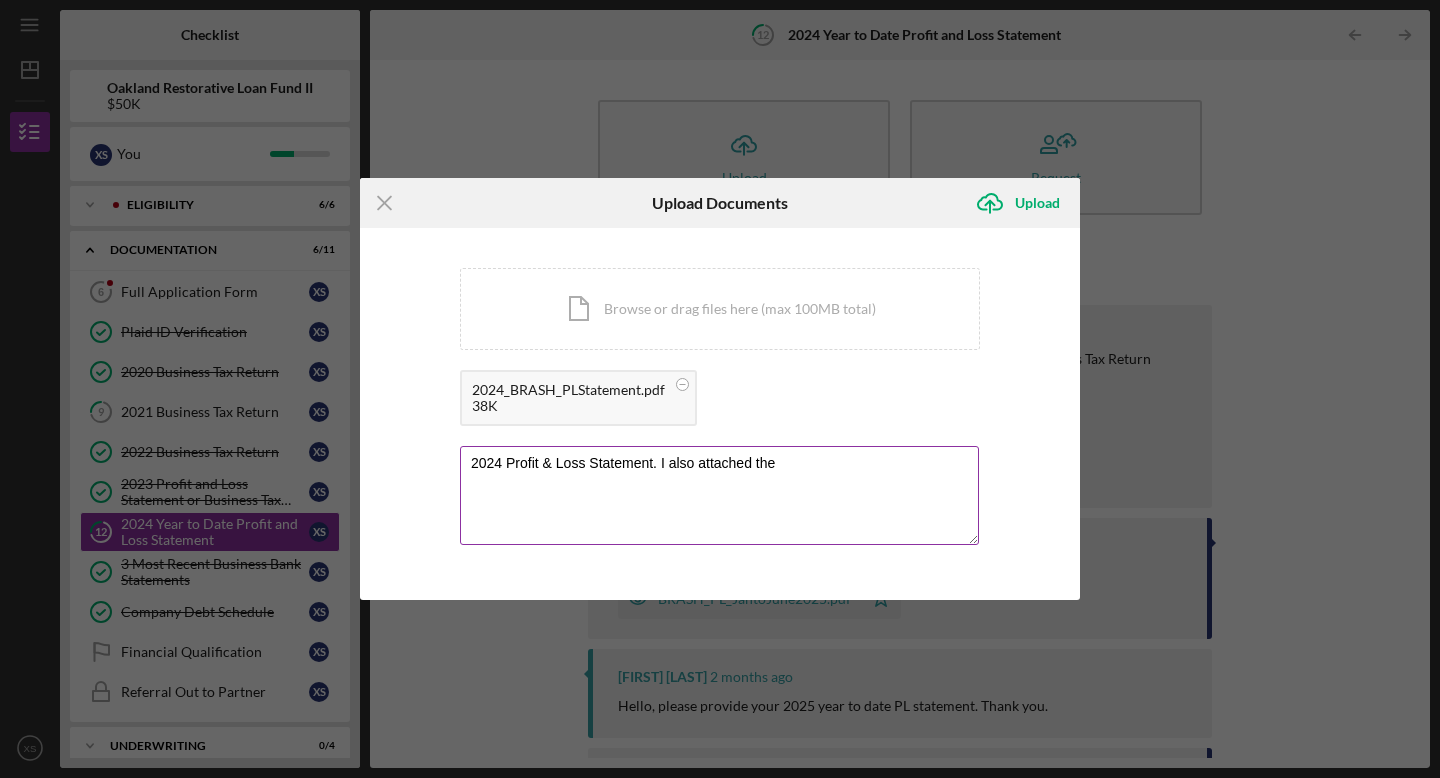 drag, startPoint x: 784, startPoint y: 469, endPoint x: 660, endPoint y: 470, distance: 124.004036 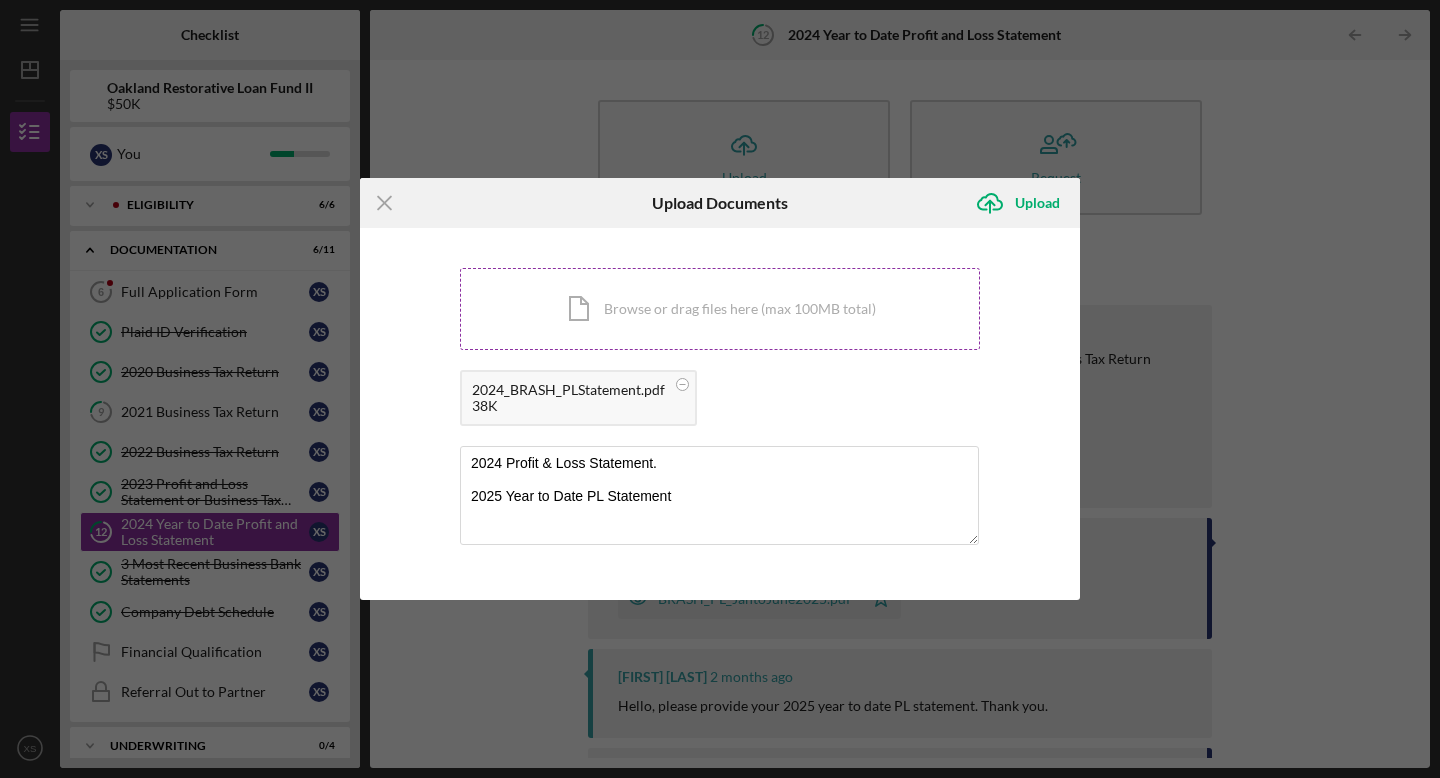 click on "Icon/Document Browse or drag files here (max 100MB total) Tap to choose files or take a photo" at bounding box center [720, 309] 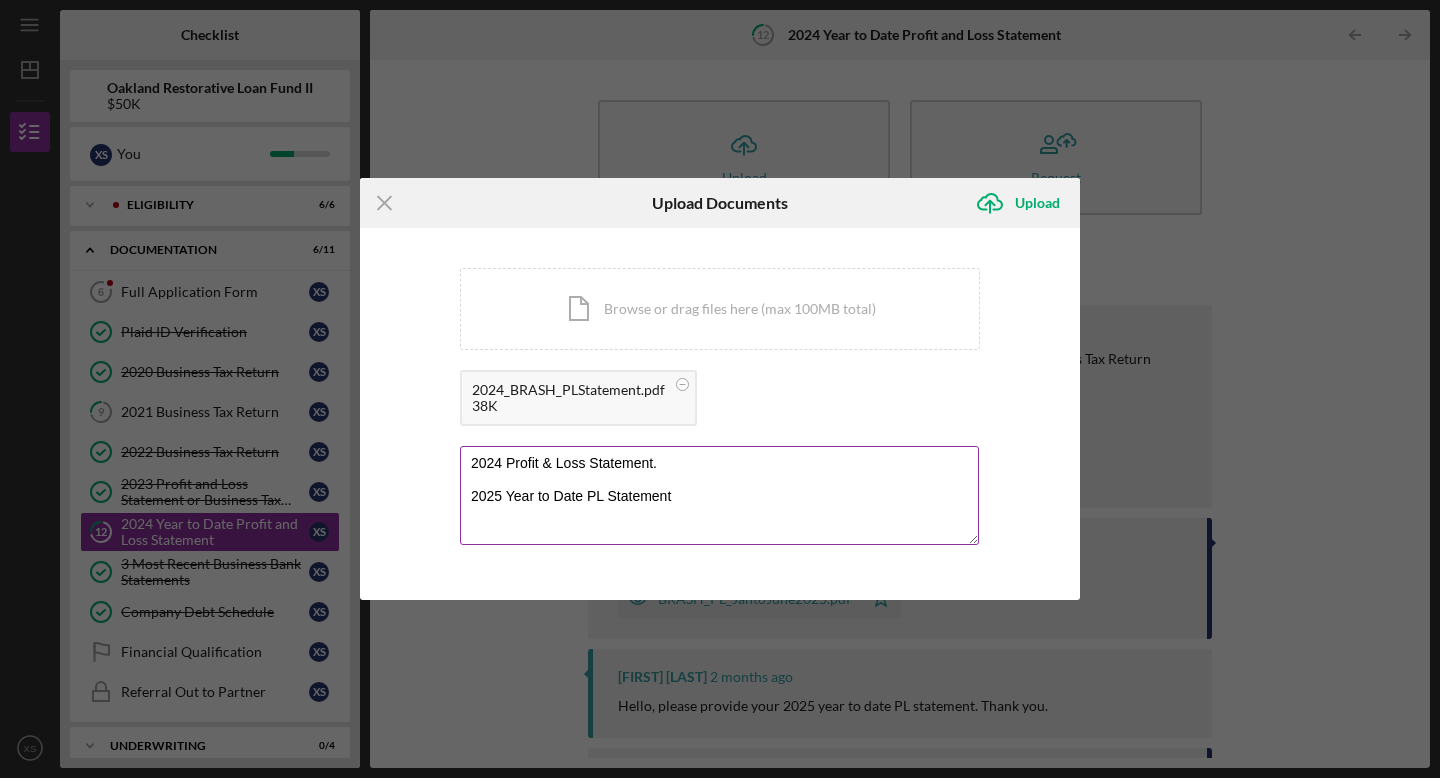 click on "2024 Profit & Loss Statement.
2025 Year to Date PL Statement" at bounding box center [719, 495] 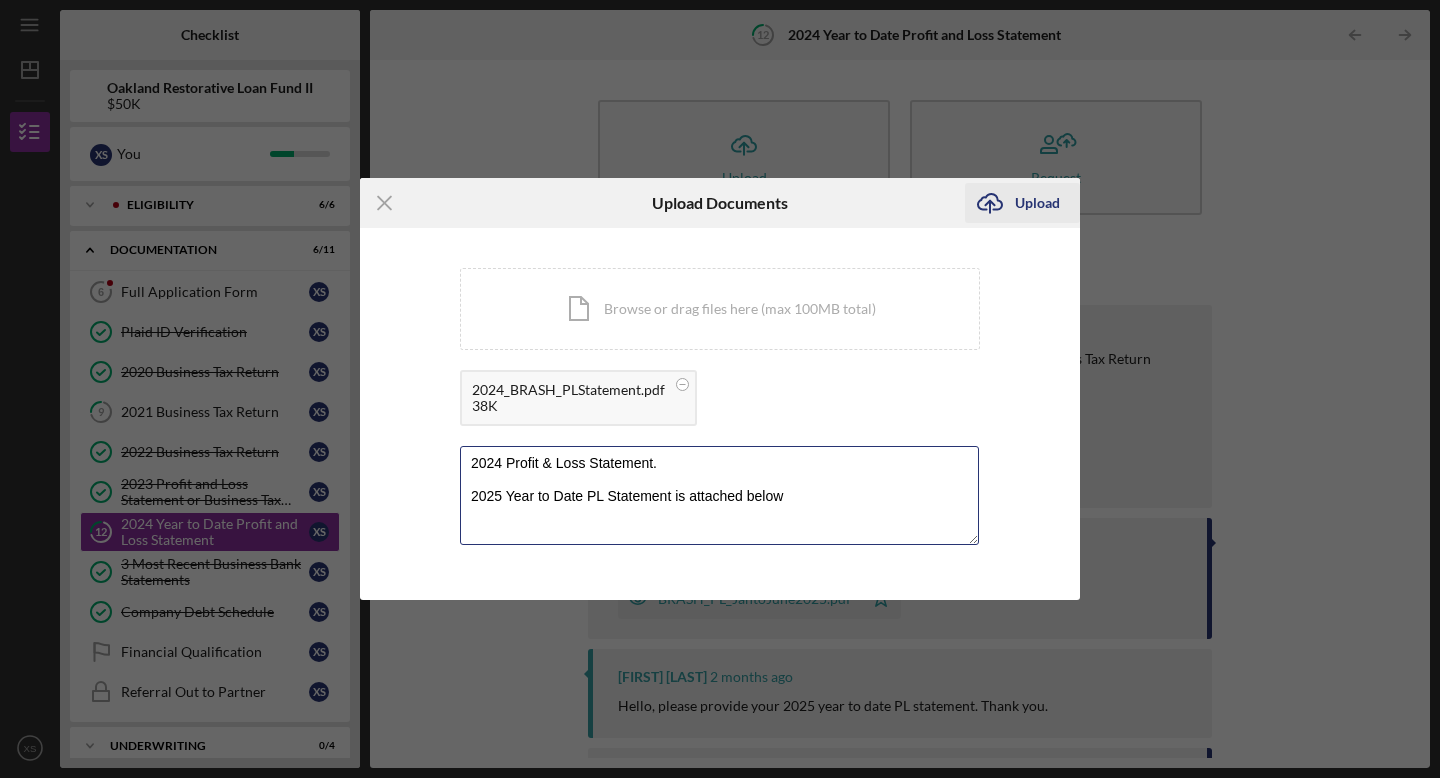 type on "2024 Profit & Loss Statement.
2025 Year to Date PL Statement is attached below" 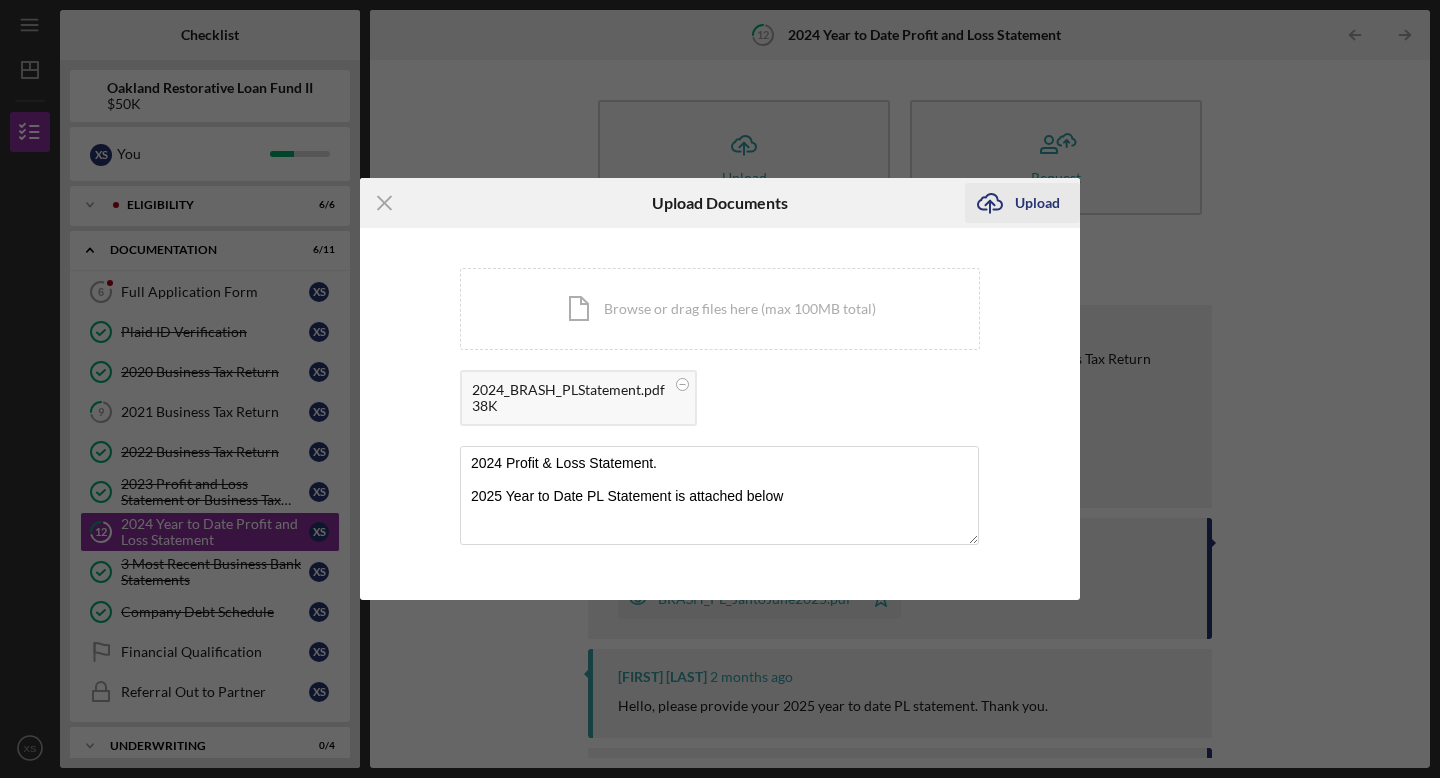 click on "Upload" at bounding box center (1037, 203) 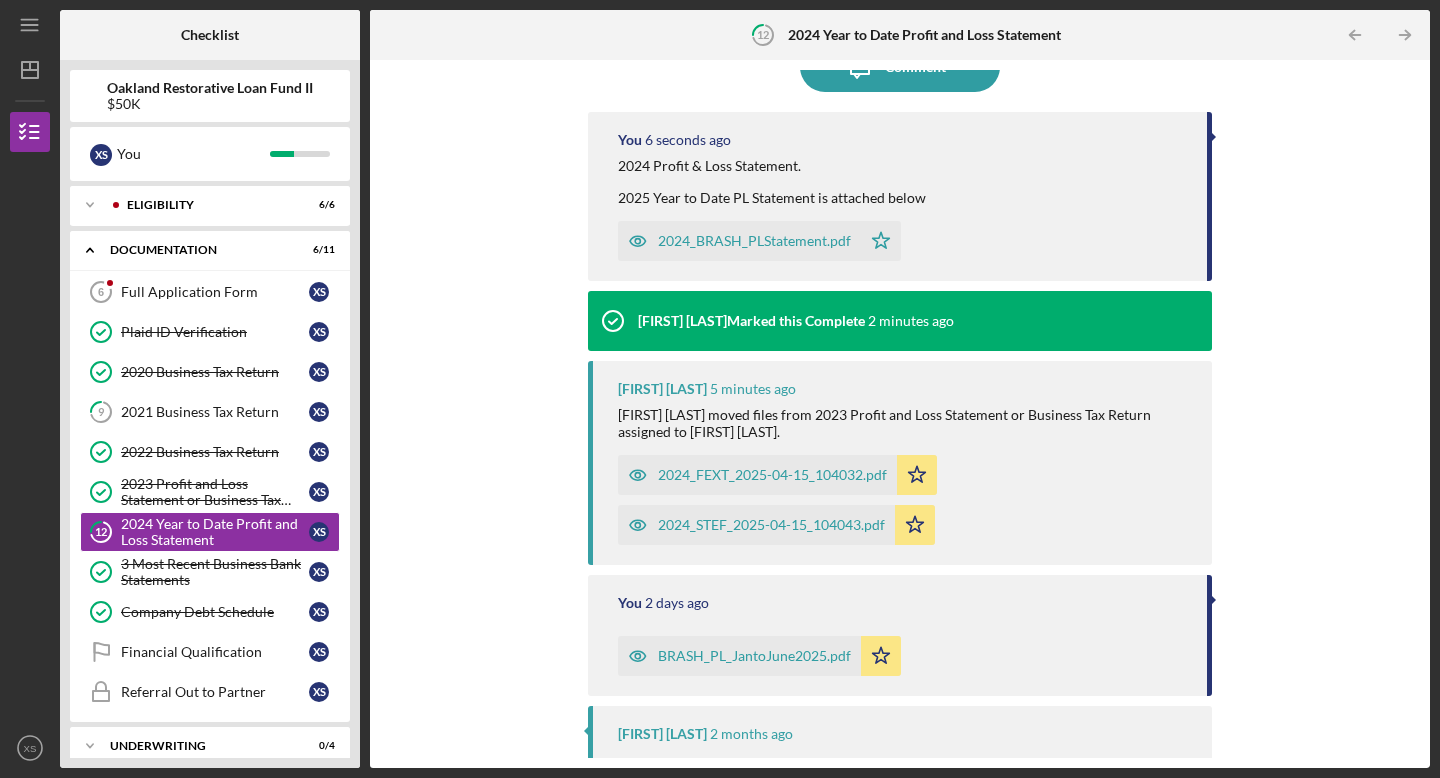 scroll, scrollTop: 0, scrollLeft: 0, axis: both 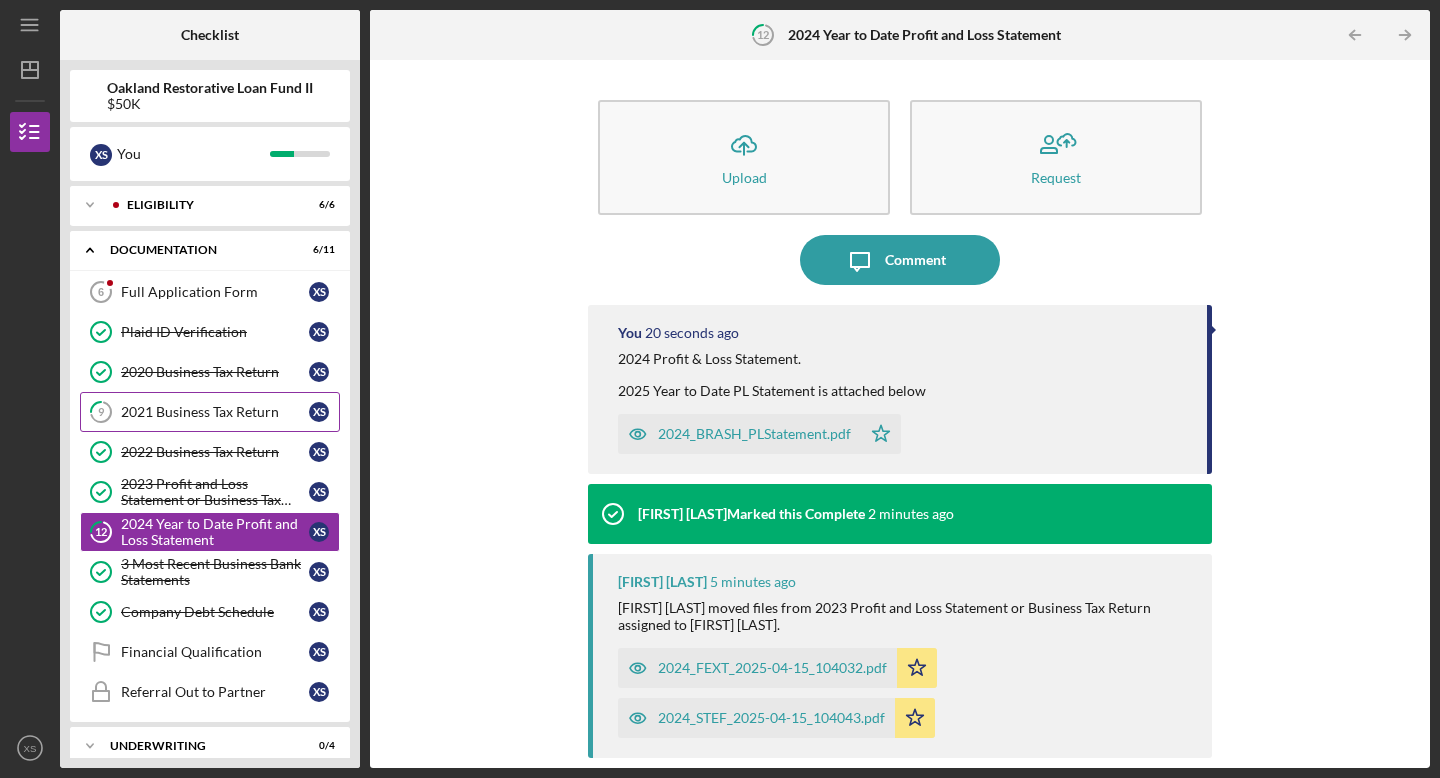 click on "9 2021 Business Tax Return X S" at bounding box center (210, 412) 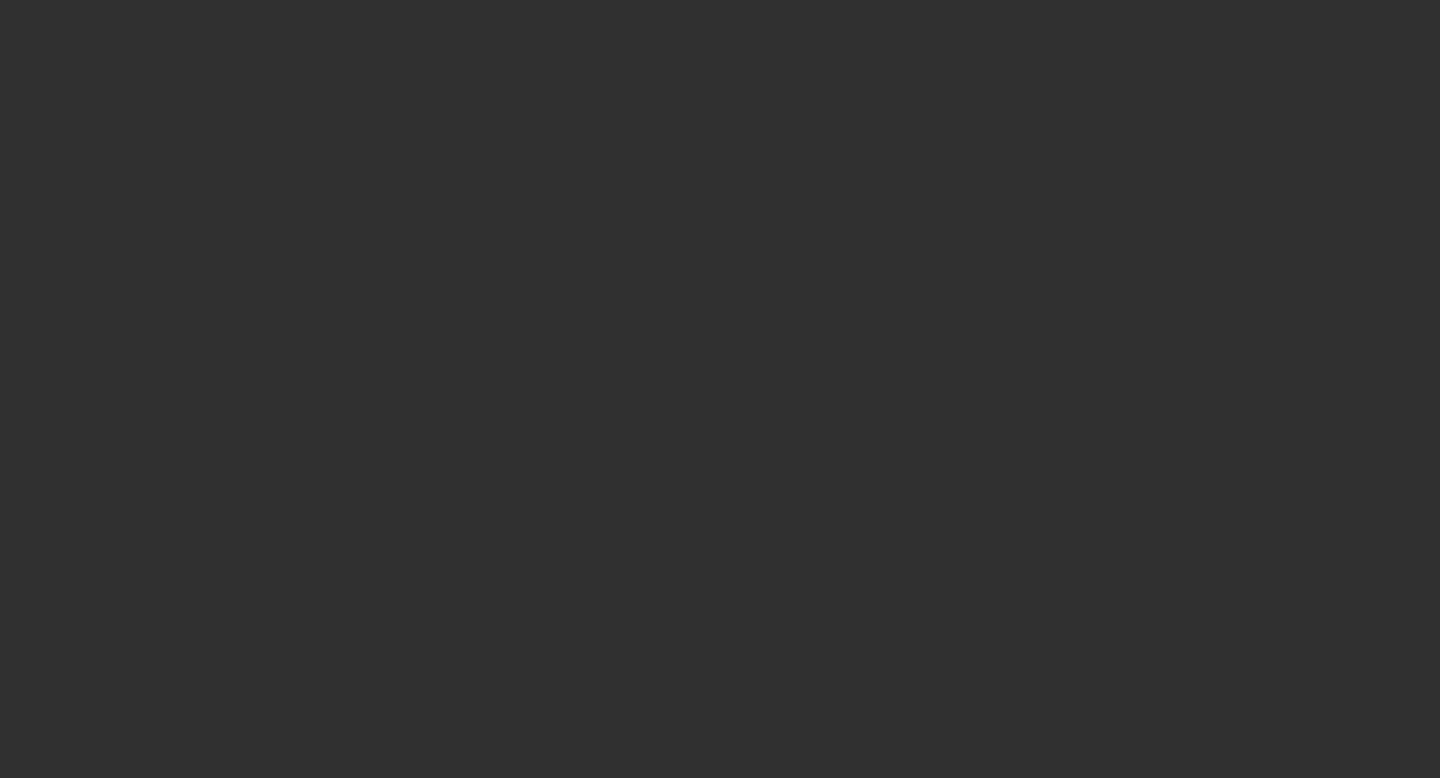 scroll, scrollTop: 0, scrollLeft: 0, axis: both 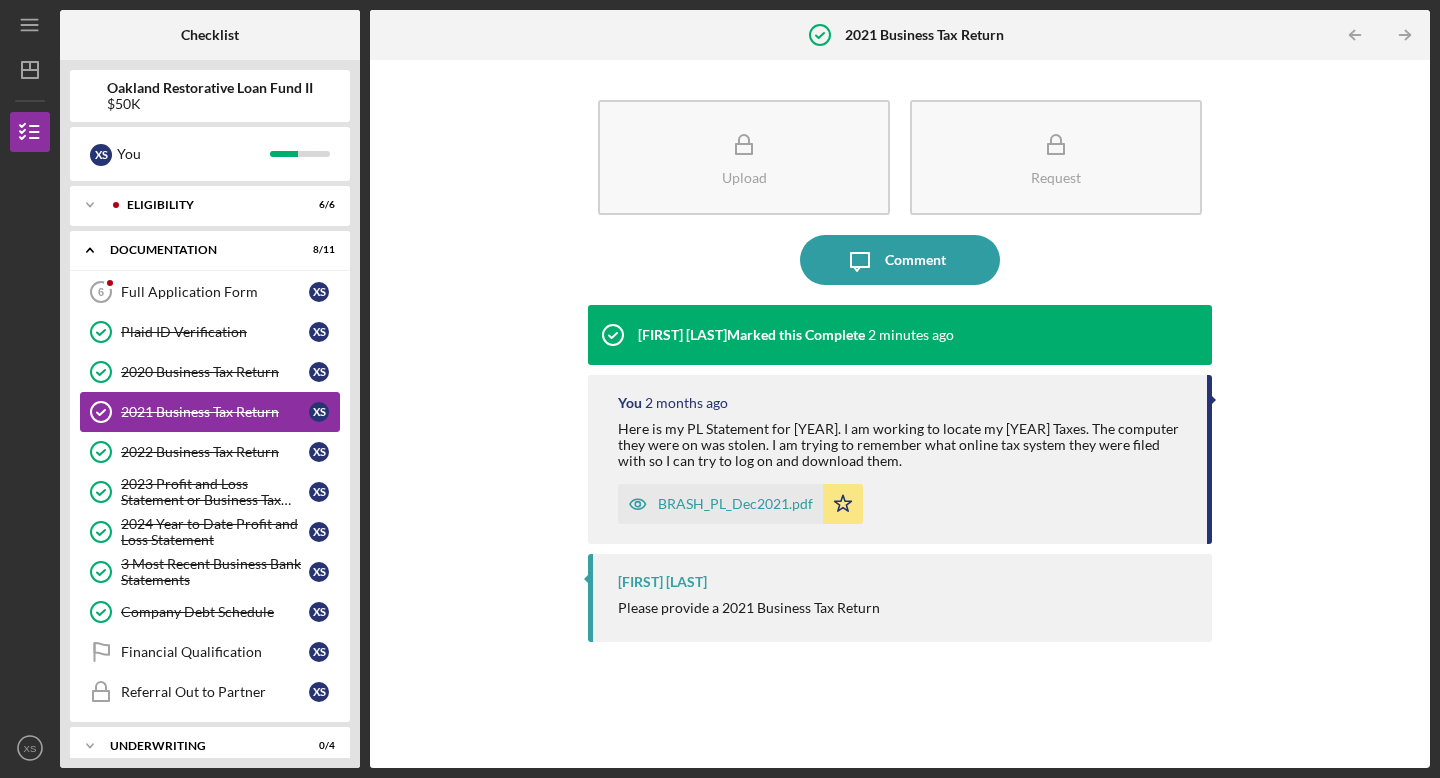 click on "2021 Business Tax Return 2021 Business Tax Return X S" at bounding box center (210, 412) 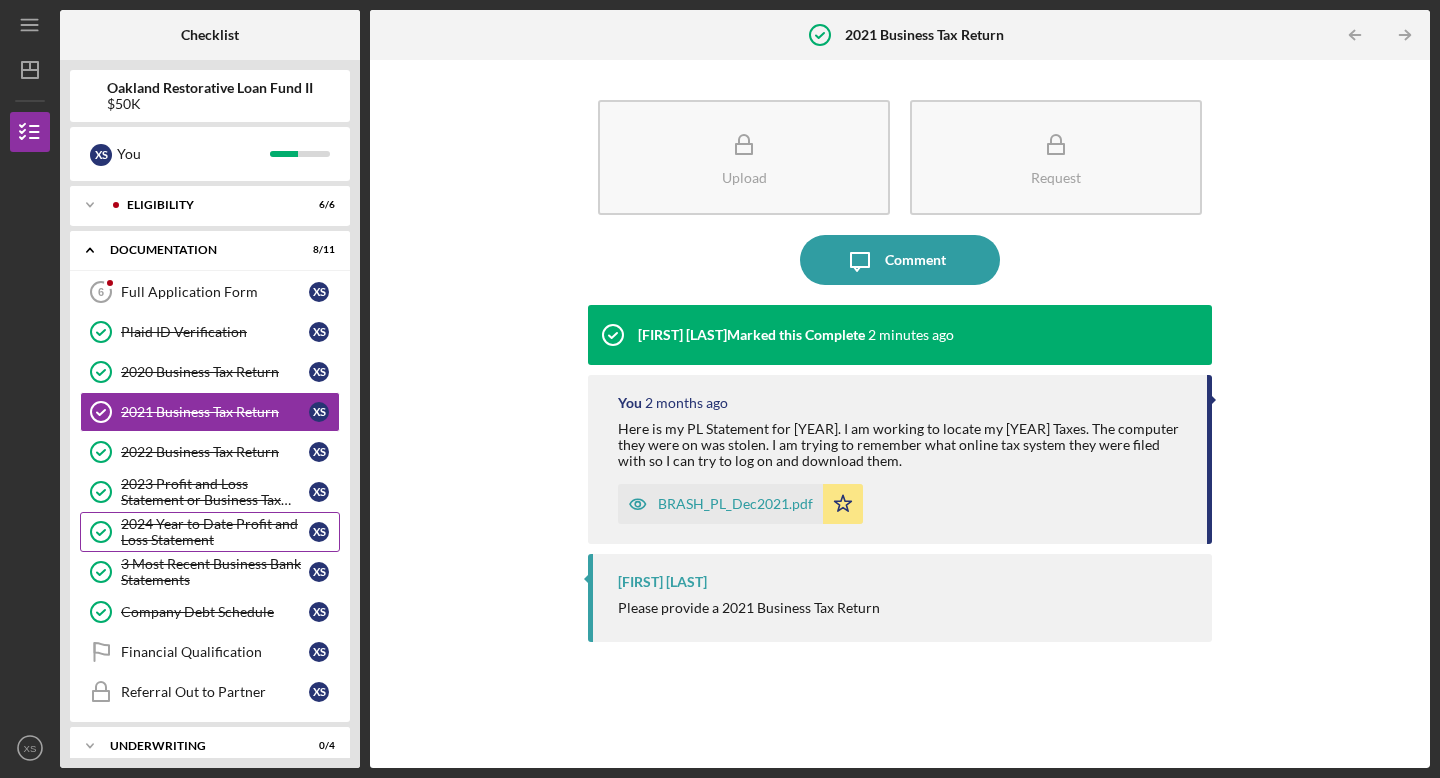 click on "2024 Year to Date Profit and Loss Statement" at bounding box center (215, 532) 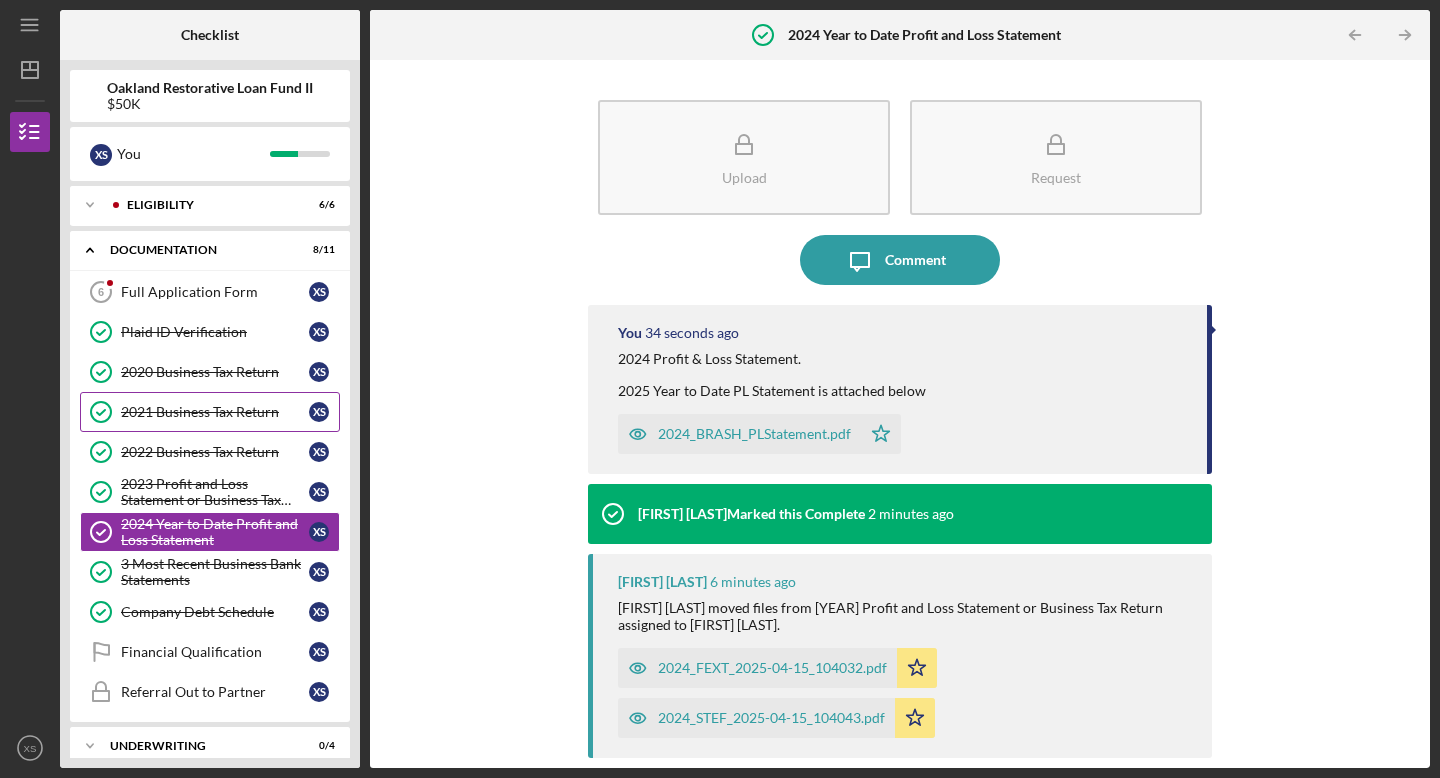 click on "2021 Business Tax Return 2021 Business Tax Return X S" at bounding box center (210, 412) 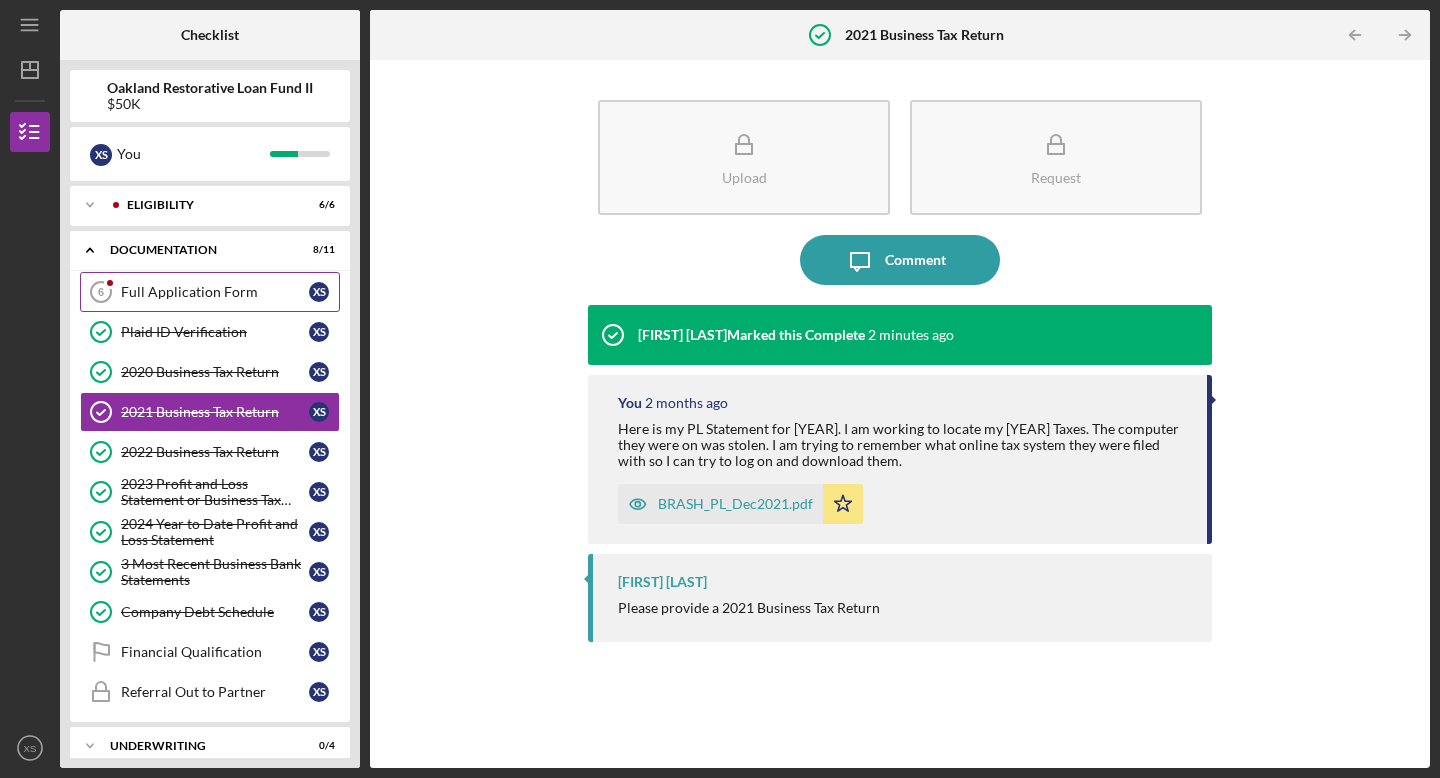 click on "Full Application Form" at bounding box center (215, 292) 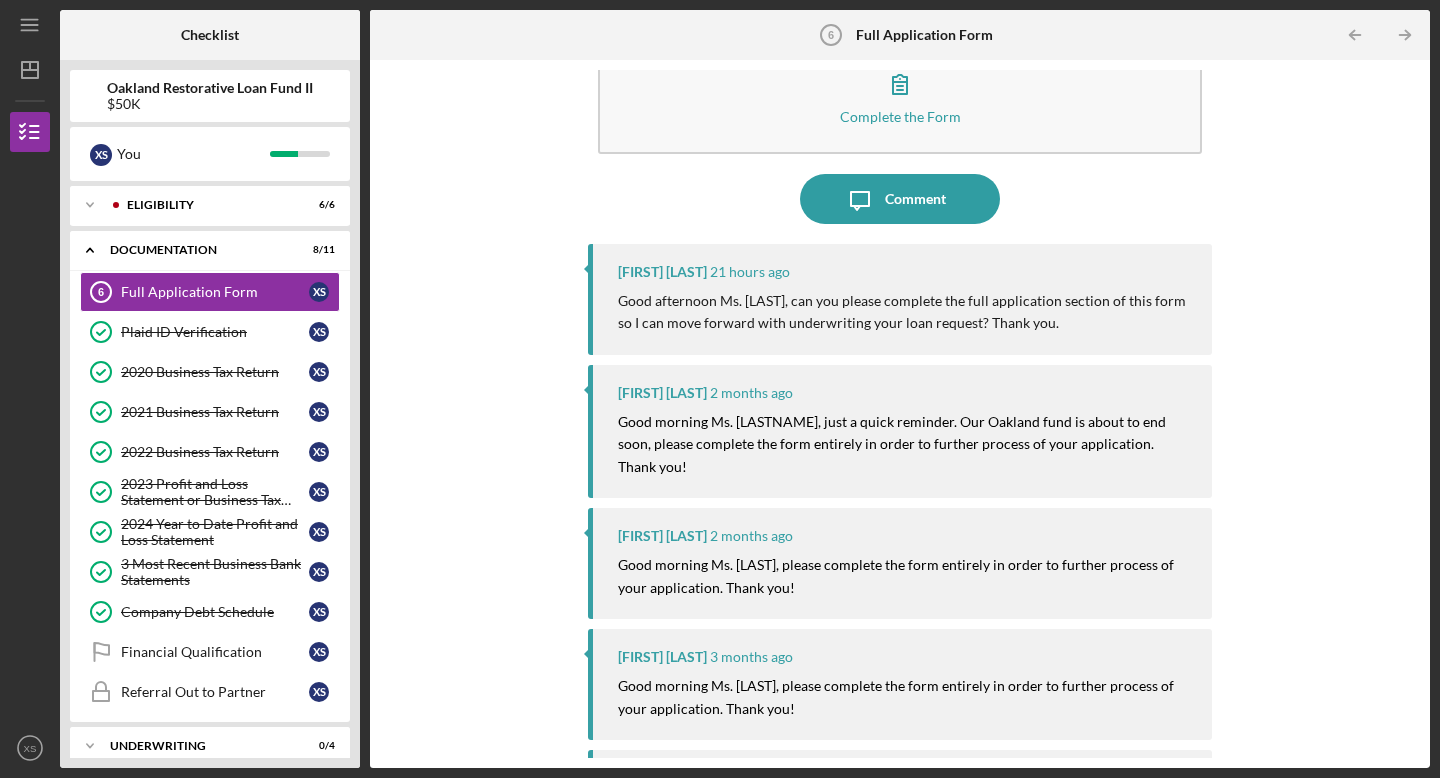 scroll, scrollTop: 89, scrollLeft: 0, axis: vertical 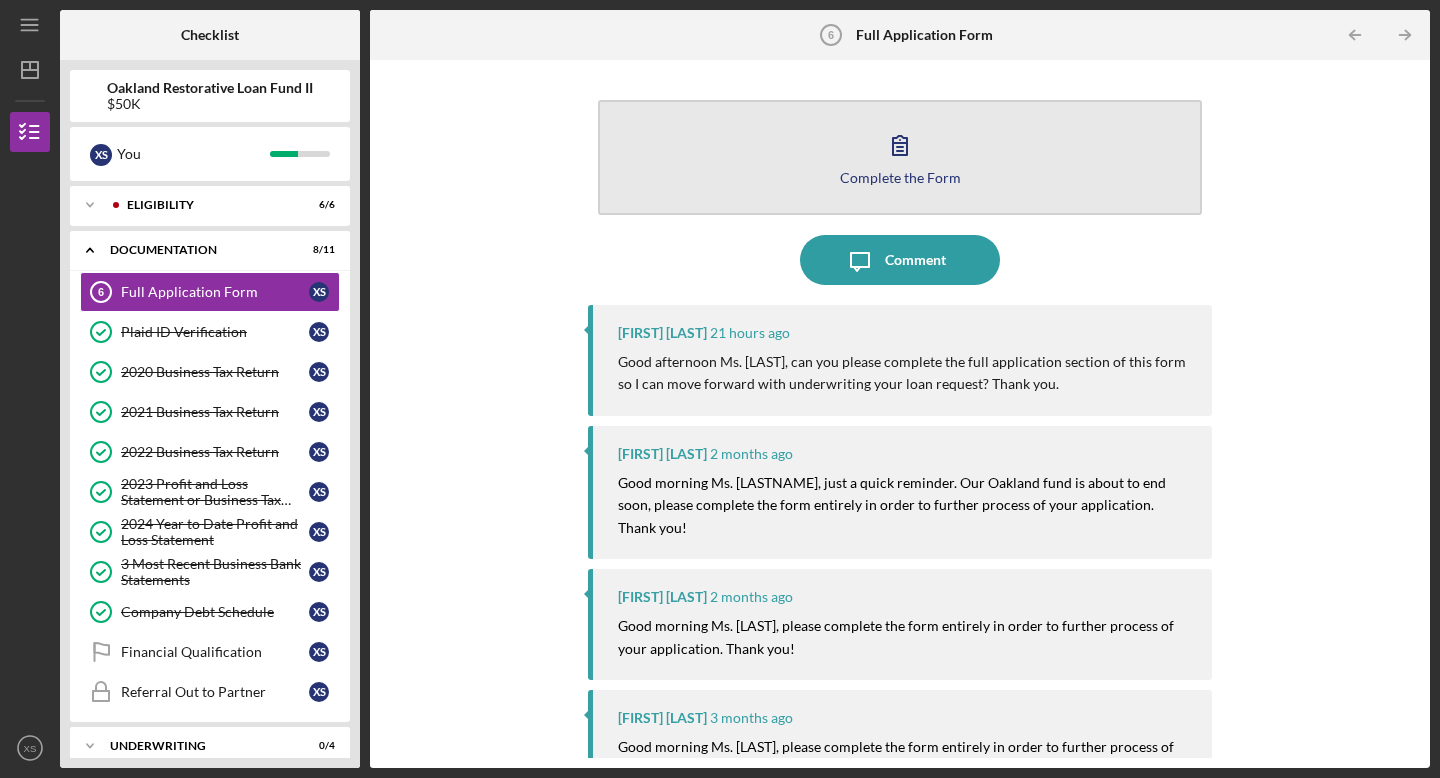 click on "Complete the Form Form" at bounding box center [900, 157] 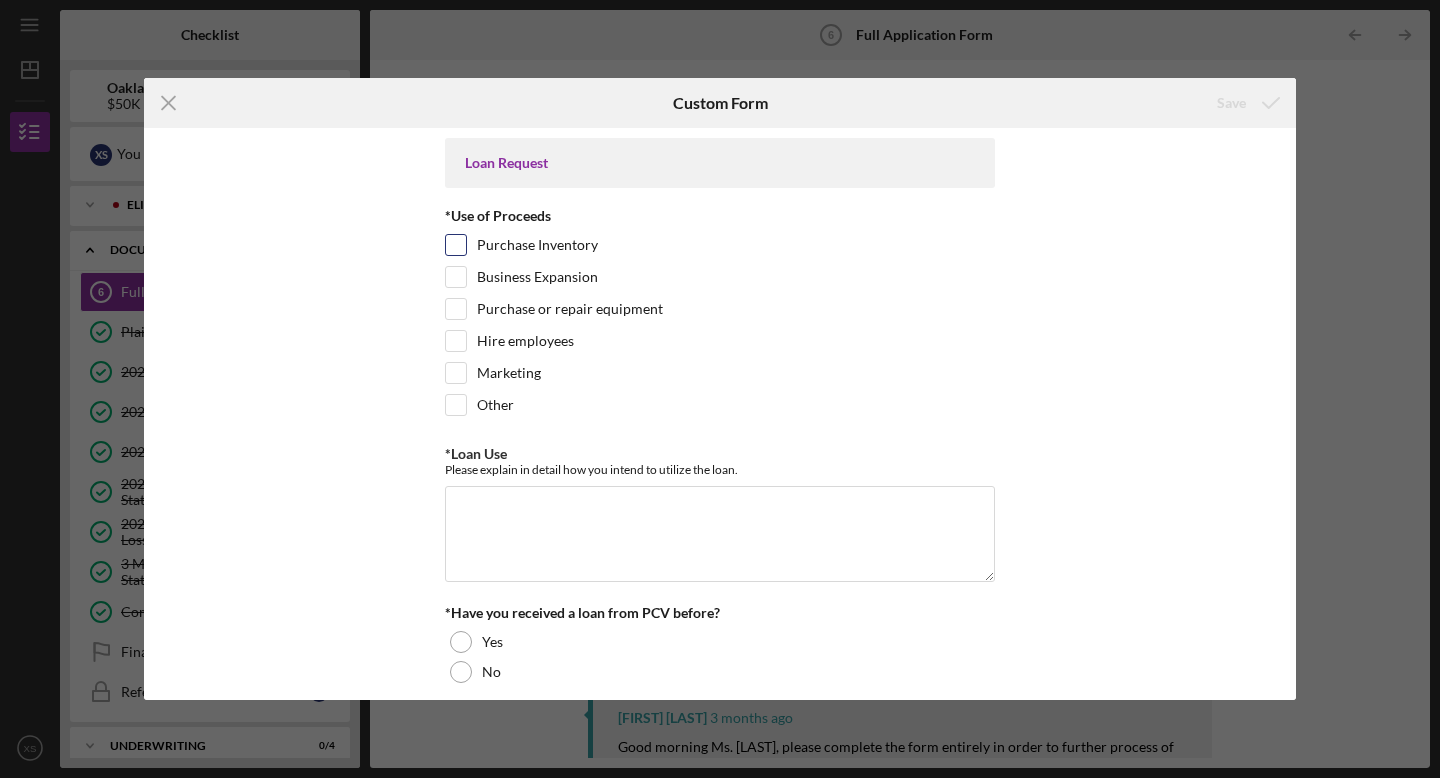 click on "Purchase Inventory" at bounding box center [456, 245] 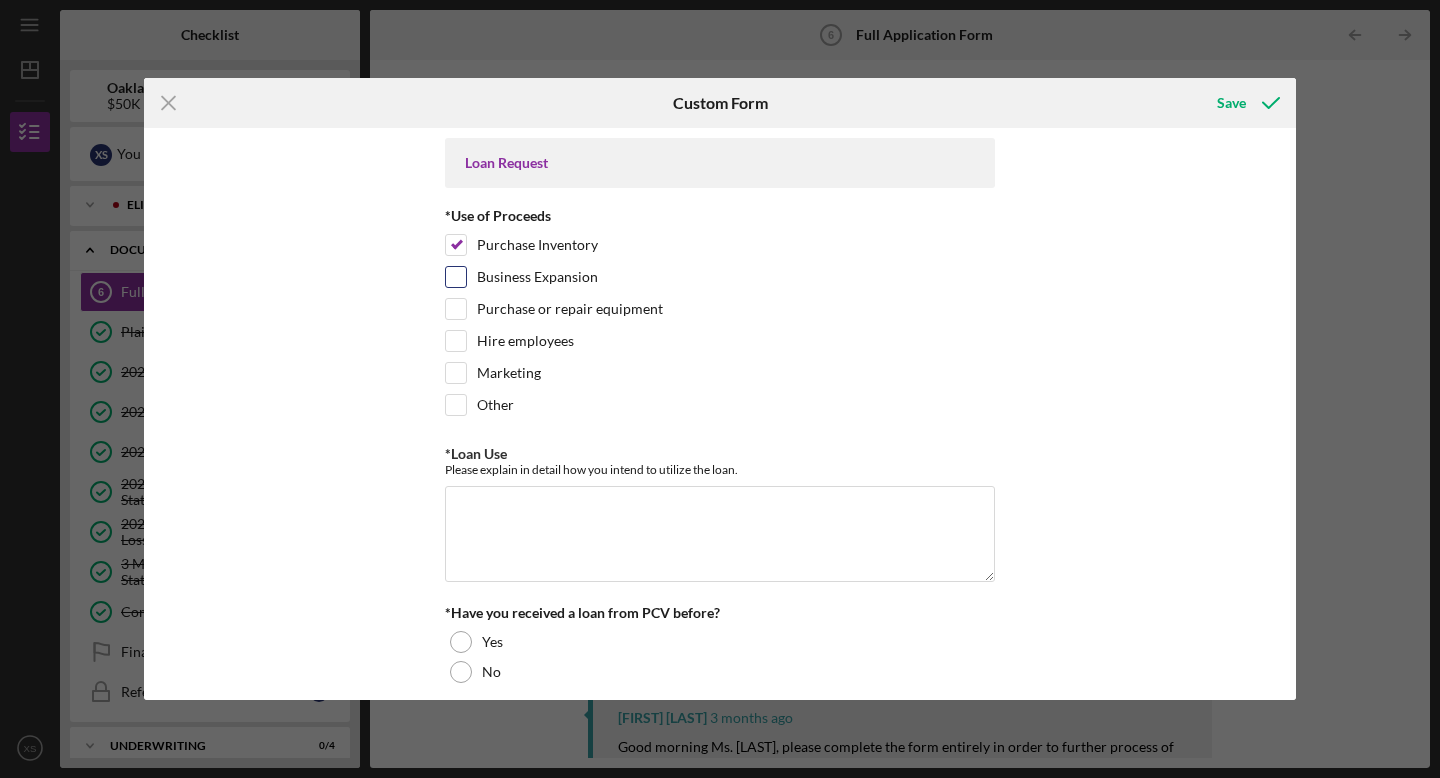 click on "Business Expansion" at bounding box center [456, 277] 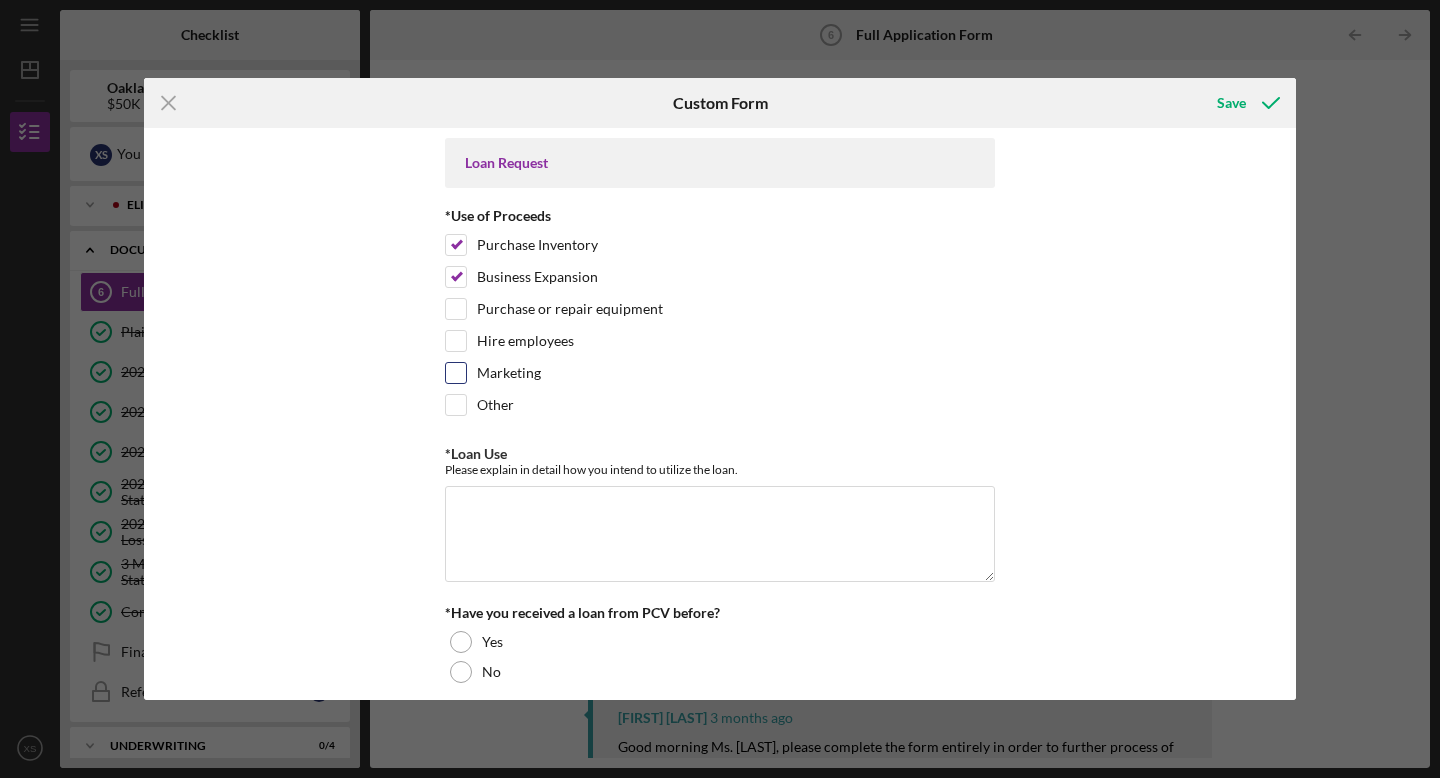 click on "Marketing" at bounding box center (456, 373) 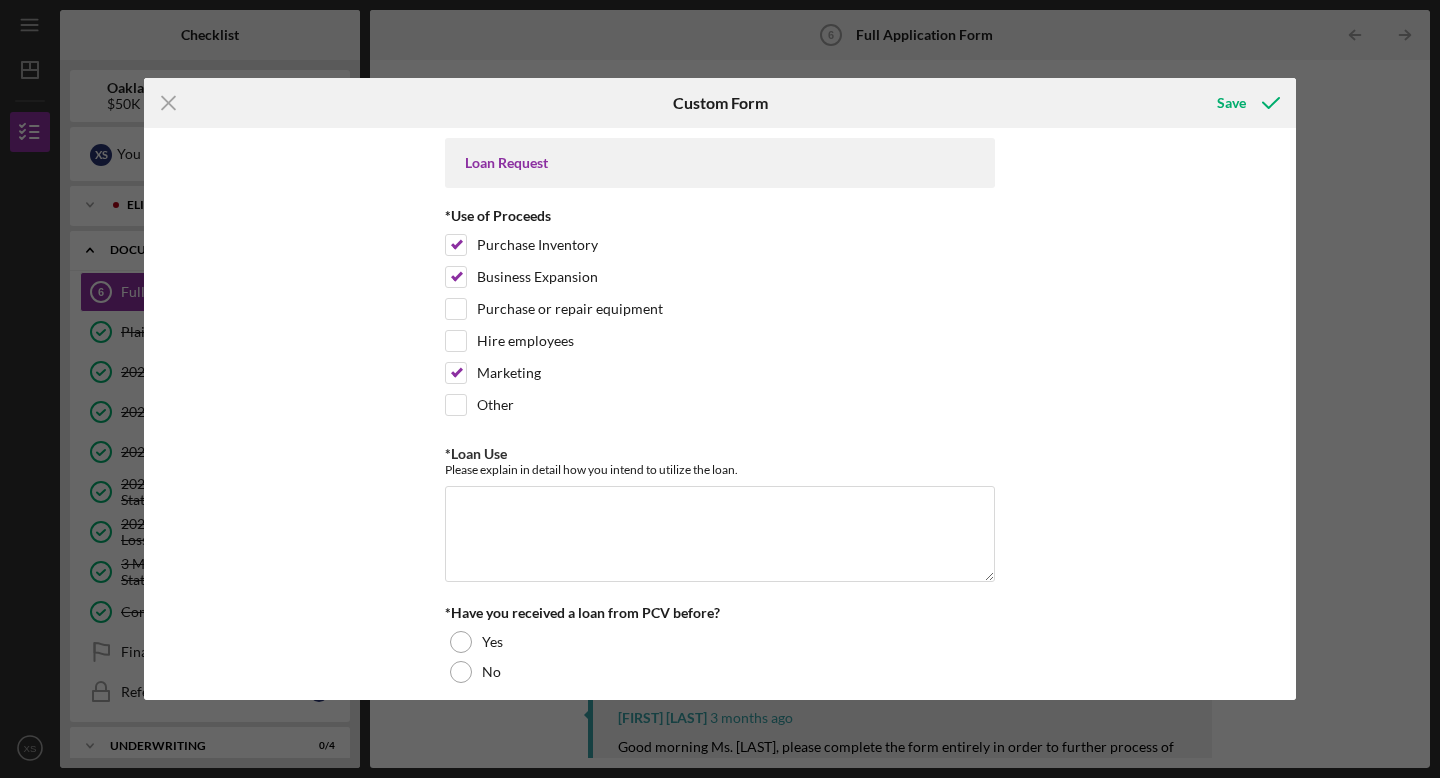 click on "*Use of Proceeds Purchase Inventory Business Expansion Purchase or repair equipment Hire employees Marketing Other" at bounding box center [720, 317] 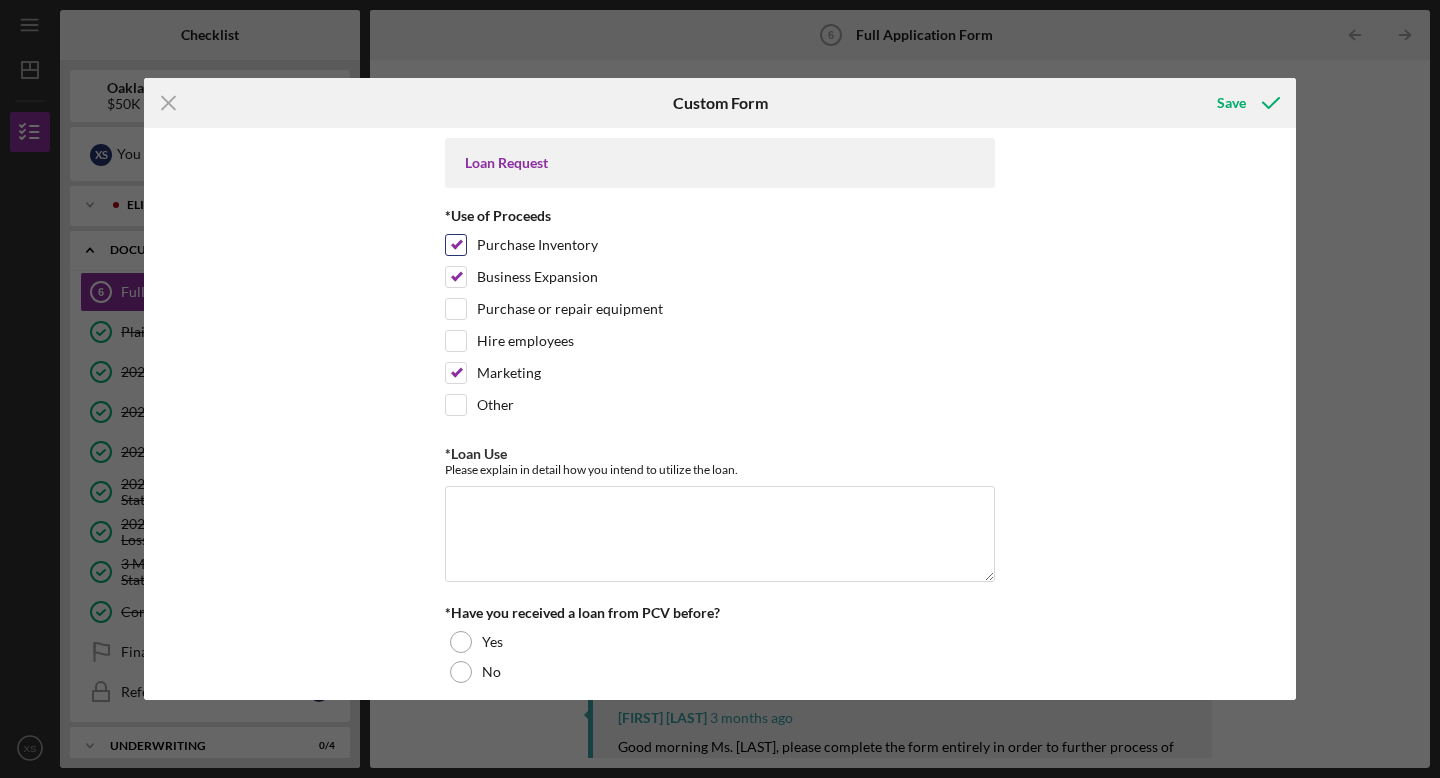 click on "Purchase Inventory" at bounding box center [456, 245] 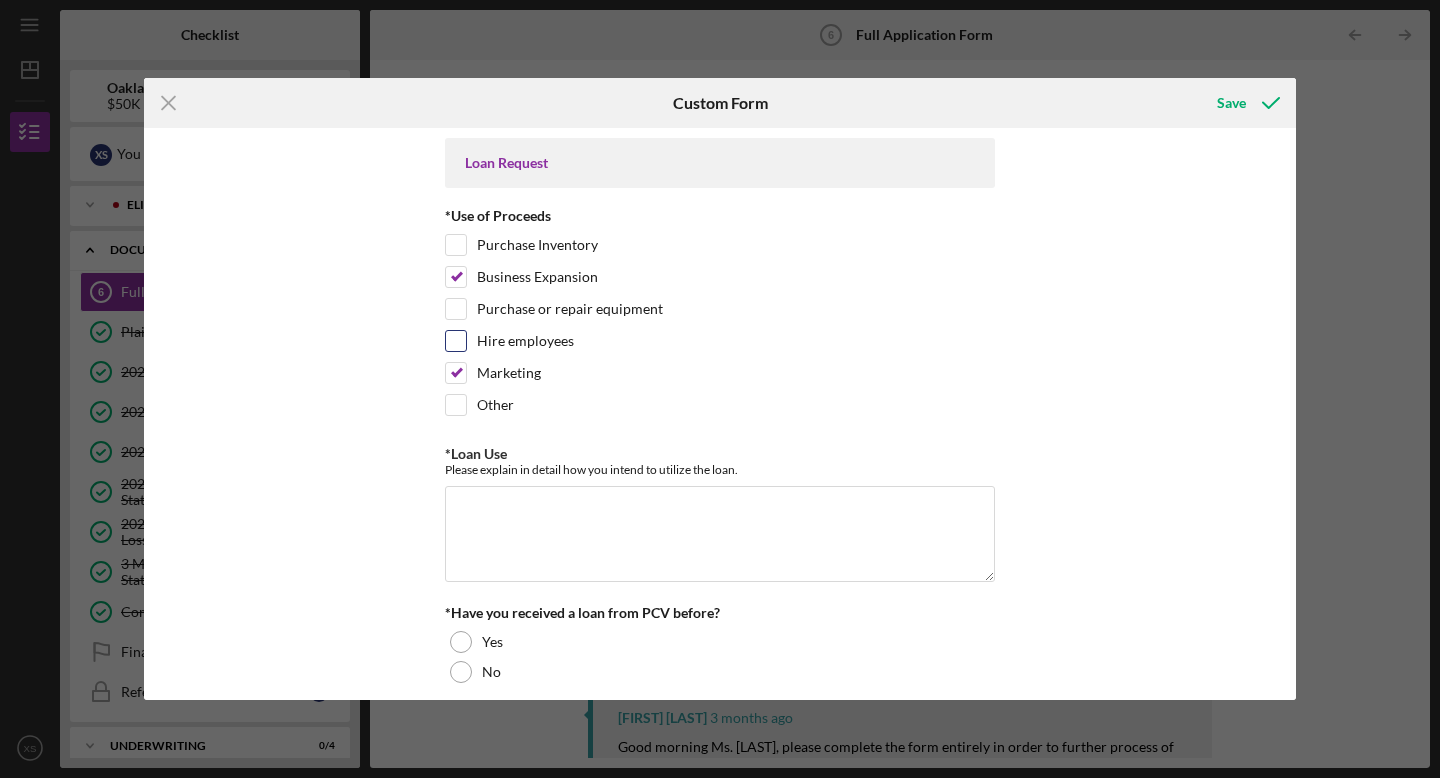 click on "Hire employees" at bounding box center (456, 341) 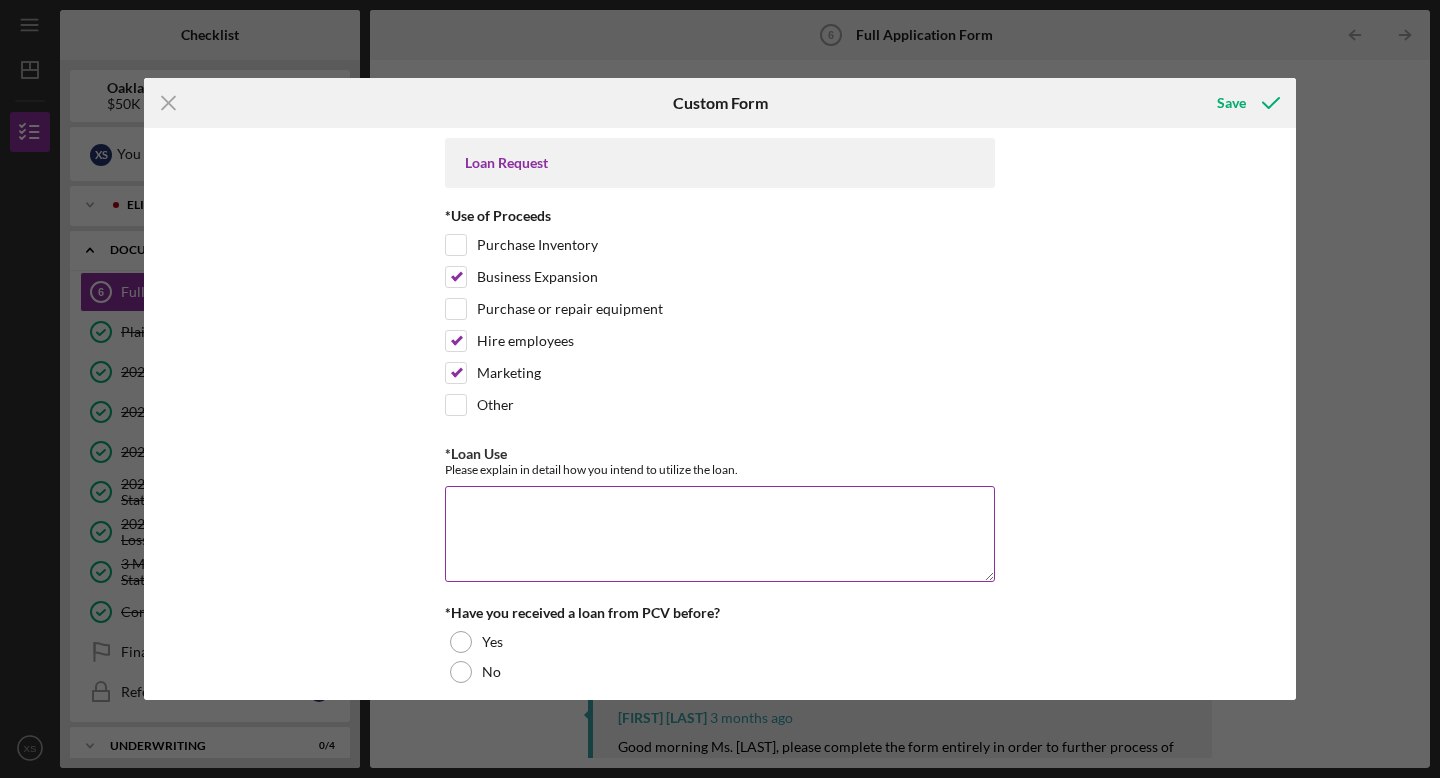 click on "*Loan Use" at bounding box center (720, 534) 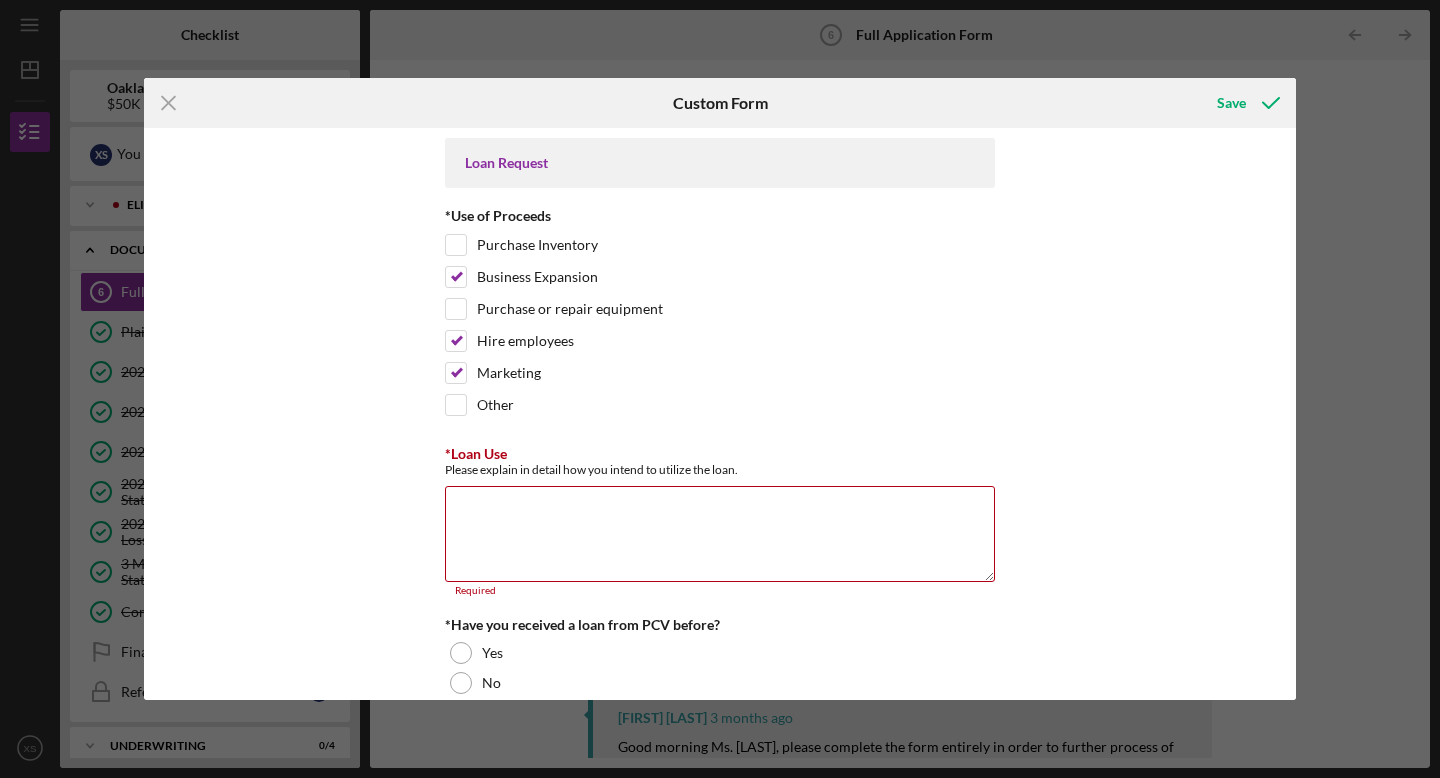 paste on "First, a portion of the loan will be allocated to expanding the current role and responsibilities of our production assistant. She has shown strong potential and the plan is to increase her time commitment and develop her into a managerial position. As part of this transition, she will begin to oversee the scheduling and supervision of part-time employees, whom we plan to hire to support growing operational demands. This development is essential to building a more structured and efficient team as we scale.
Also, we will launch a dedicated advertising and marketing campaign to increase brand visibility and drive customer engagement. A consistent monthly advertising budget will be established to support digital and social media marketing, targeted promotions and paid advertisements; all aimed at increasing sales and overall revenue.
Lastly, we intend to expand the wholesale side of our business by actively pursuing new stockist relationships. This includes outreach efforts, sampling and potentially attending..." 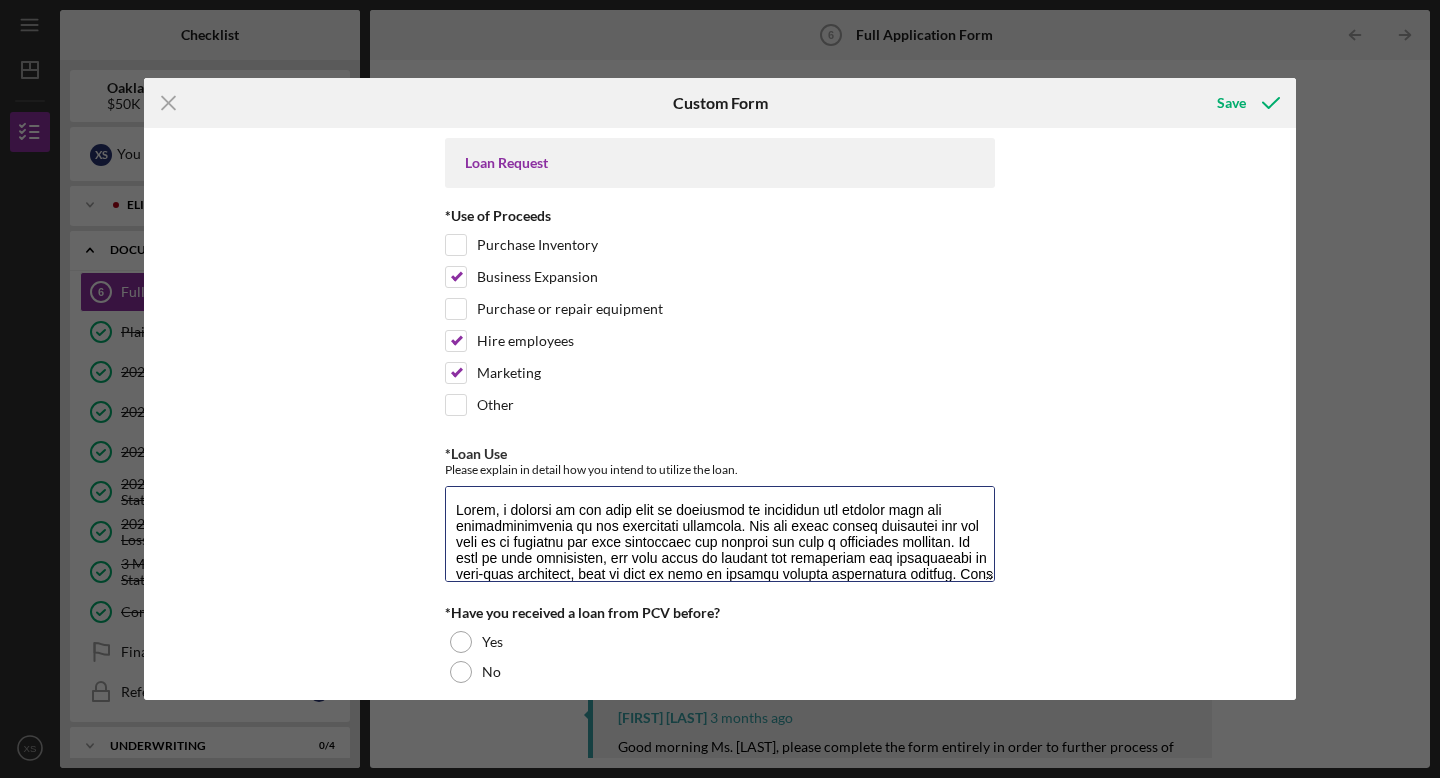 scroll, scrollTop: 226, scrollLeft: 0, axis: vertical 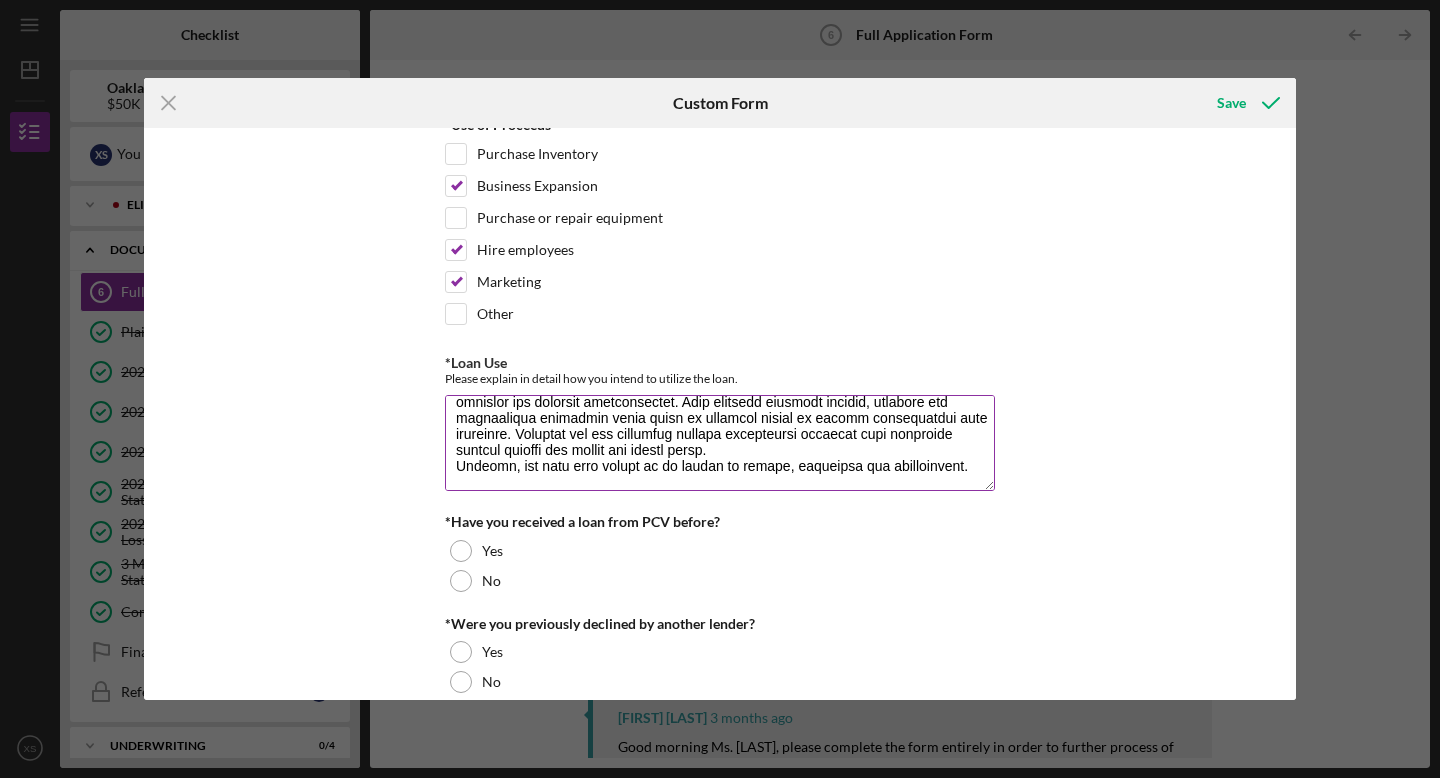 click on "*Loan Use" at bounding box center (720, 443) 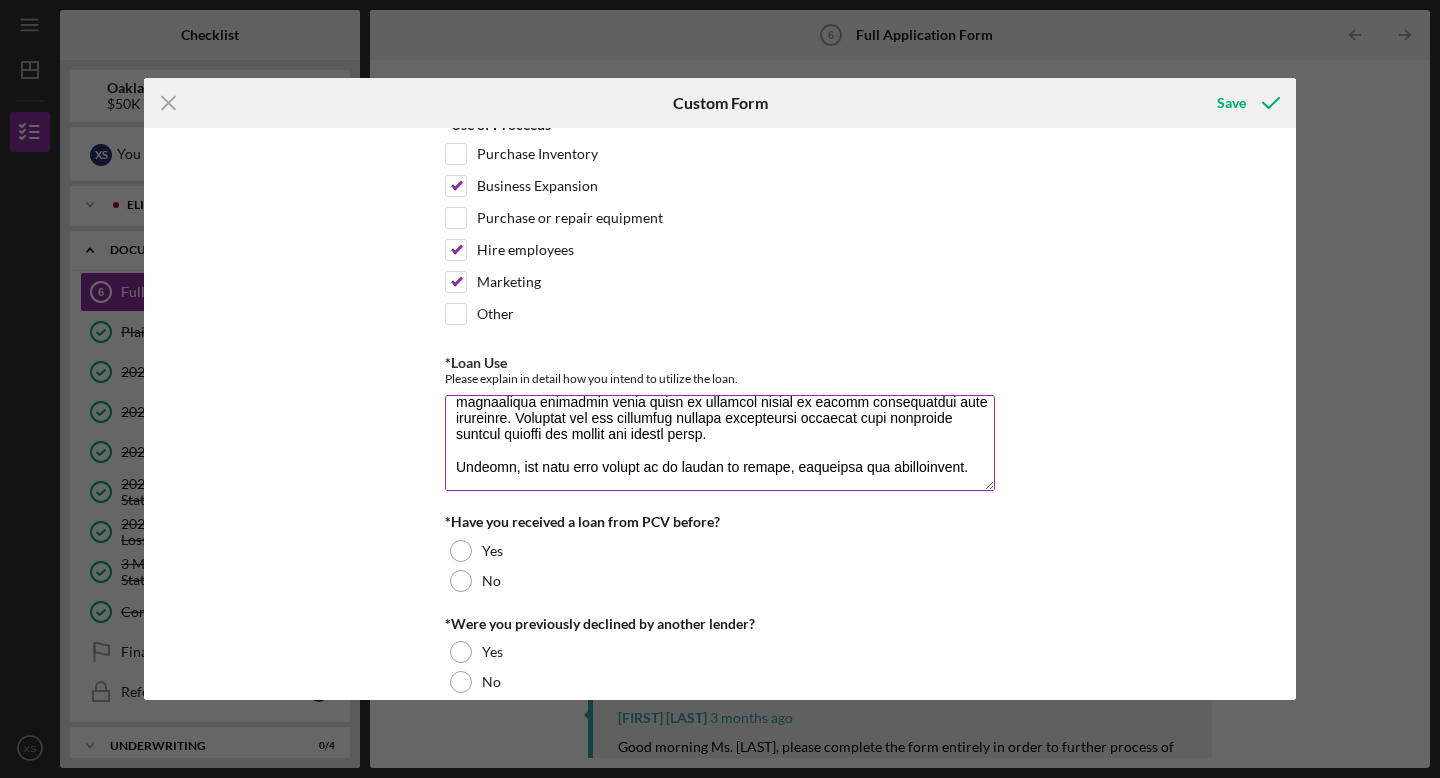 scroll, scrollTop: 257, scrollLeft: 0, axis: vertical 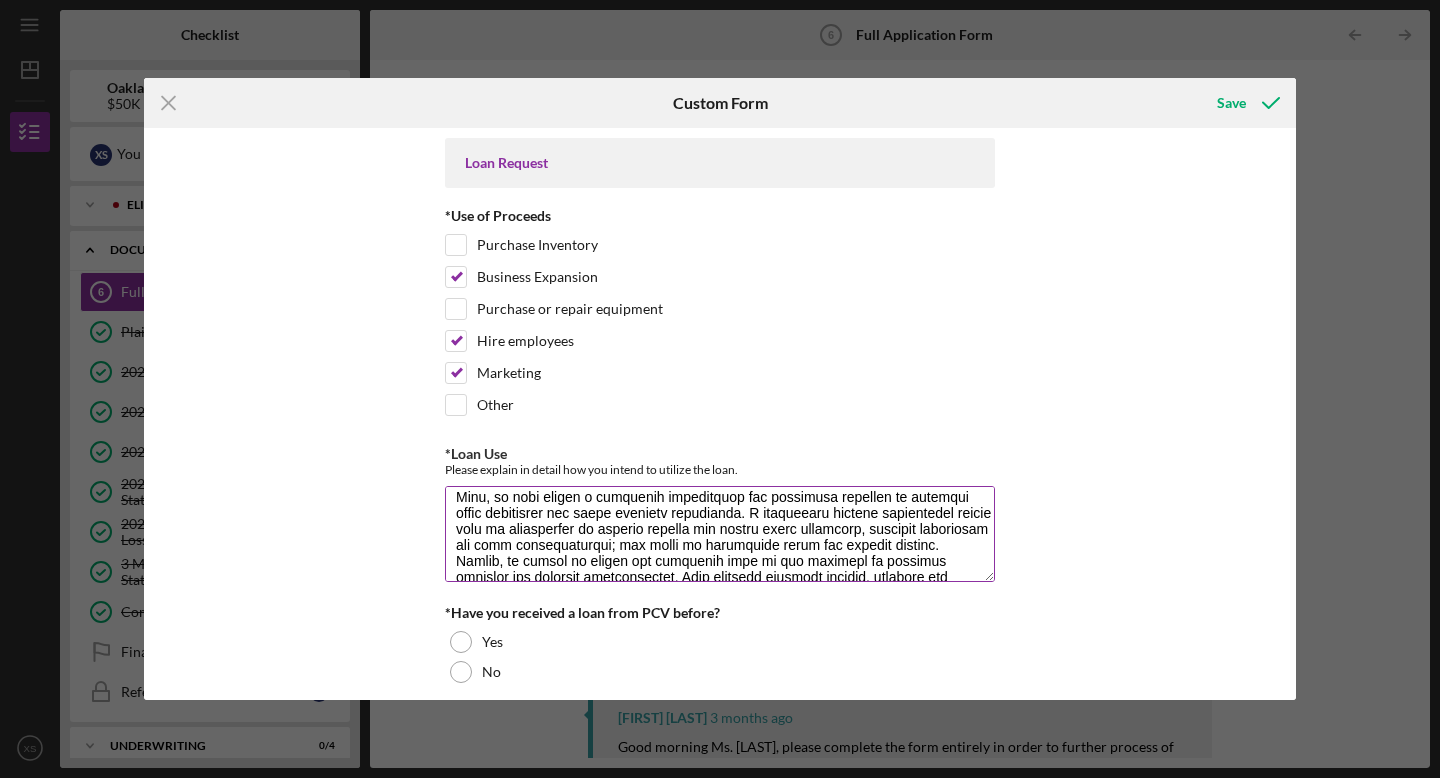 click on "*Loan Use" at bounding box center [720, 534] 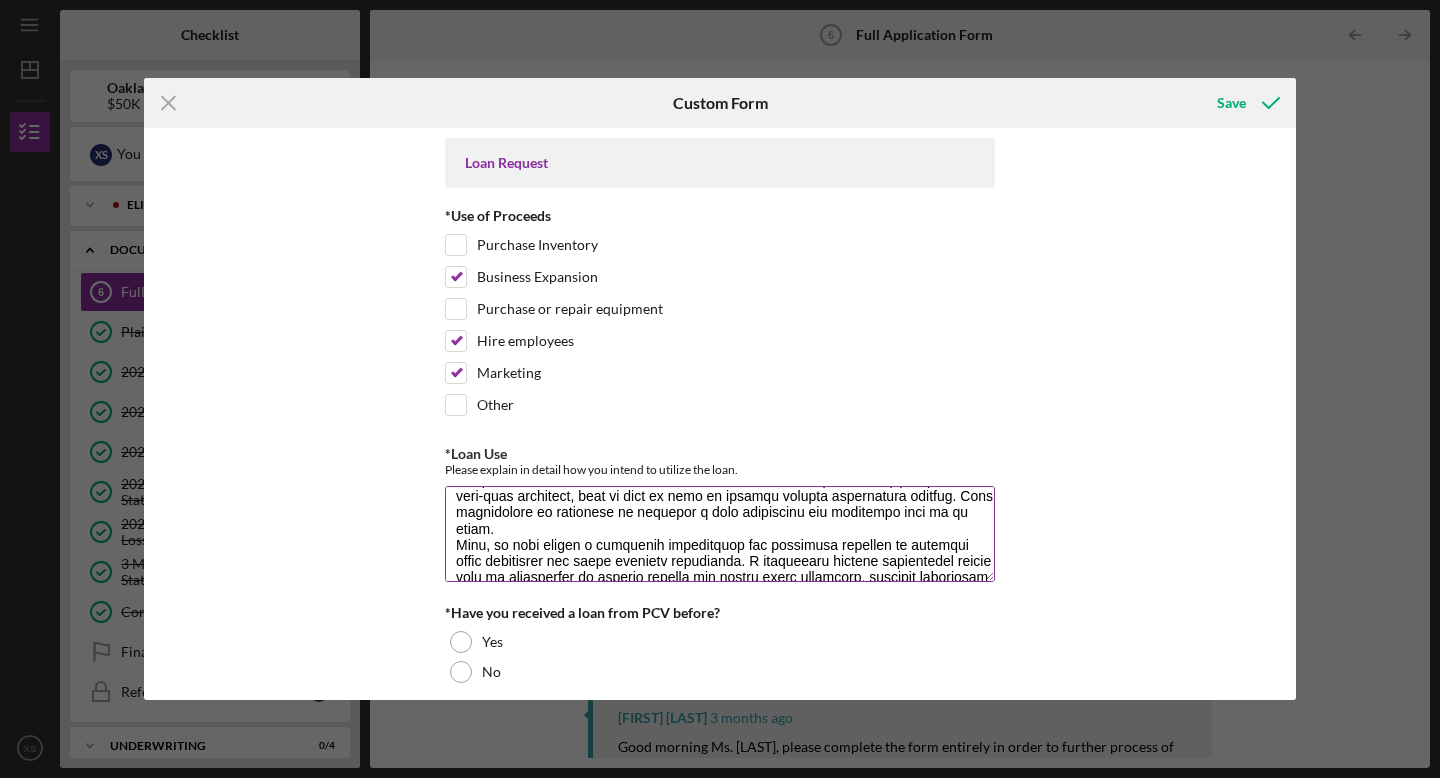 scroll, scrollTop: 46, scrollLeft: 0, axis: vertical 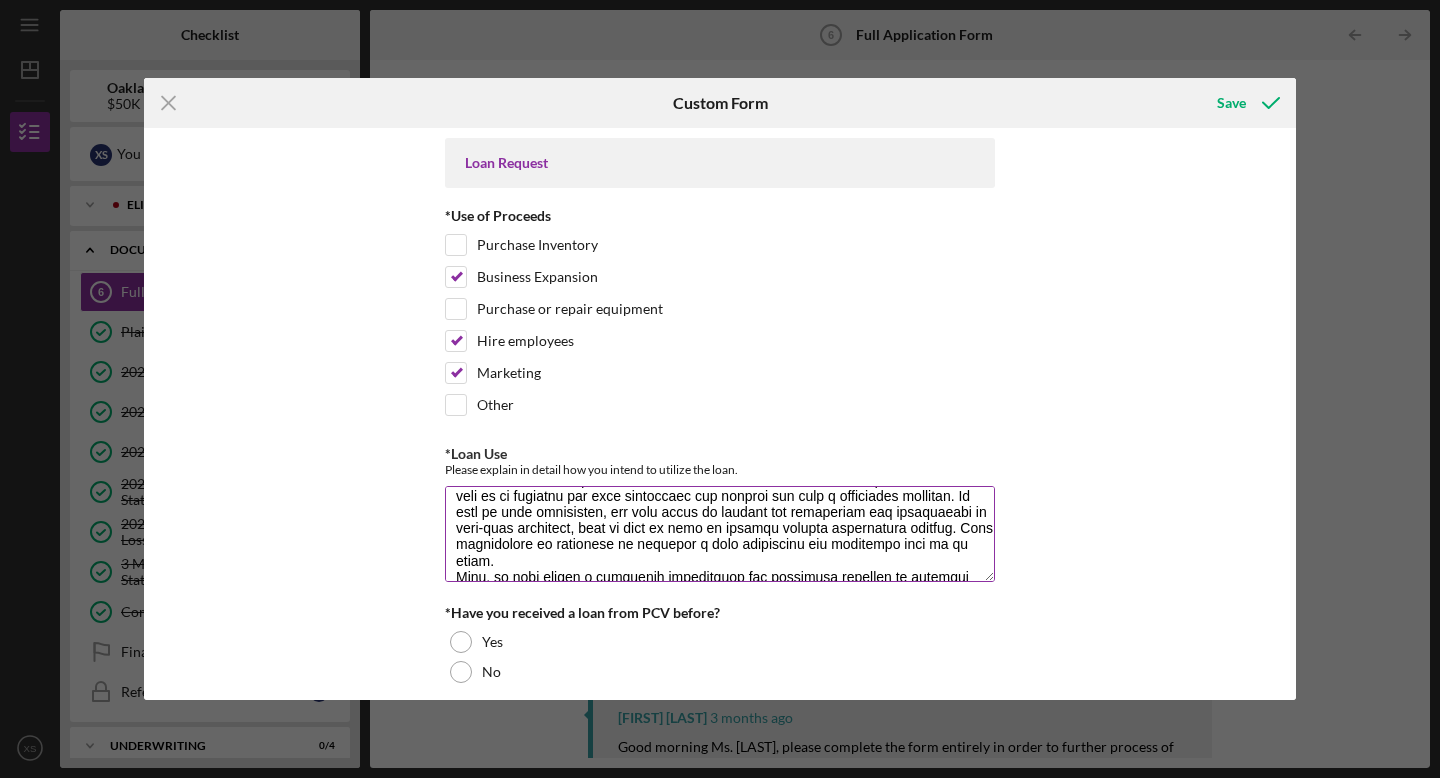 click on "*Loan Use" at bounding box center [720, 534] 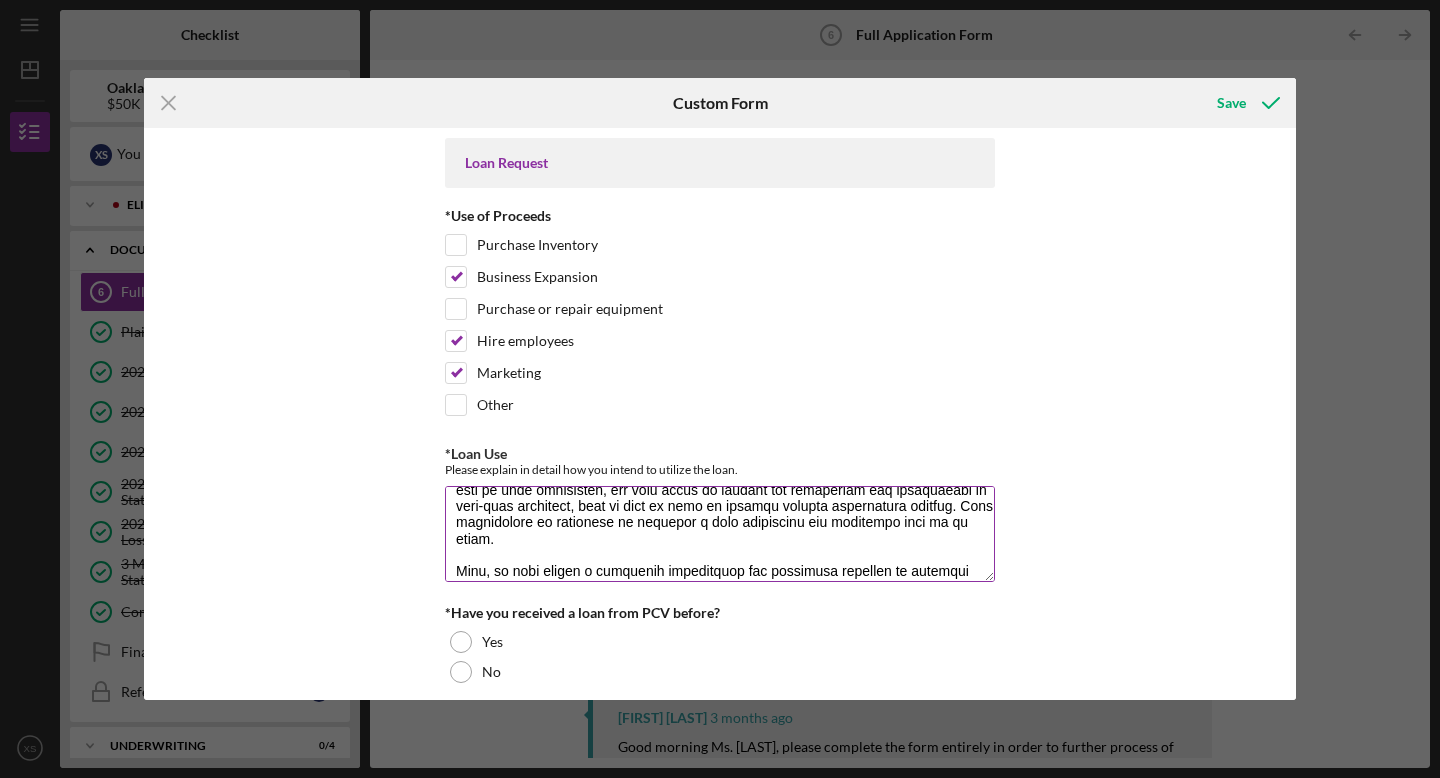 scroll, scrollTop: 73, scrollLeft: 0, axis: vertical 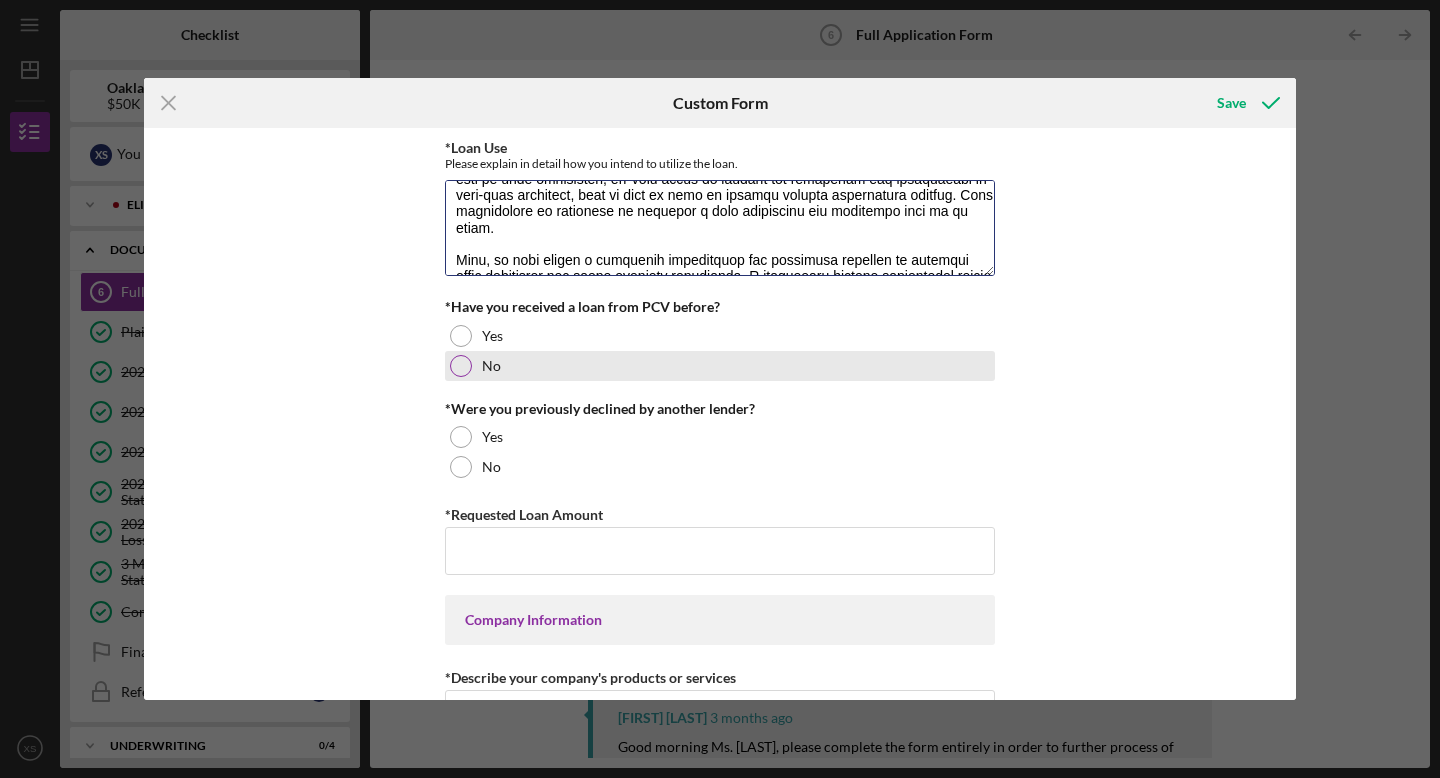 type on "First, a portion of the loan will be allocated to expanding the current role and responsibilities of our production assistant. She has shown strong potential and the plan is to increase her time commitment and develop her into a managerial position. As part of this transition, she will begin to oversee the scheduling and supervision of part-time employees, whom we plan to hire to support growing operational demands. This development is essential to building a more structured and efficient team as we scale.
Also, we will launch a dedicated advertising and marketing campaign to increase brand visibility and drive customer engagement. A consistent monthly advertising budget will be established to support digital and social media marketing, targeted promotions and paid advertisements; all aimed at increasing sales and overall revenue.
Lastly, we intend to expand the wholesale side of our business by actively pursuing new stockist relationships. This includes outreach efforts, sampling and potentially attendi..." 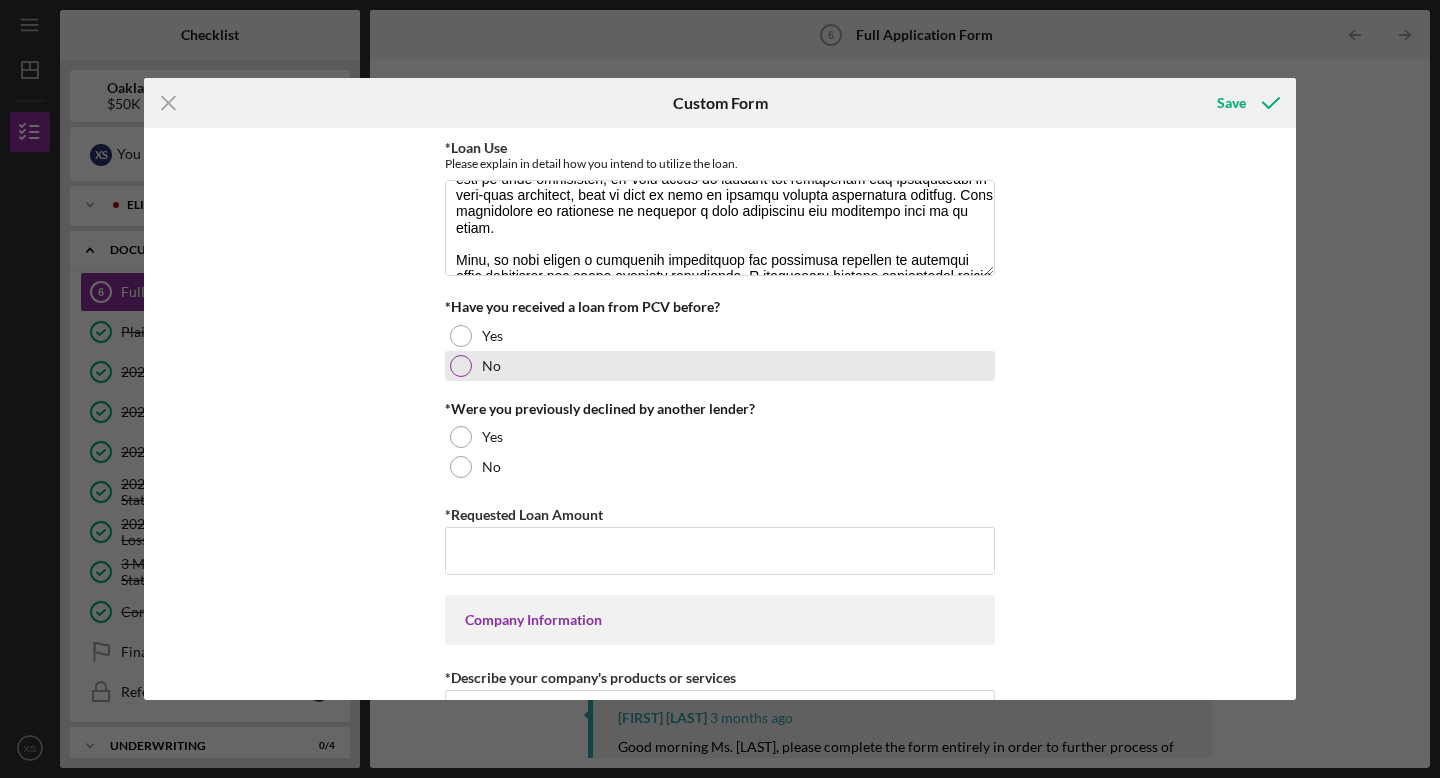 click at bounding box center (461, 366) 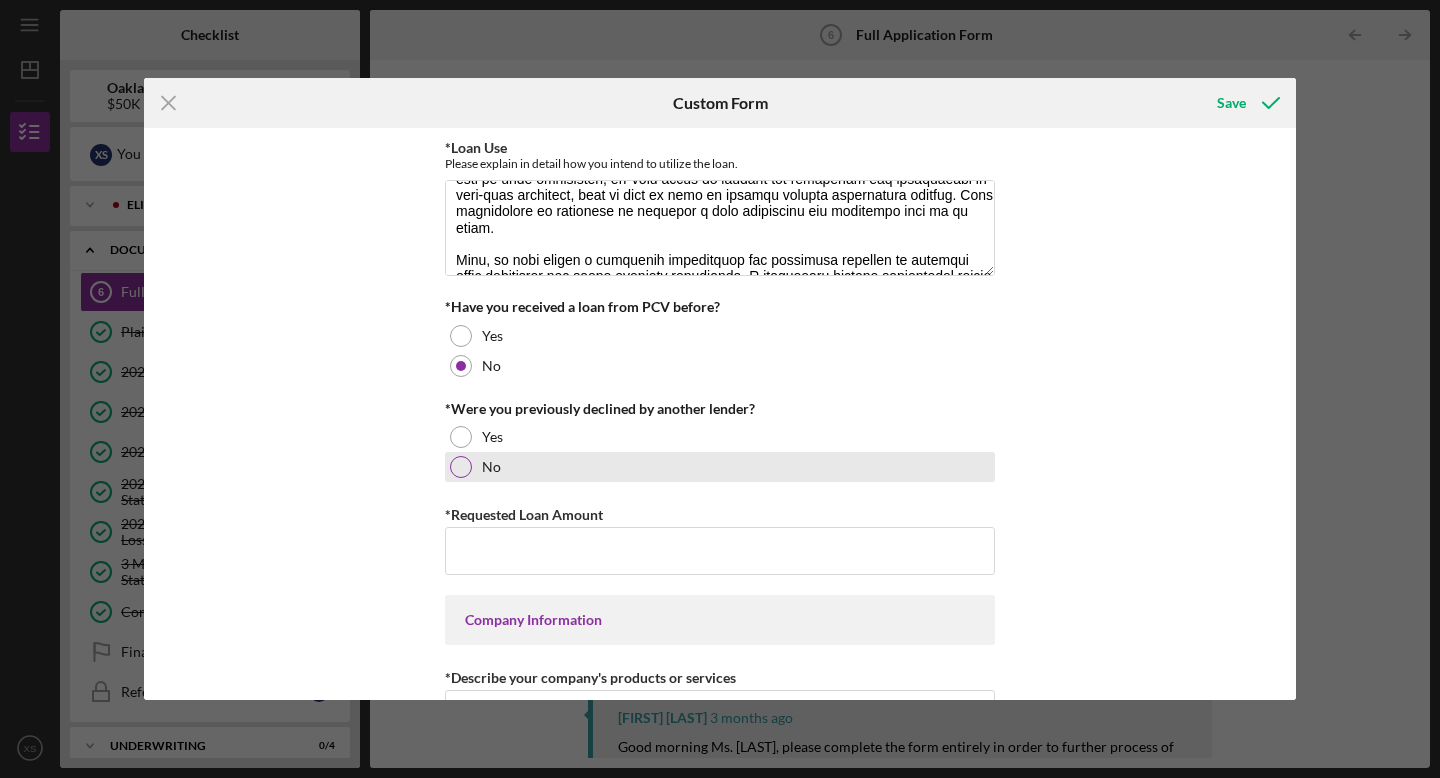 click at bounding box center [461, 467] 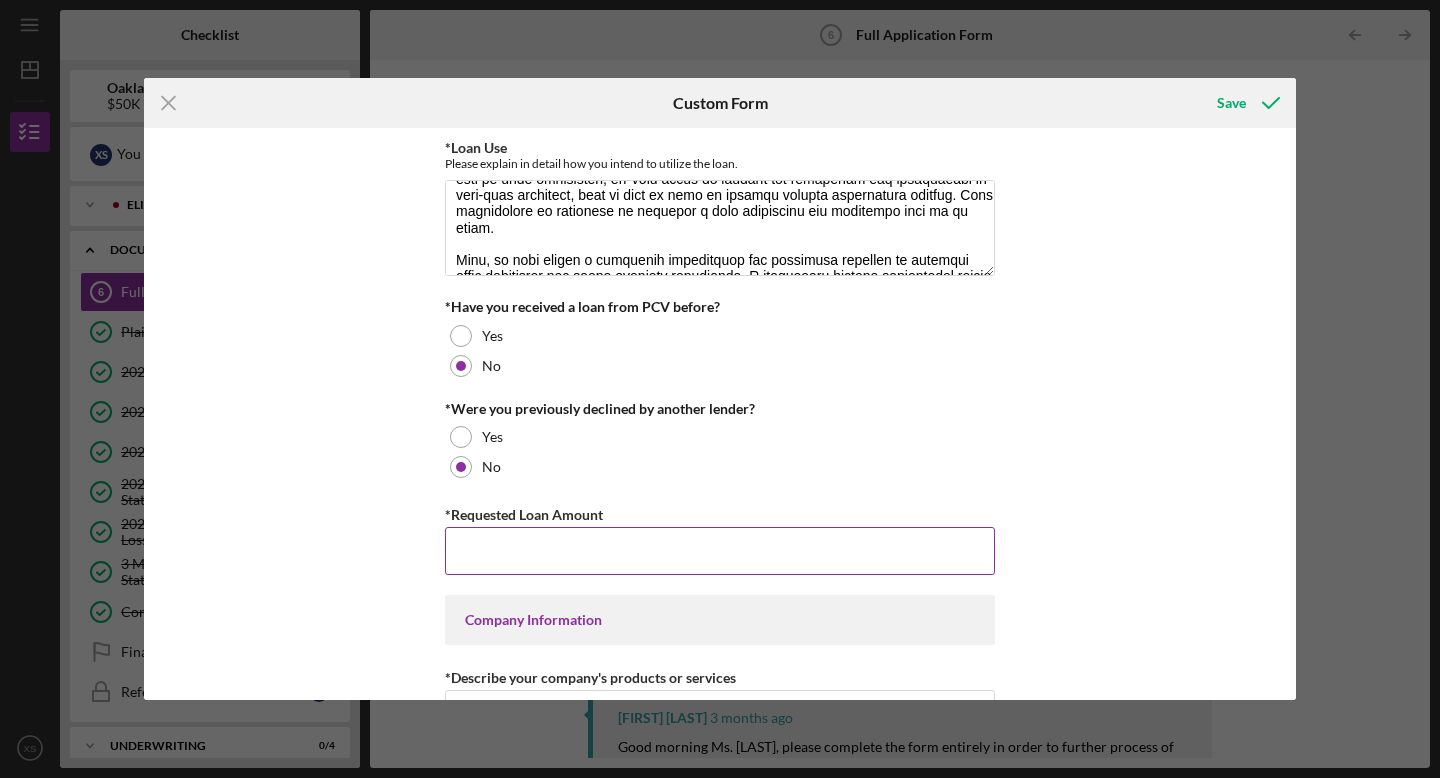 click on "*Requested Loan Amount" at bounding box center (720, 551) 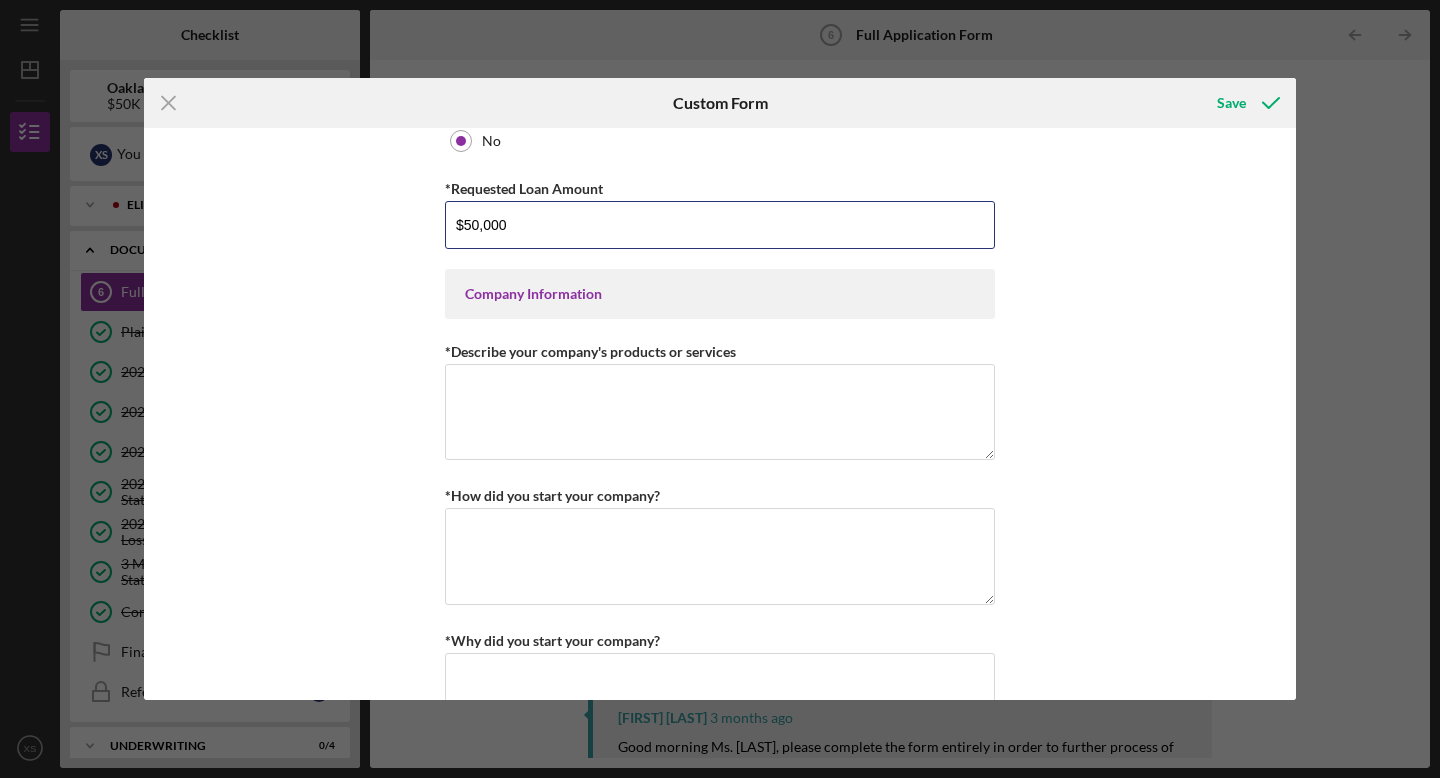 scroll, scrollTop: 626, scrollLeft: 0, axis: vertical 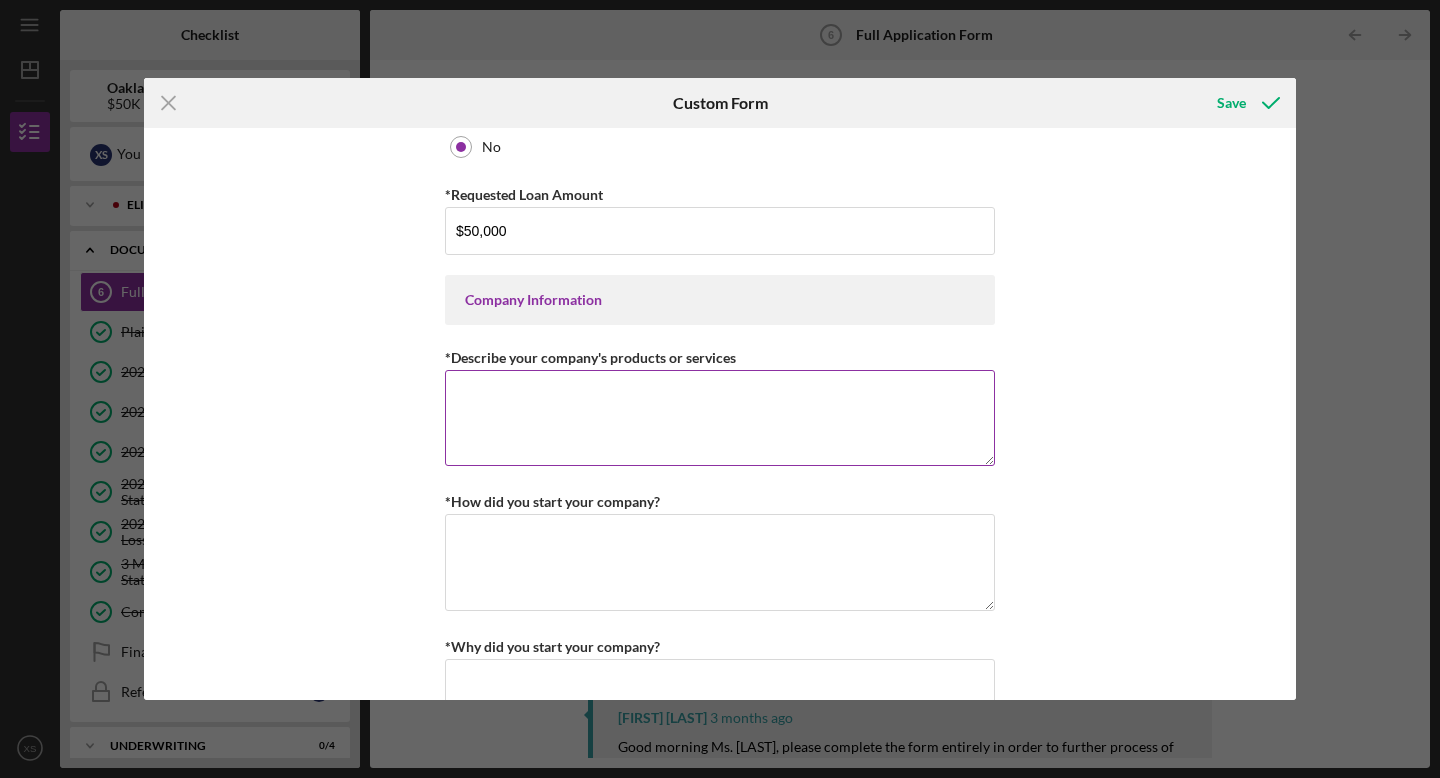 click on "*Describe your company's products or services" at bounding box center (720, 418) 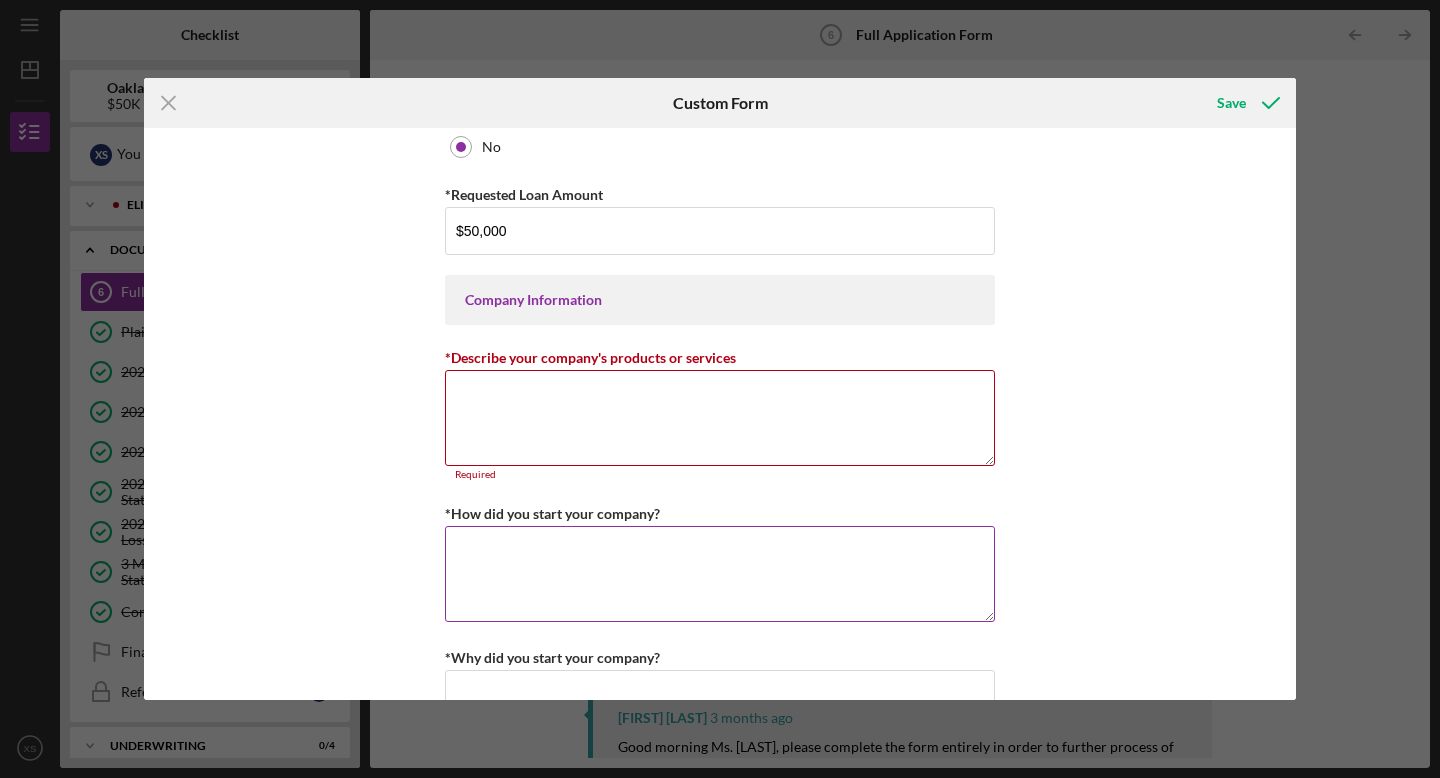 click on "*How did you start your company?" at bounding box center (720, 574) 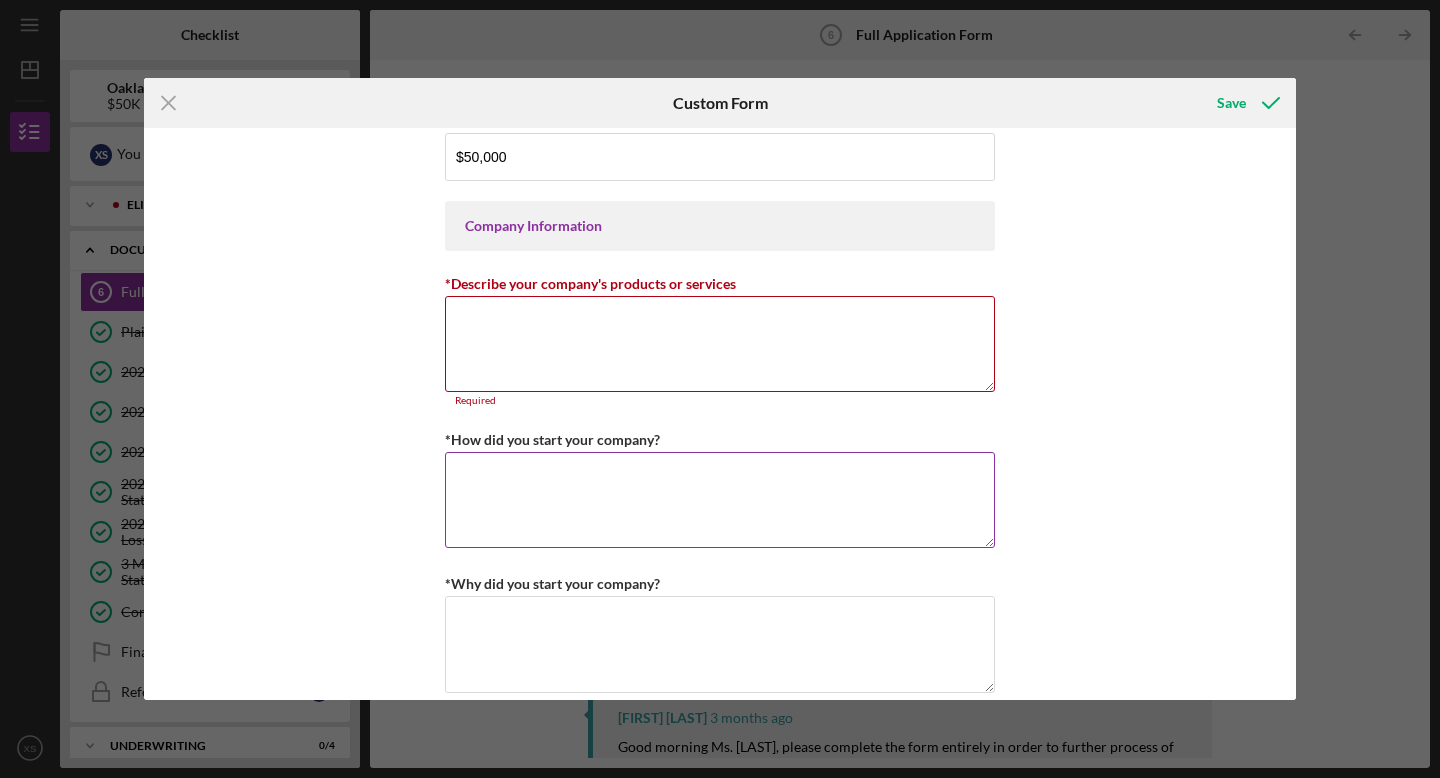 scroll, scrollTop: 712, scrollLeft: 0, axis: vertical 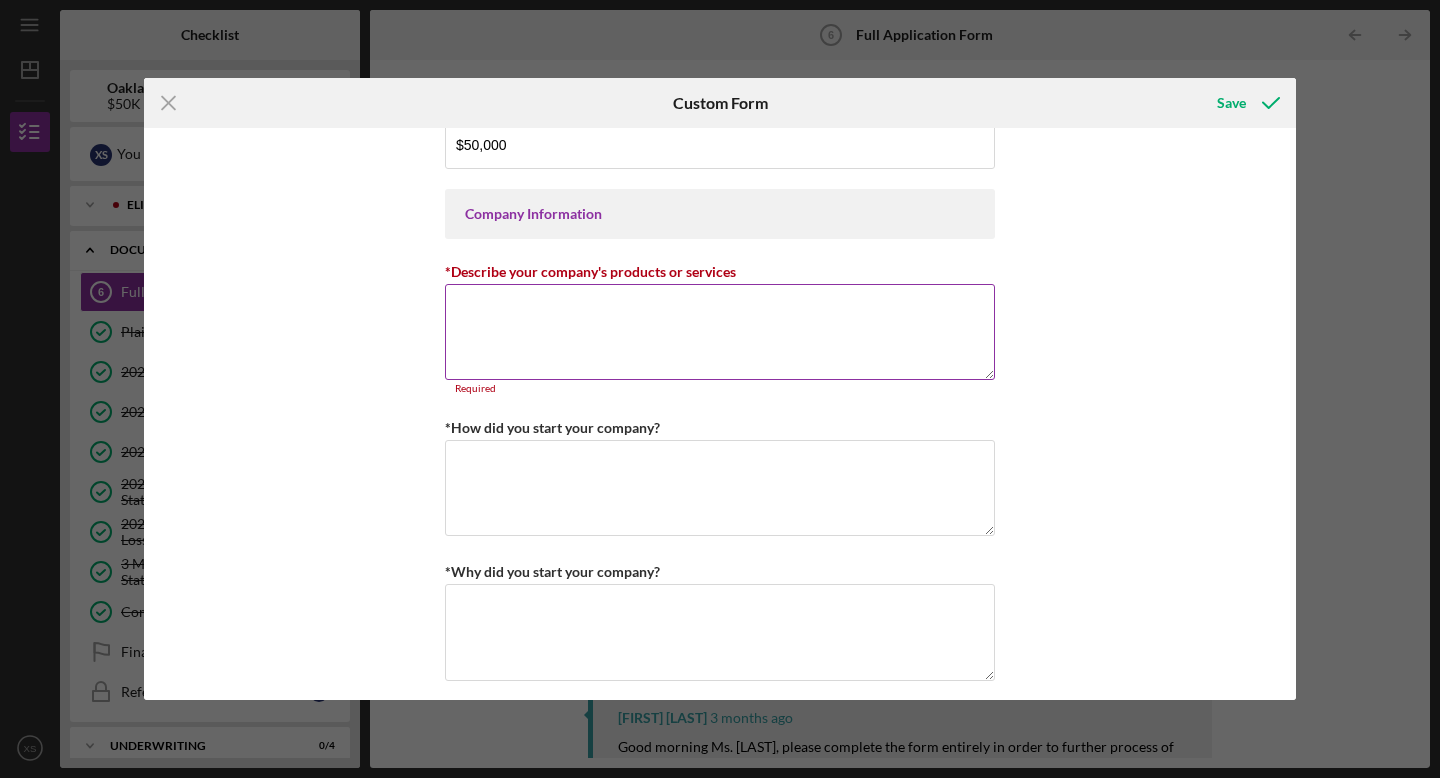 click on "*Describe your company's products or services" at bounding box center (720, 332) 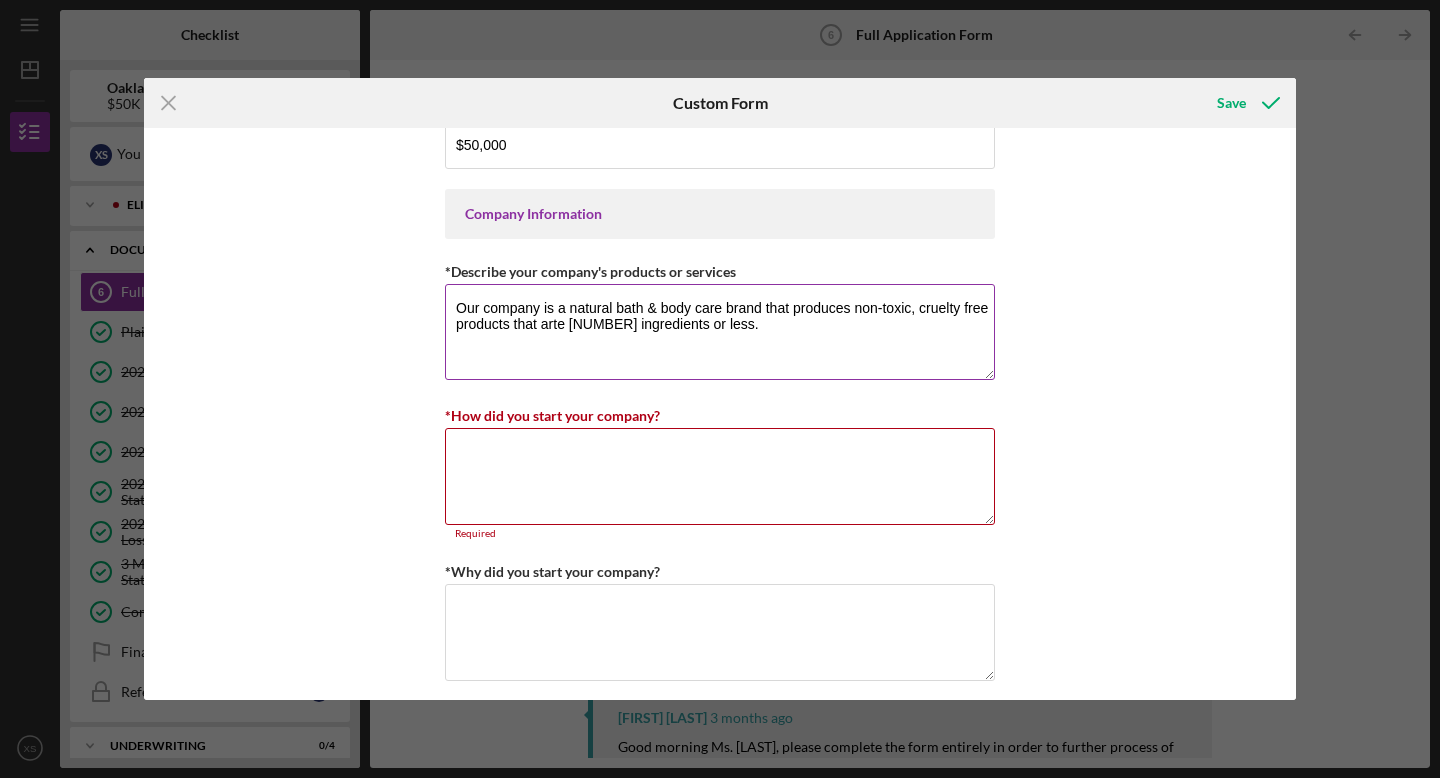 click on "Our company is a natural bath & body care brand that produces non-toxic, cruelty free products that arte [NUMBER] ingredients or less." at bounding box center (720, 332) 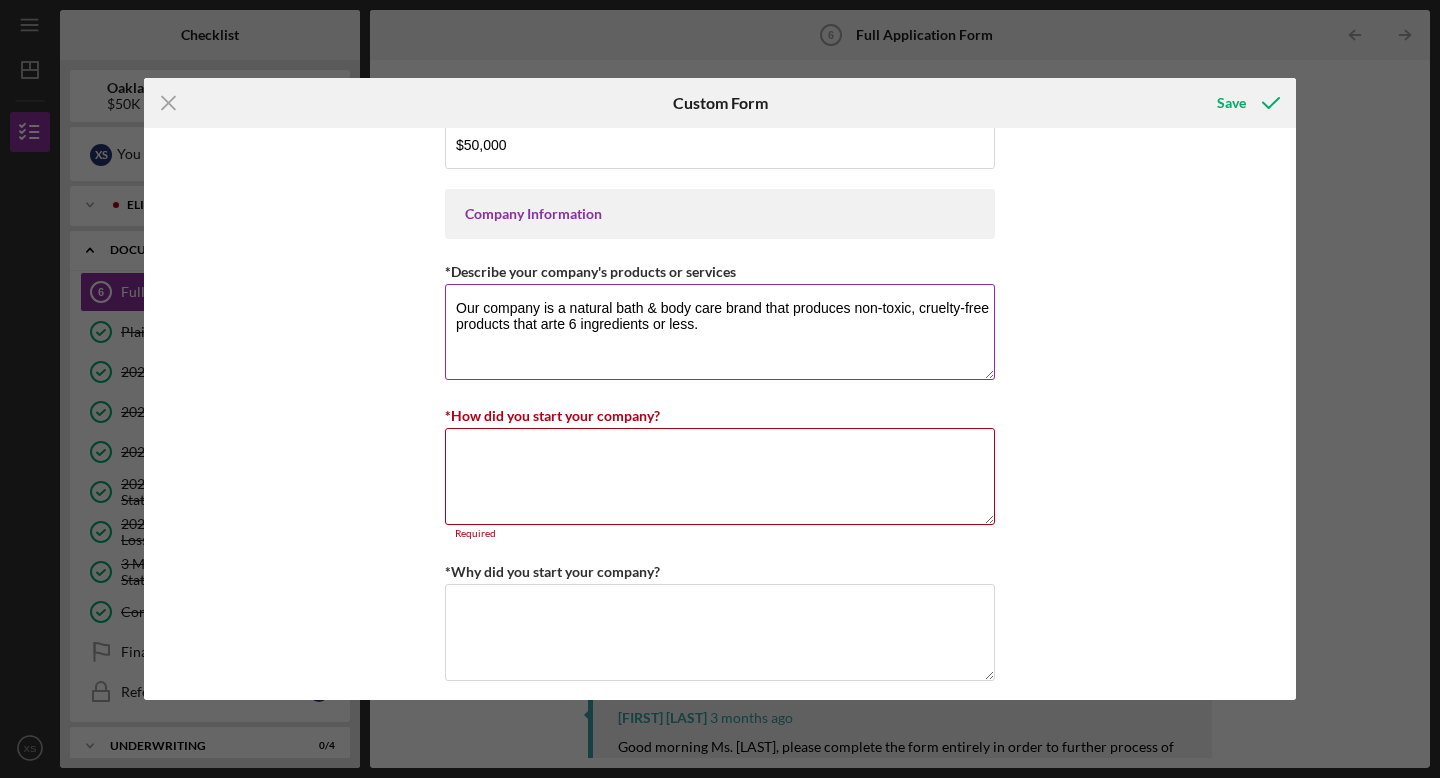 click on "Our company is a natural bath & body care brand that produces non-toxic, cruelty-free products that arte 6 ingredients or less." at bounding box center (720, 332) 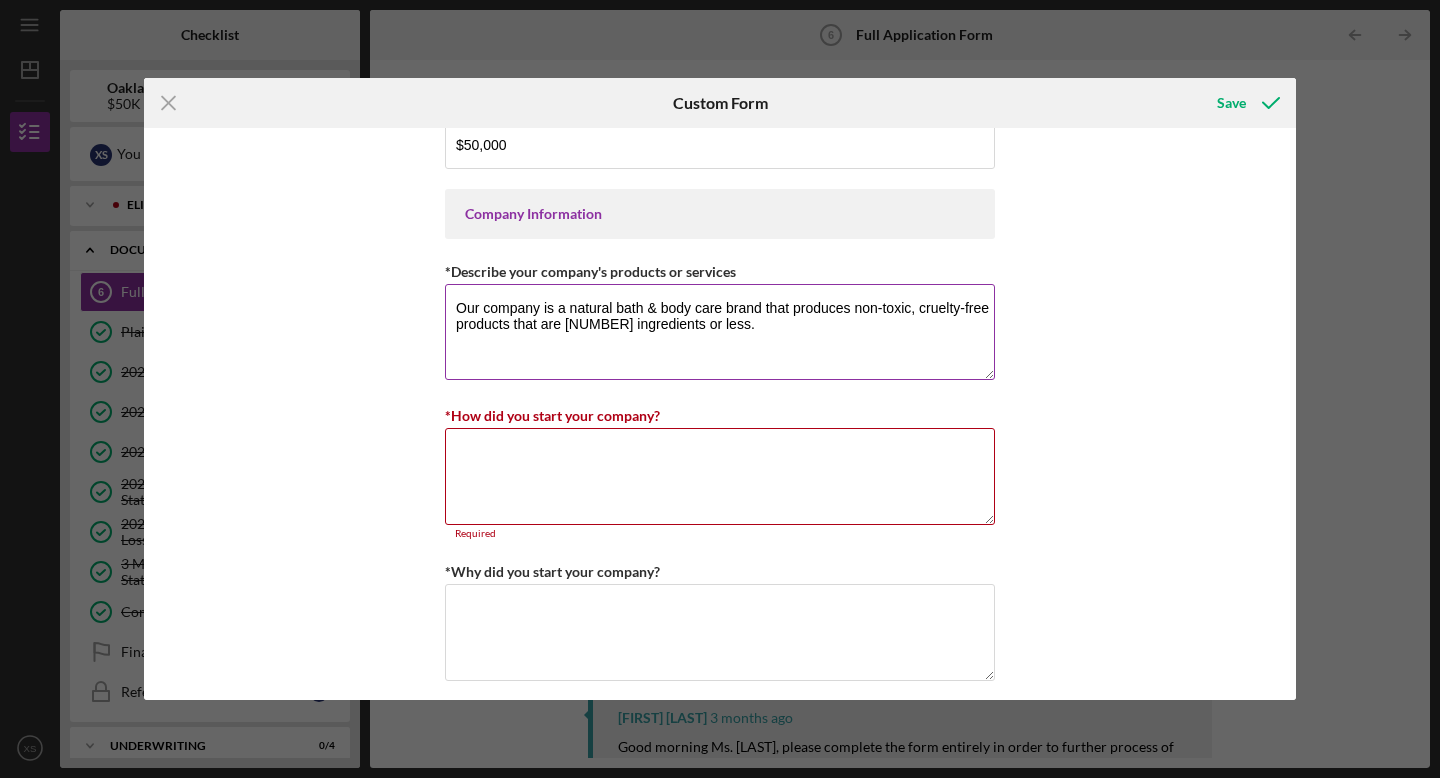 click on "Our company is a natural bath & body care brand that produces non-toxic, cruelty-free products that are [NUMBER] ingredients or less." at bounding box center [720, 332] 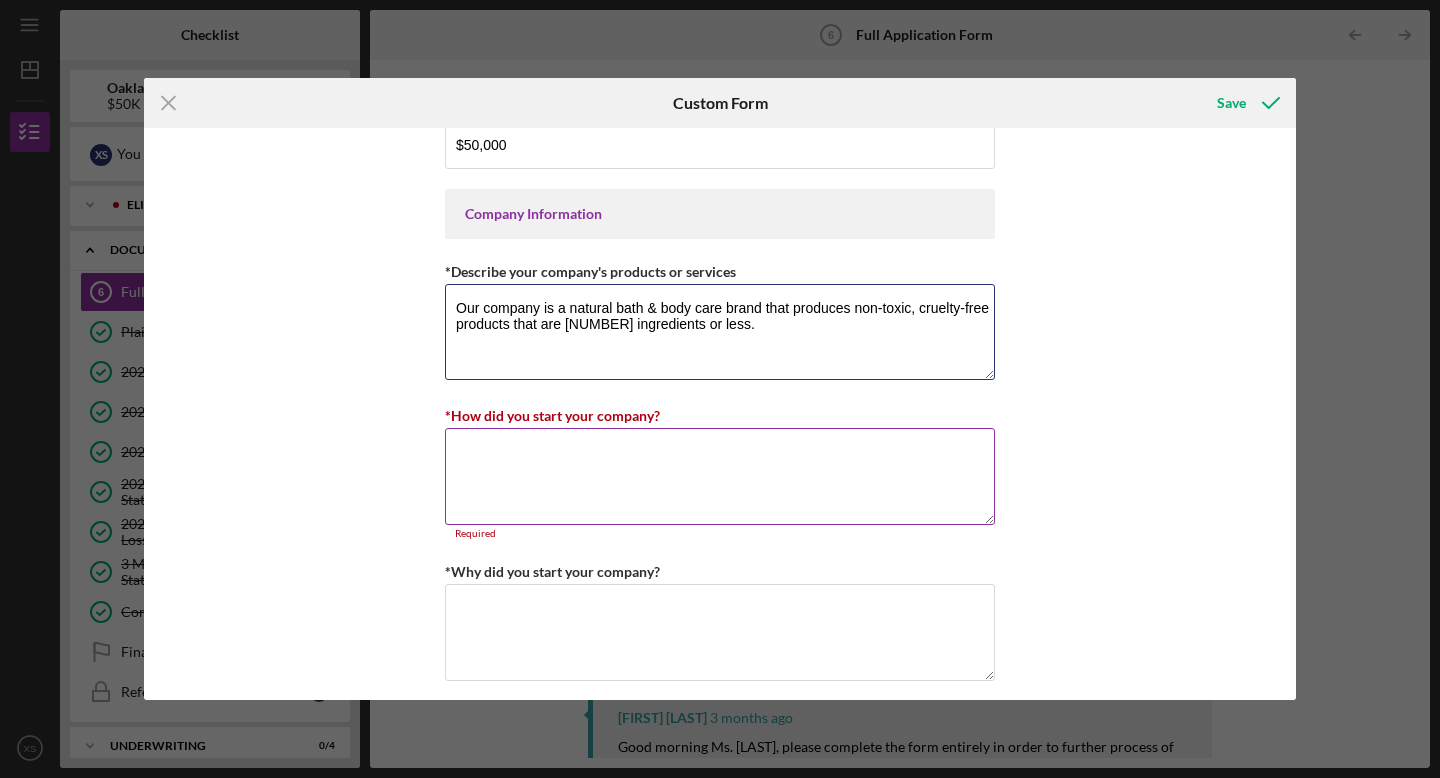 type on "Our company is a natural bath & body care brand that produces non-toxic, cruelty-free products that are [NUMBER] ingredients or less." 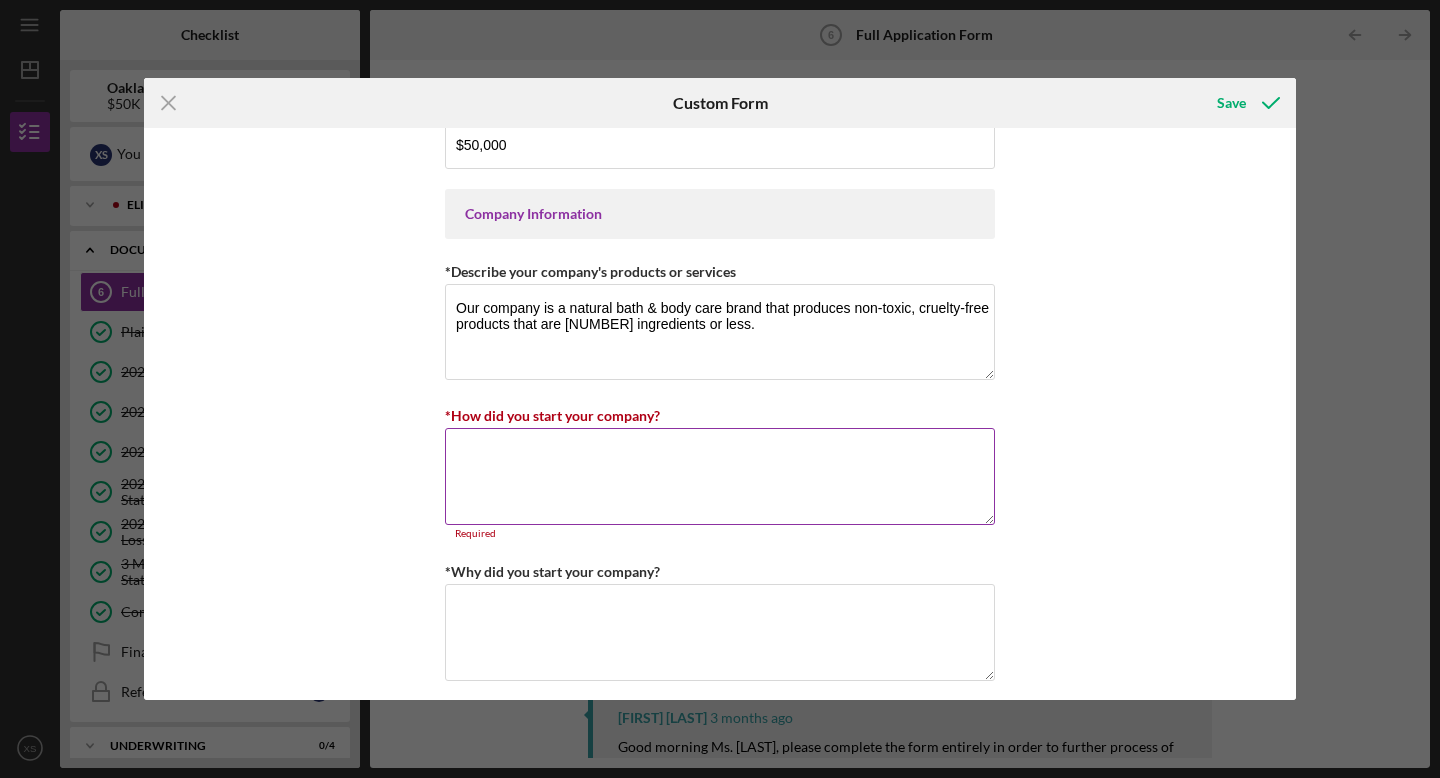 click on "*How did you start your company?" at bounding box center (720, 476) 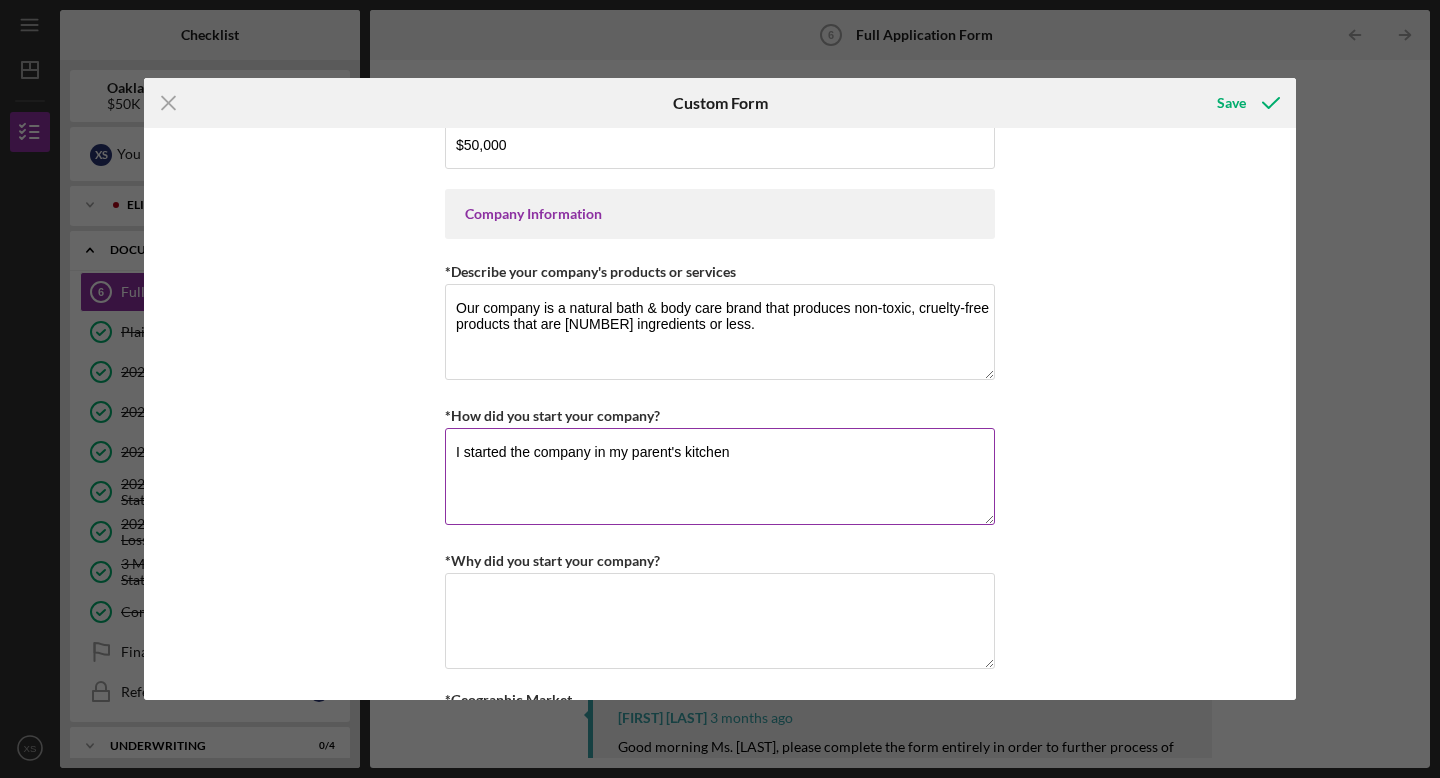 click on "I started the company in my parent's kitchen" at bounding box center [720, 476] 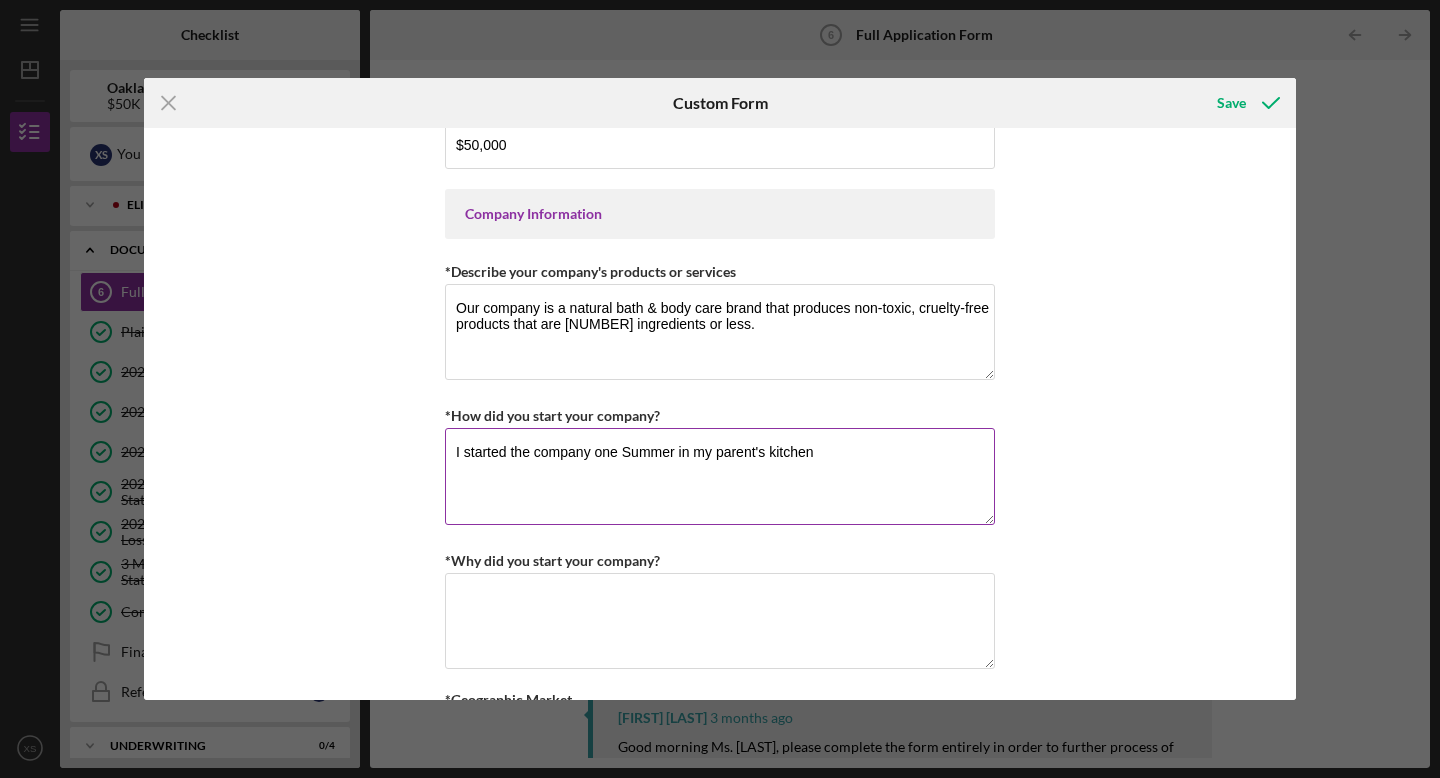 click on "I started the company one Summer in my parent's kitchen" at bounding box center (720, 476) 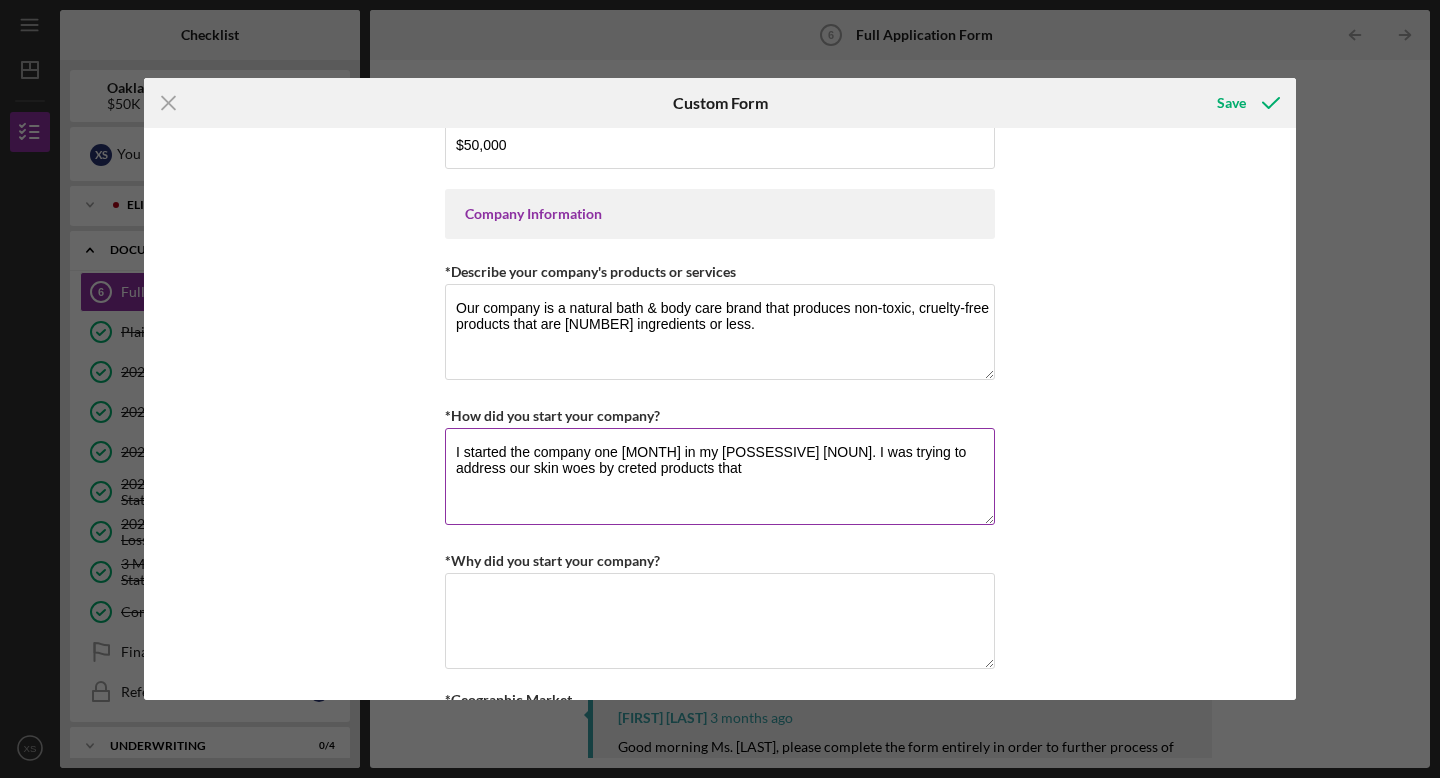 click on "I started the company one [MONTH] in my [POSSESSIVE] [NOUN]. I was trying to address our skin woes by creted products that" at bounding box center (720, 476) 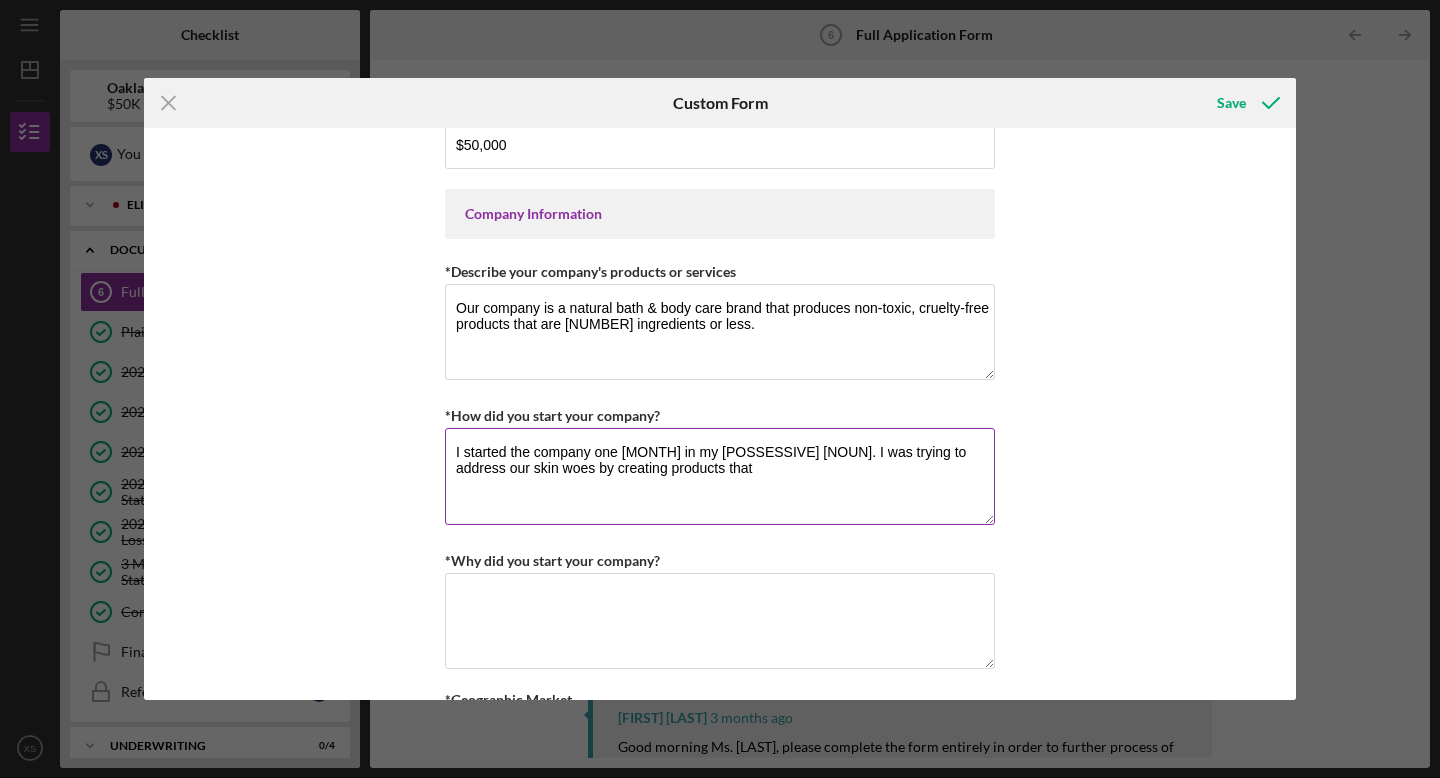 click on "I started the company one [MONTH] in my [POSSESSIVE] [NOUN]. I was trying to address our skin woes by creating products that" at bounding box center (720, 476) 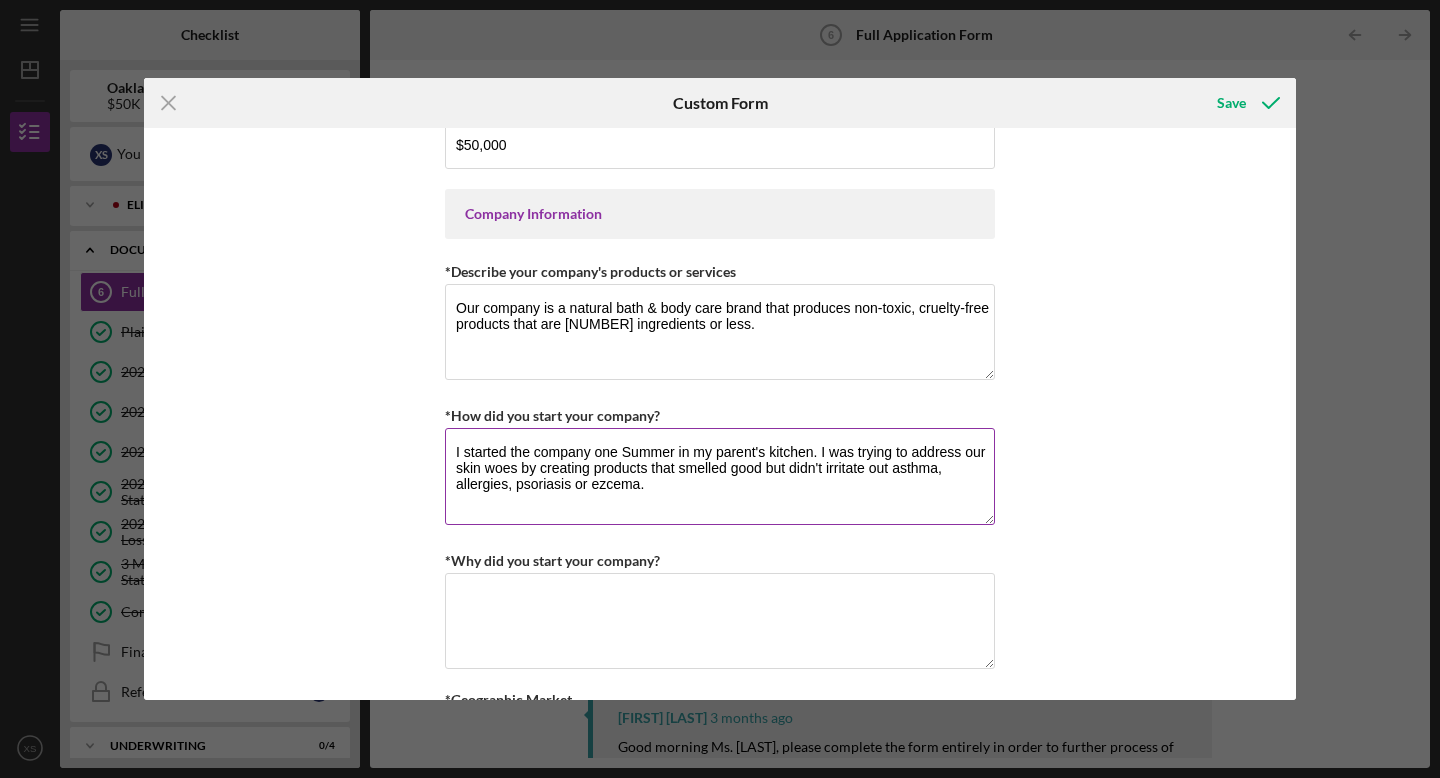 click on "I started the company one Summer in my parent's kitchen. I was trying to address our skin woes by creating products that smelled good but didn't irritate out asthma, allergies, psoriasis or ezcema." at bounding box center (720, 476) 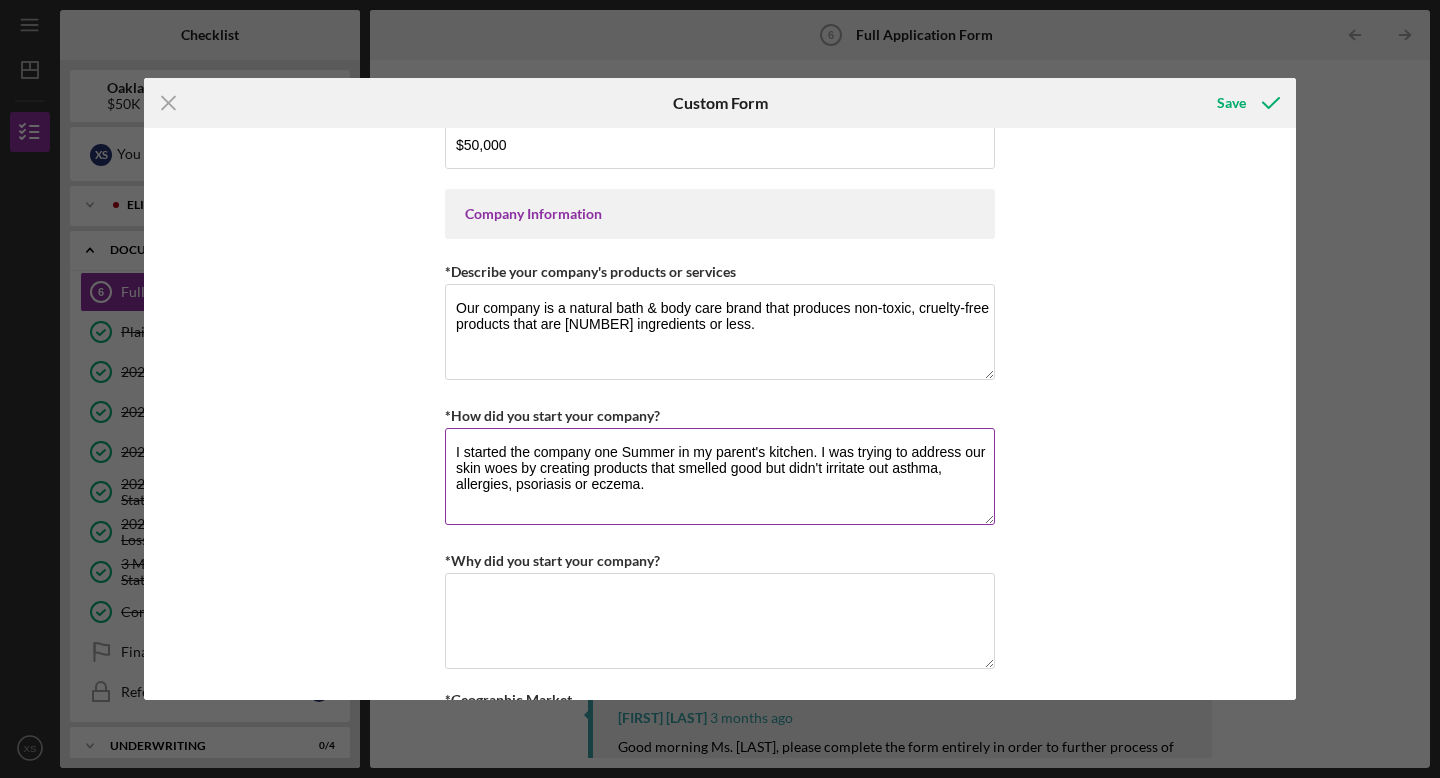 click on "I started the company one Summer in my parent's kitchen. I was trying to address our skin woes by creating products that smelled good but didn't irritate out asthma, allergies, psoriasis or eczema." at bounding box center [720, 476] 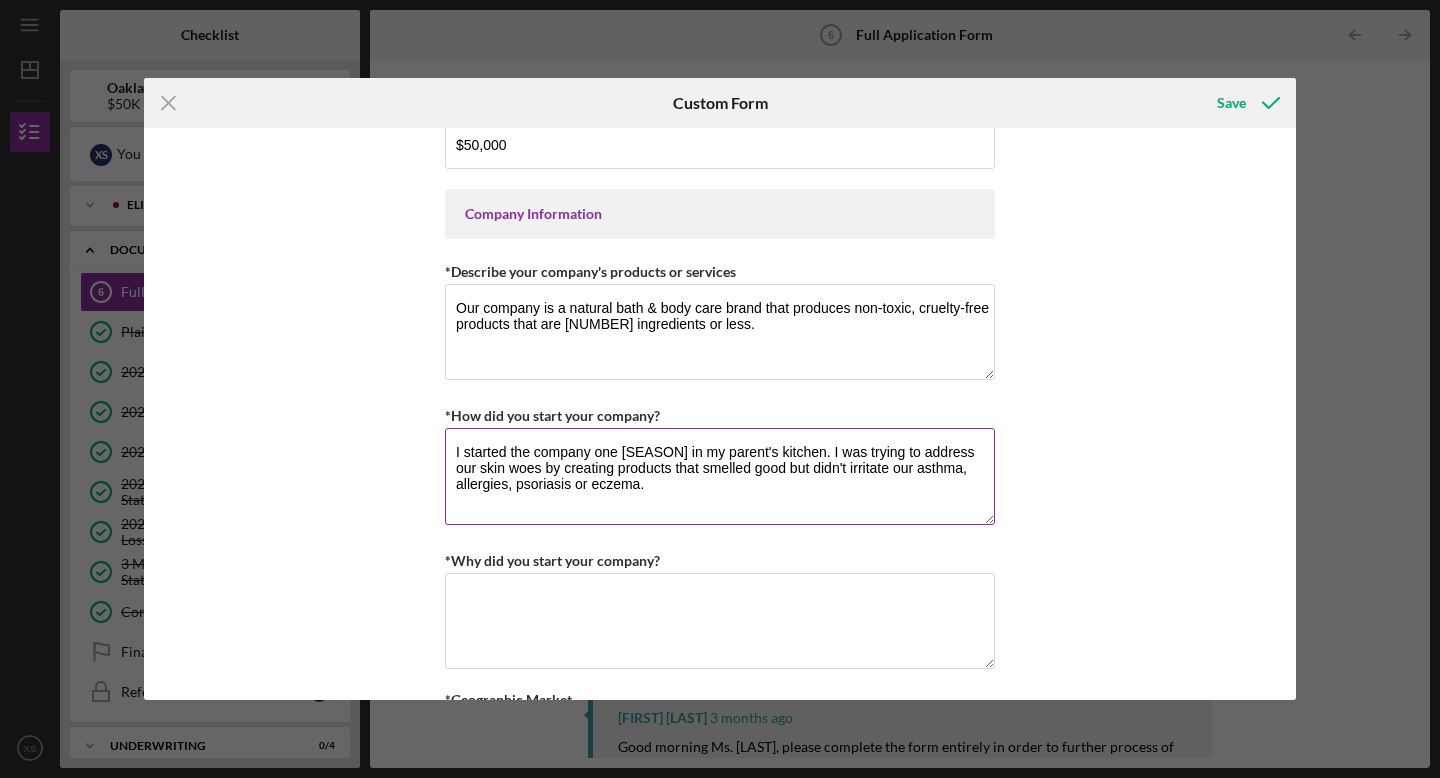click on "I started the company one [SEASON] in my parent's kitchen. I was trying to address our skin woes by creating products that smelled good but didn't irritate our asthma, allergies, psoriasis or eczema." at bounding box center [720, 476] 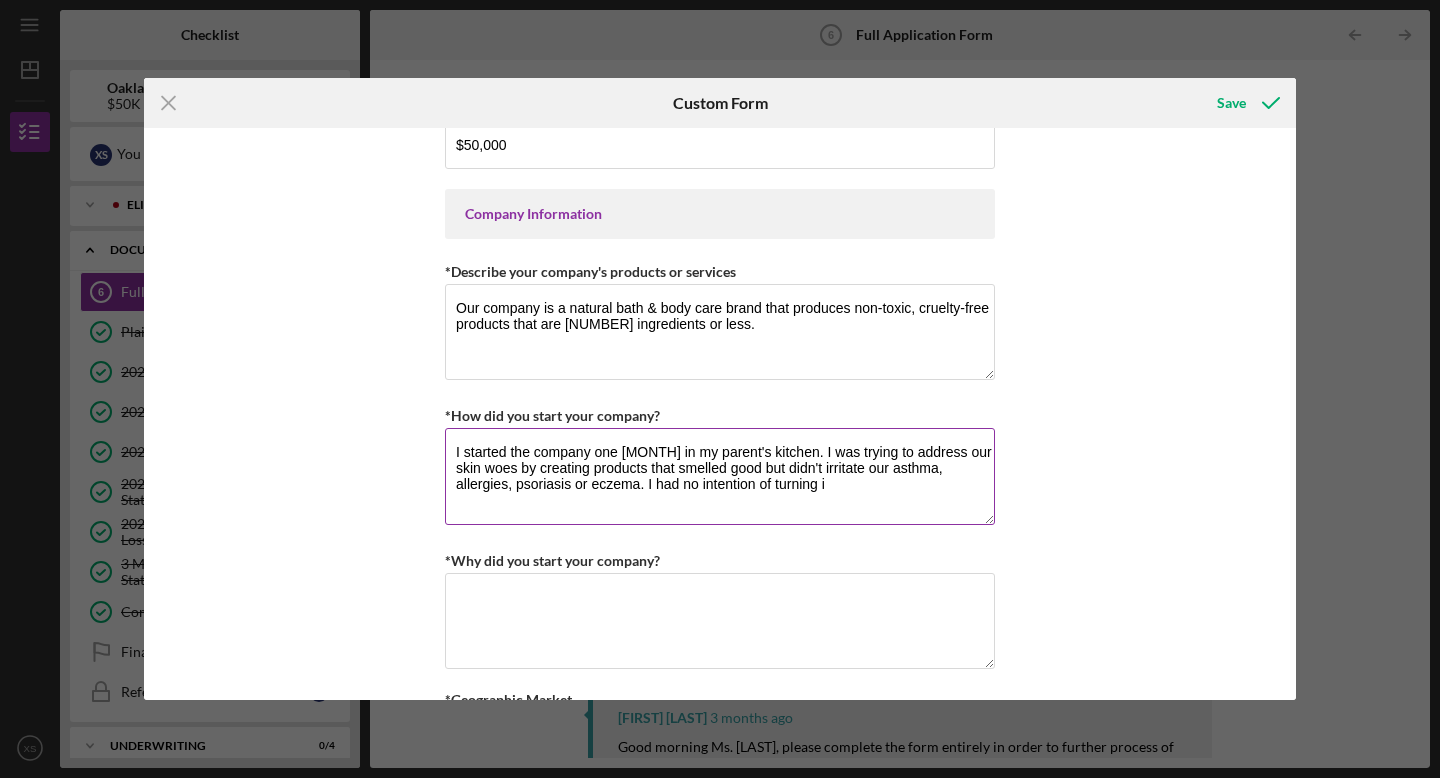 drag, startPoint x: 819, startPoint y: 447, endPoint x: 648, endPoint y: 488, distance: 175.84653 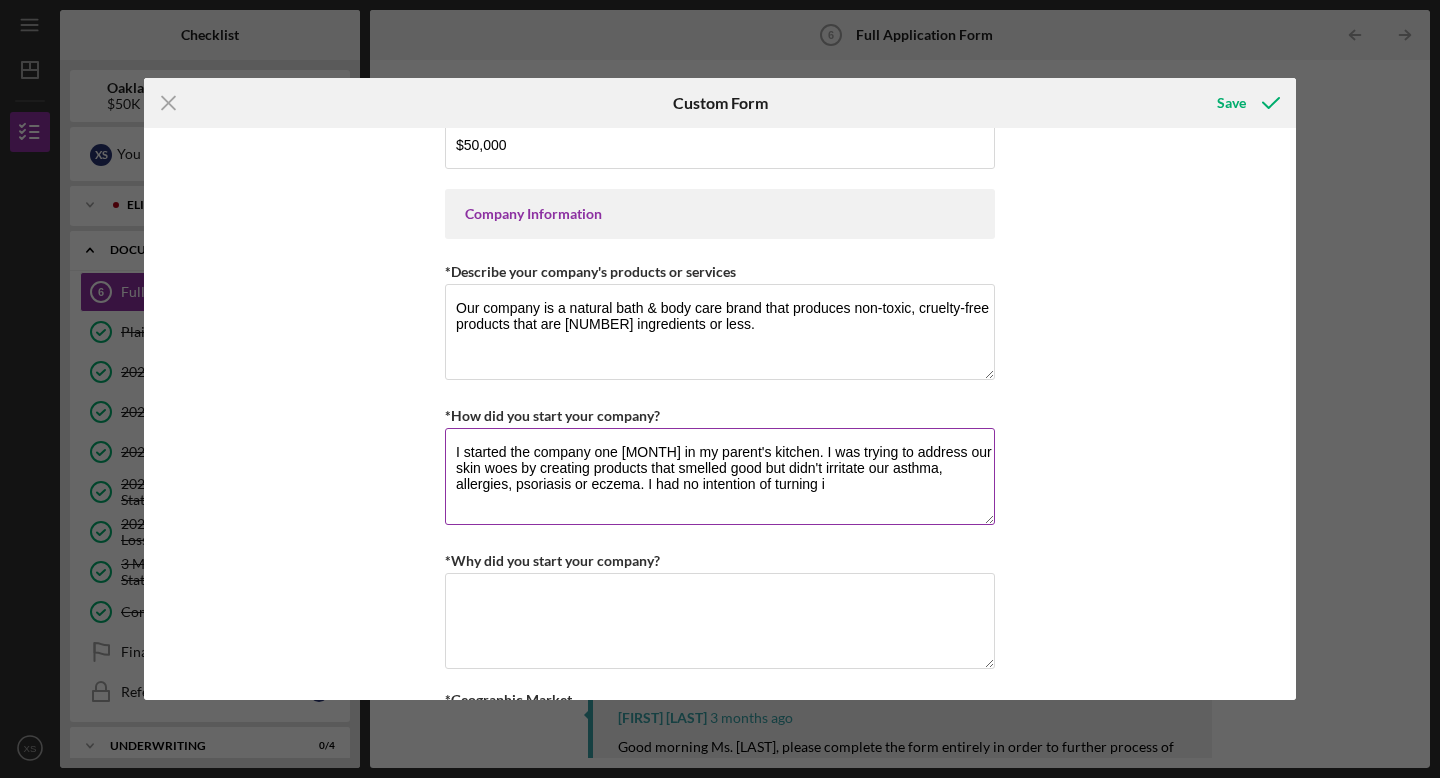 click on "I started the company one [MONTH] in my parent's kitchen. I was trying to address our skin woes by creating products that smelled good but didn't irritate our asthma, allergies, psoriasis or eczema. I had no intention of turning i" at bounding box center [720, 476] 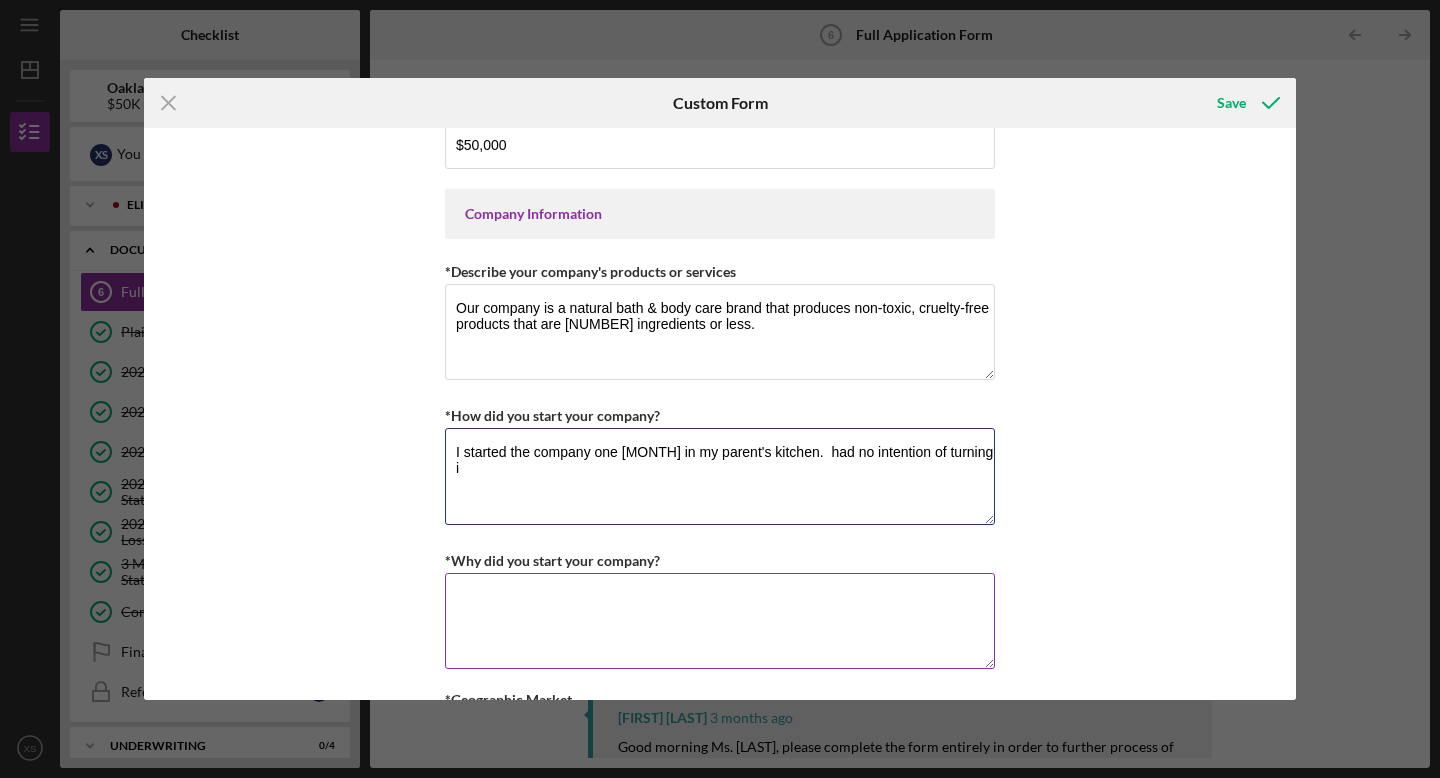 type on "I started the company one [MONTH] in my parent's kitchen.  had no intention of turning i" 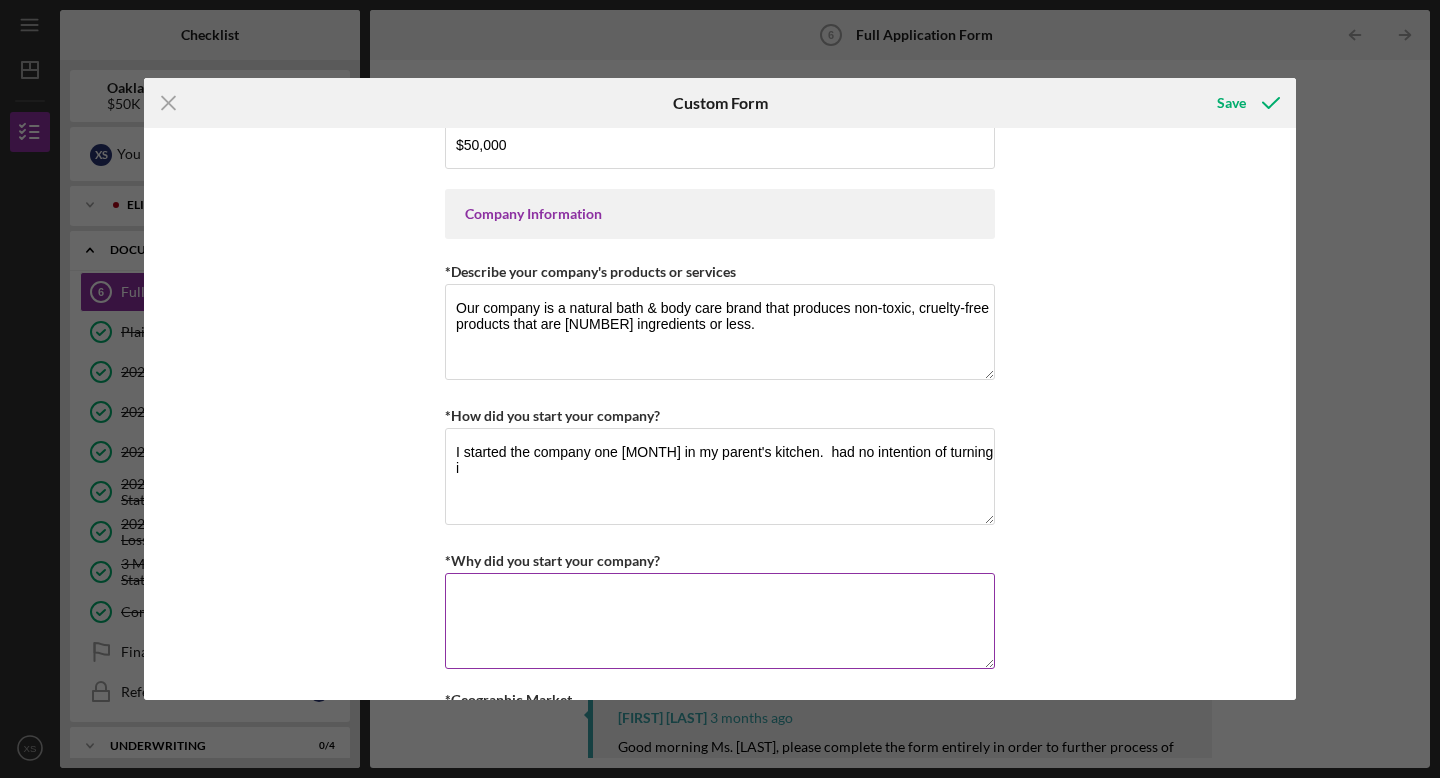 click on "*Why did you start your company?" at bounding box center (720, 621) 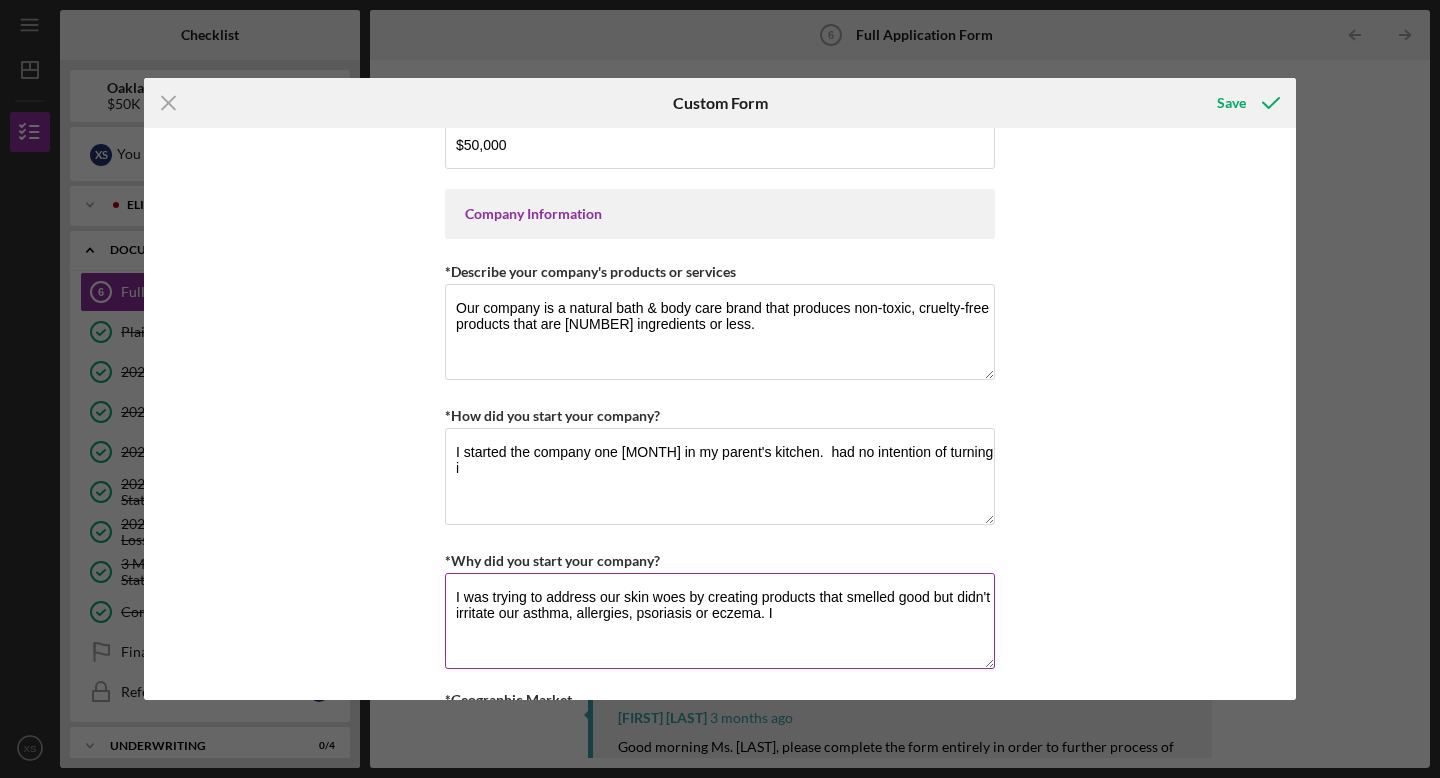 click on "I was trying to address our skin woes by creating products that smelled good but didn't irritate our asthma, allergies, psoriasis or eczema. I" at bounding box center [720, 621] 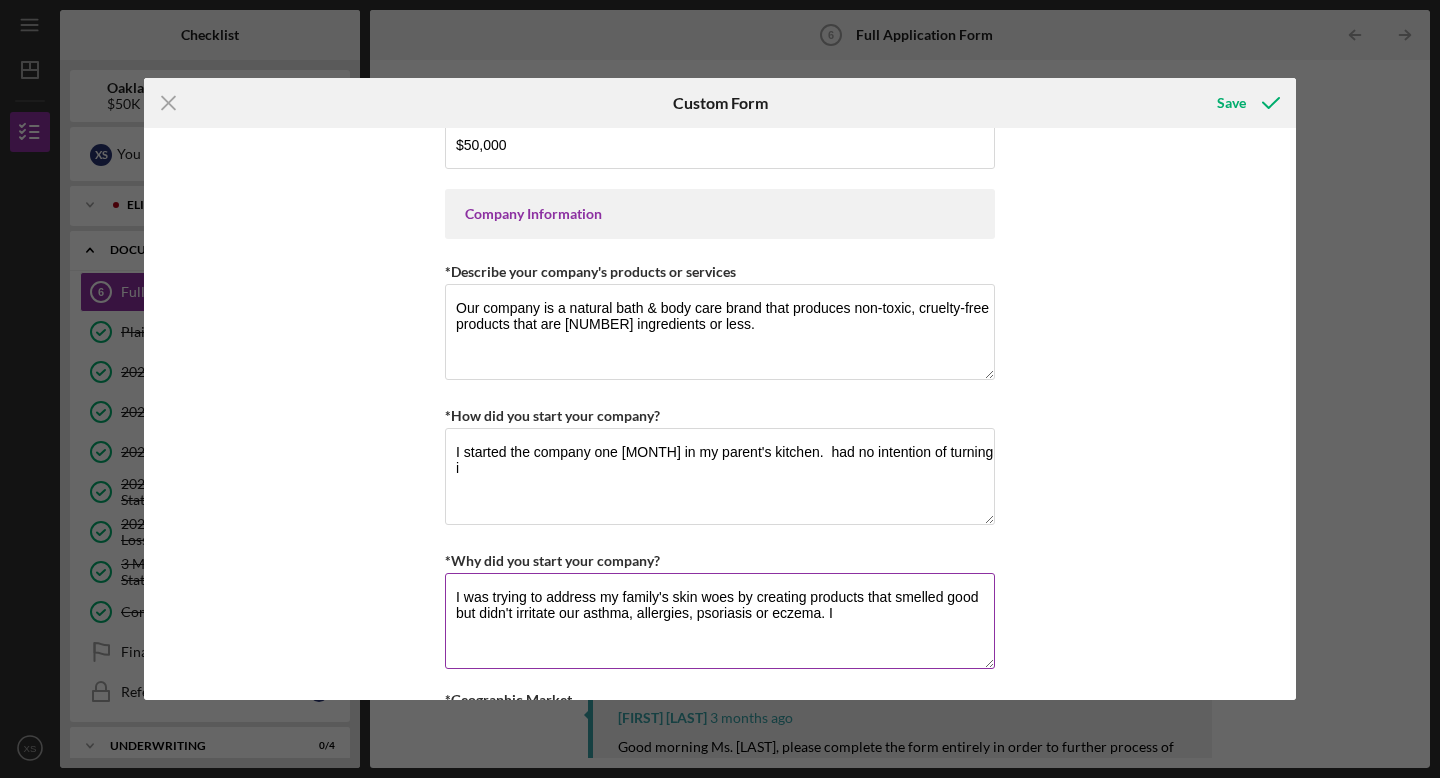 click on "I was trying to address my family's skin woes by creating products that smelled good but didn't irritate our asthma, allergies, psoriasis or eczema. I" at bounding box center (720, 621) 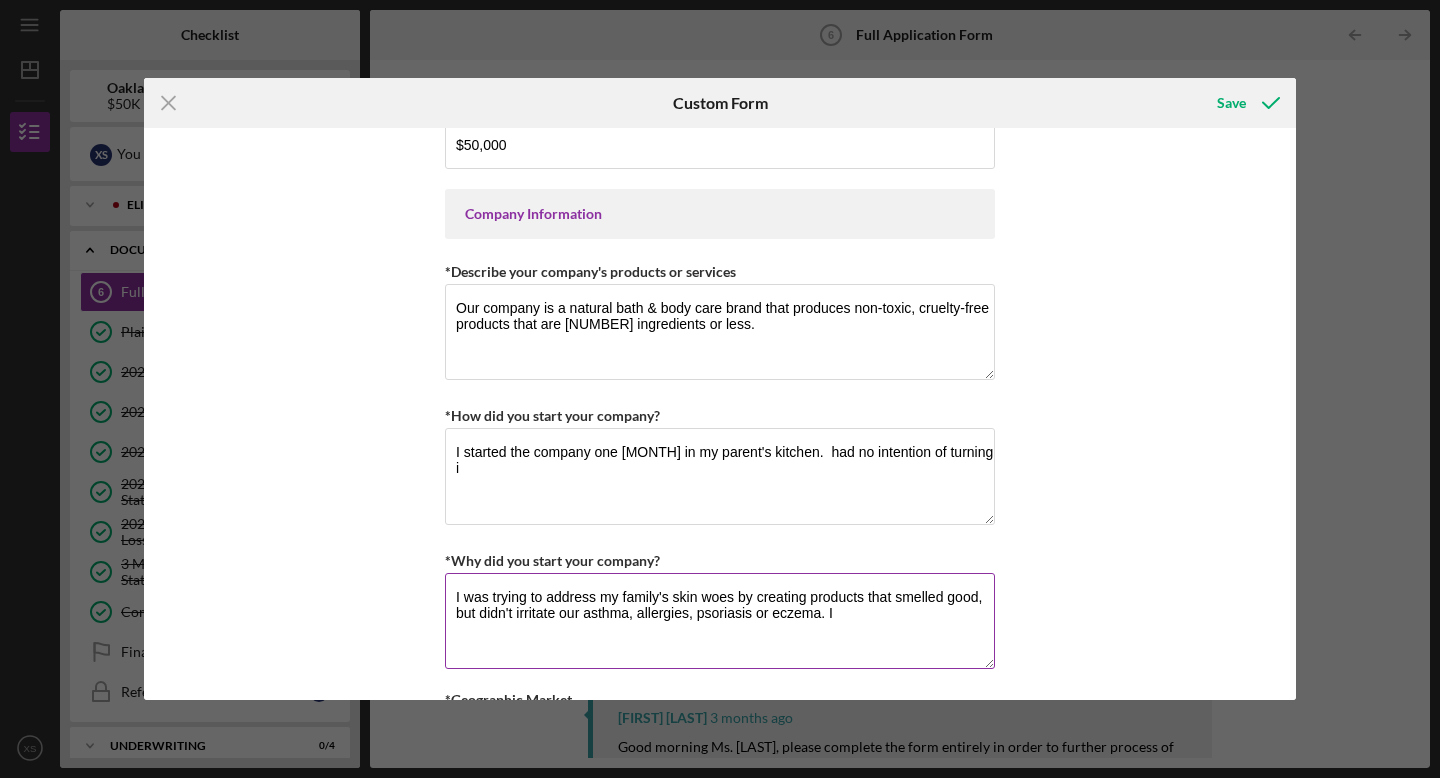click on "I was trying to address my family's skin woes by creating products that smelled good, but didn't irritate our asthma, allergies, psoriasis or eczema. I" at bounding box center (720, 621) 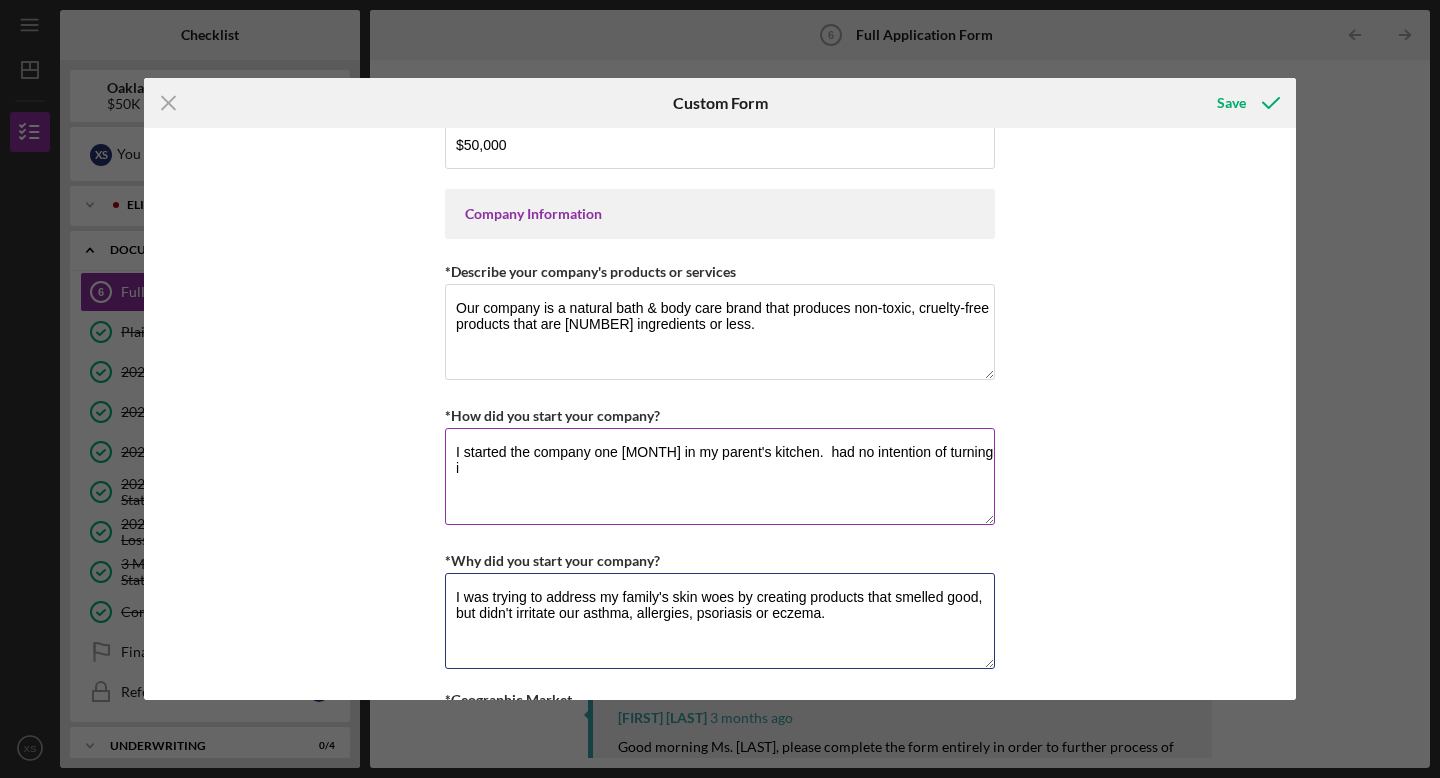 type on "I was trying to address my family's skin woes by creating products that smelled good, but didn't irritate our asthma, allergies, psoriasis or eczema." 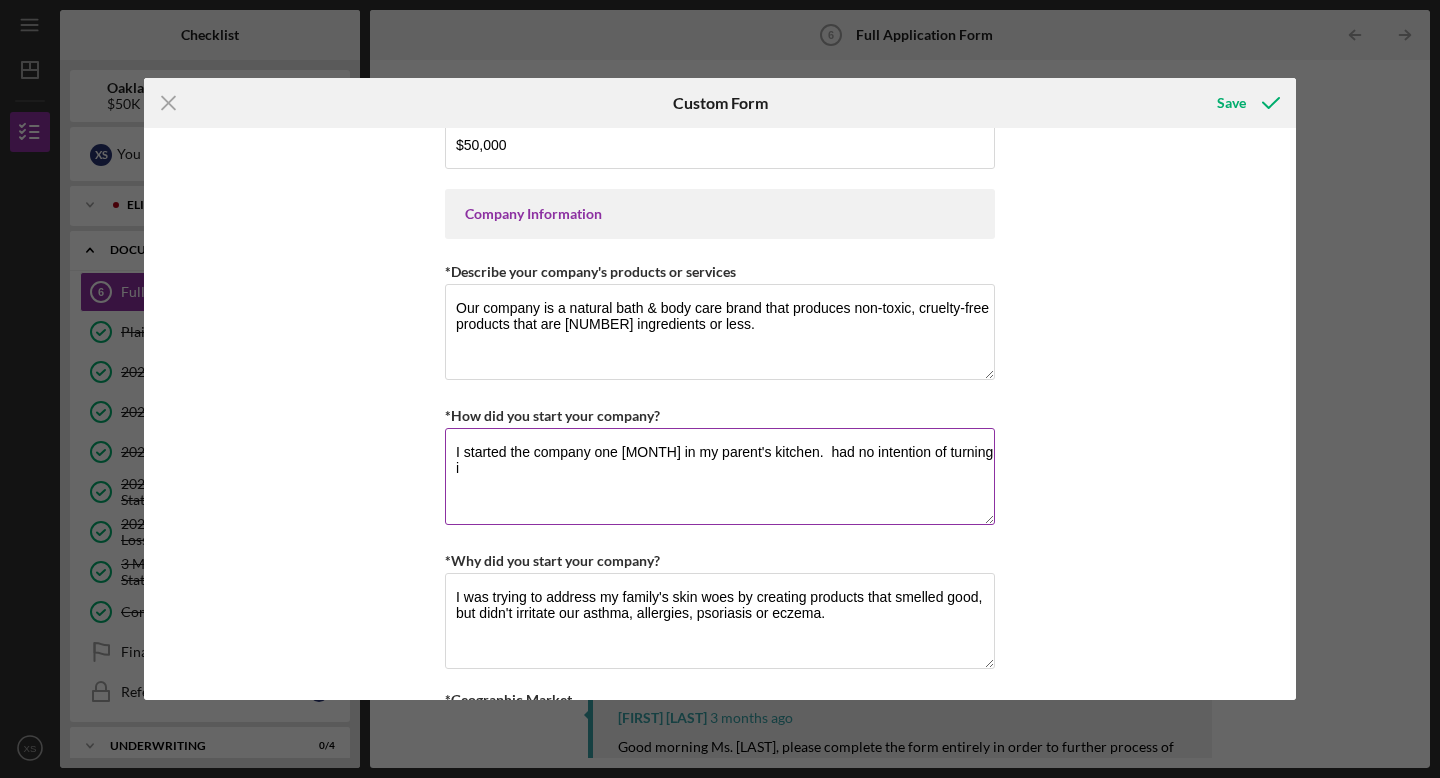 drag, startPoint x: 876, startPoint y: 466, endPoint x: 860, endPoint y: 453, distance: 20.615528 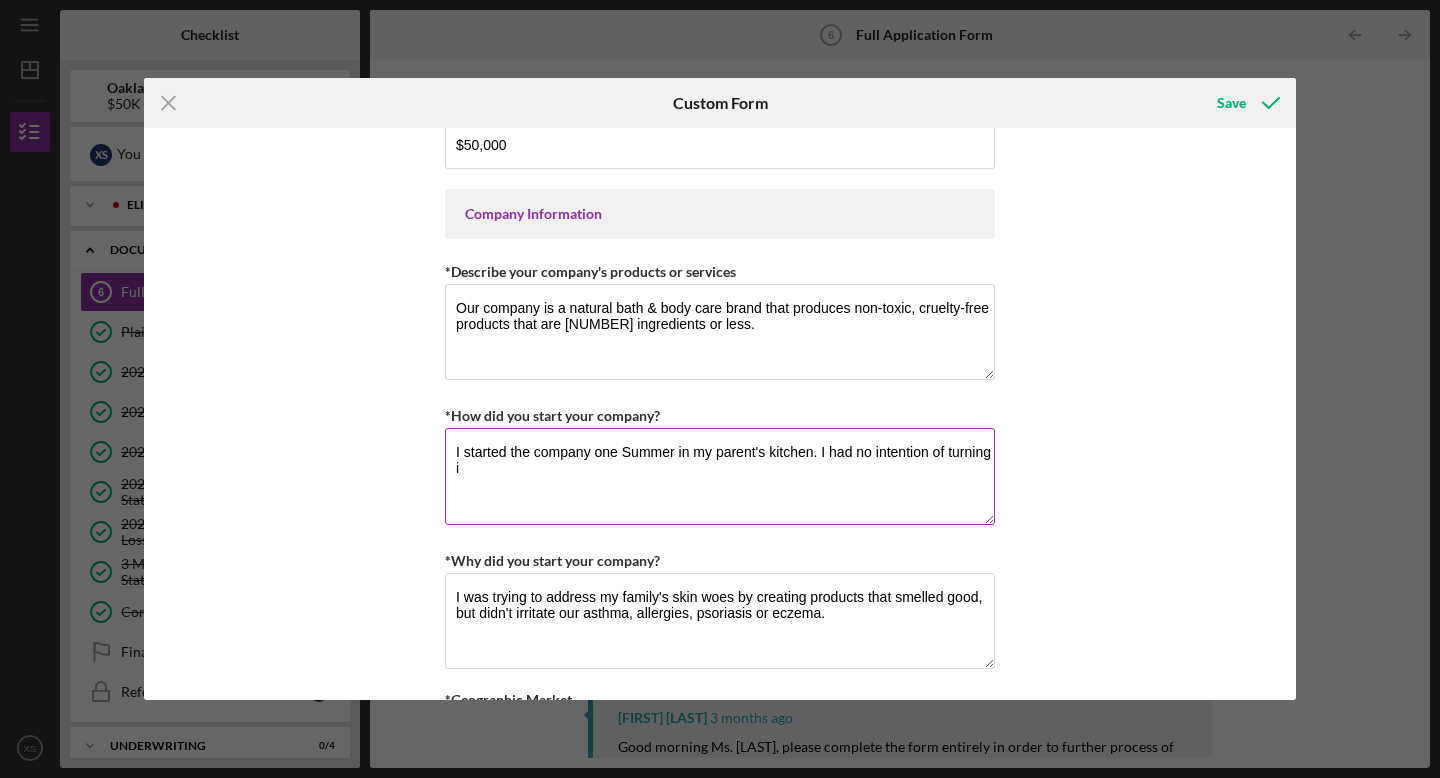 click on "I started the company one Summer in my parent's kitchen. I had no intention of turning i" at bounding box center (720, 476) 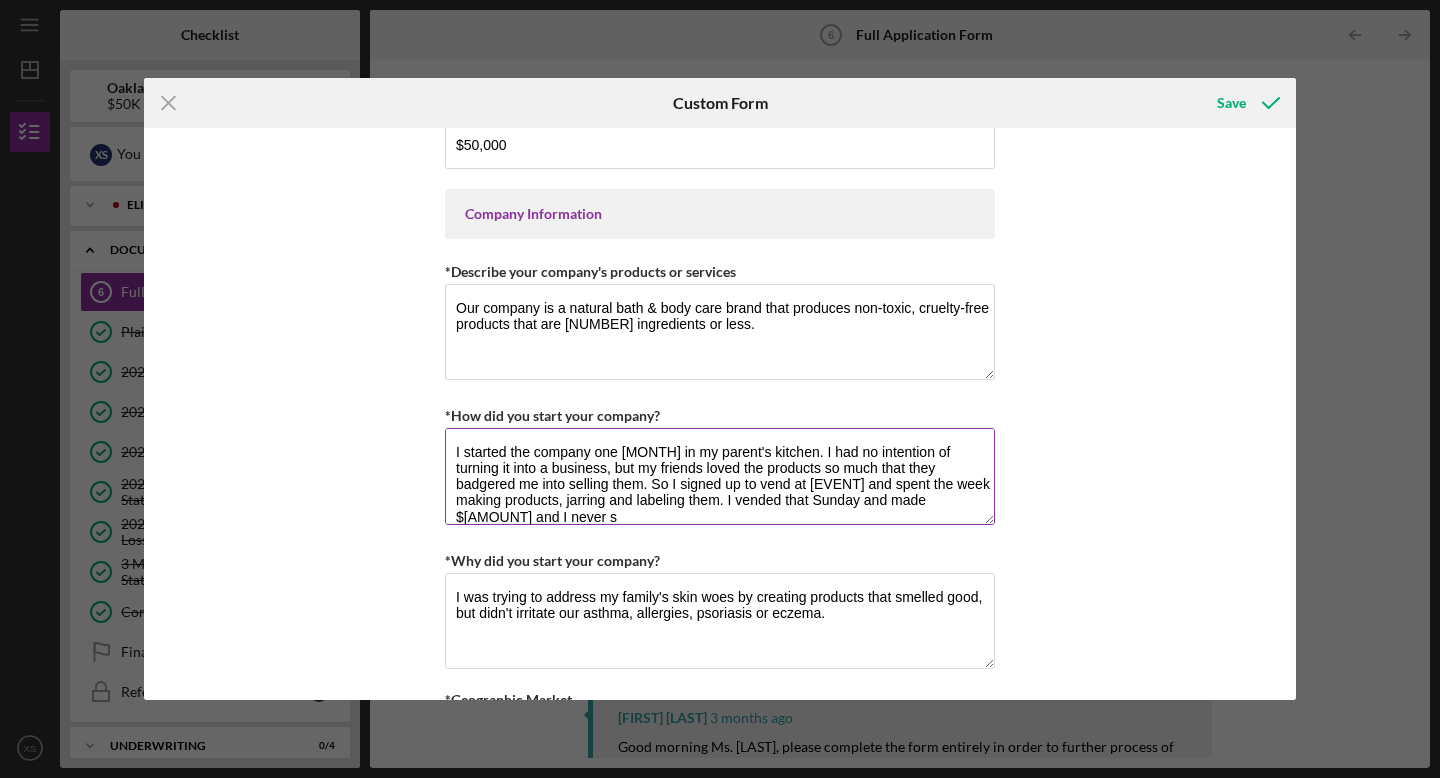 scroll, scrollTop: 1, scrollLeft: 0, axis: vertical 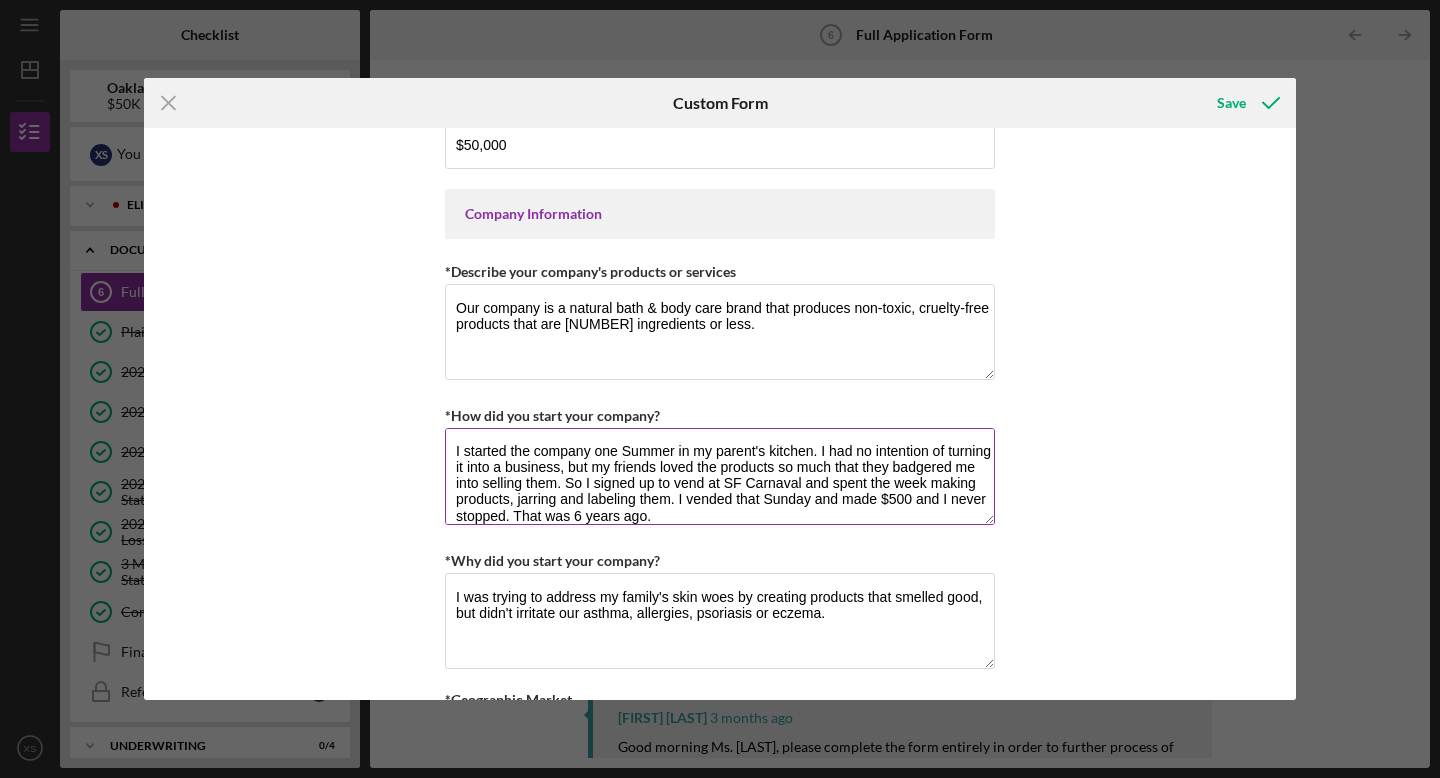 drag, startPoint x: 723, startPoint y: 517, endPoint x: 947, endPoint y: 496, distance: 224.98222 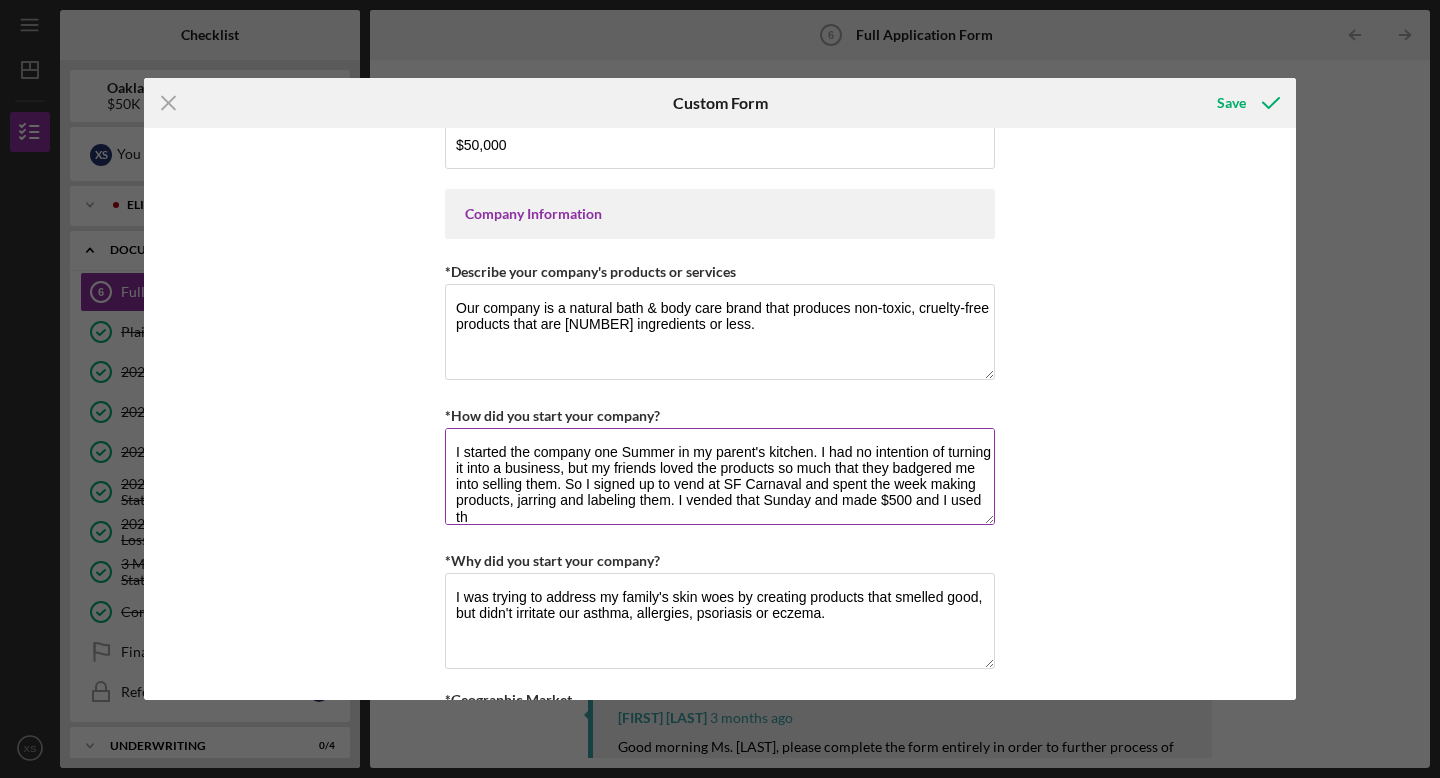 scroll, scrollTop: 1, scrollLeft: 0, axis: vertical 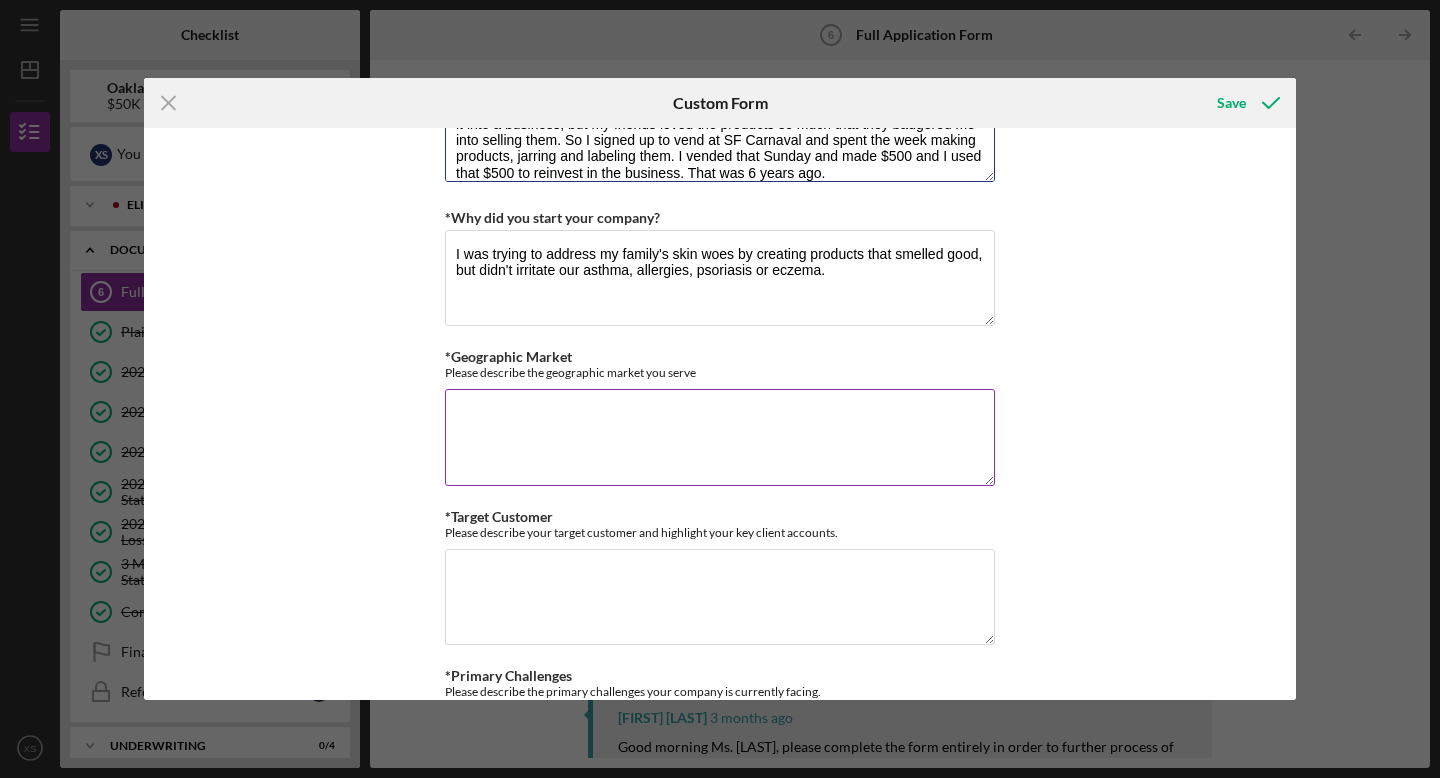 type on "I started the company one Summer in my parent's kitchen. I had no intention of turning it into a business, but my friends loved the products so much that they badgered me into selling them. So I signed up to vend at SF Carnaval and spent the week making products, jarring and labeling them. I vended that Sunday and made $500 and I used that $500 to reinvest in the business. That was 6 years ago." 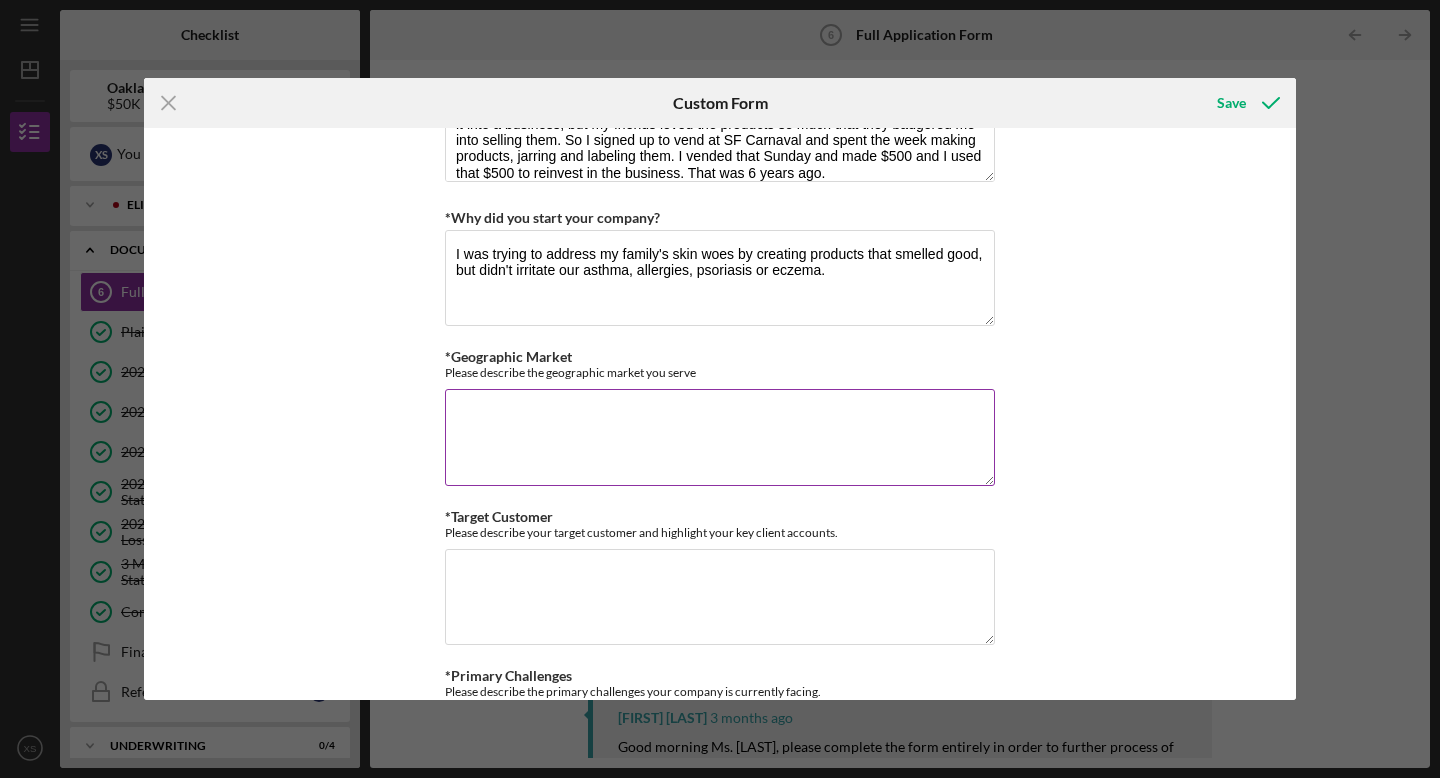 click on "*Geographic Market" at bounding box center (720, 437) 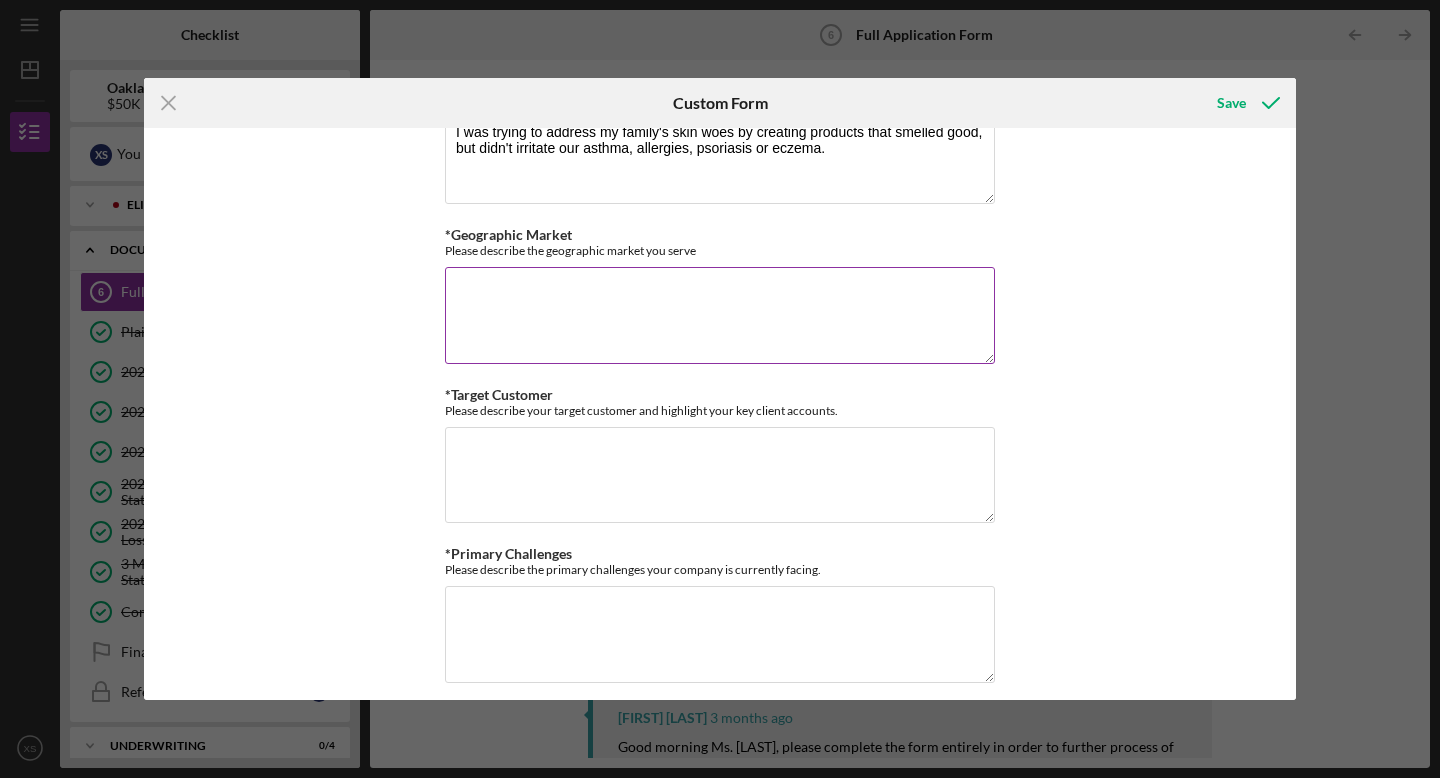scroll, scrollTop: 1184, scrollLeft: 0, axis: vertical 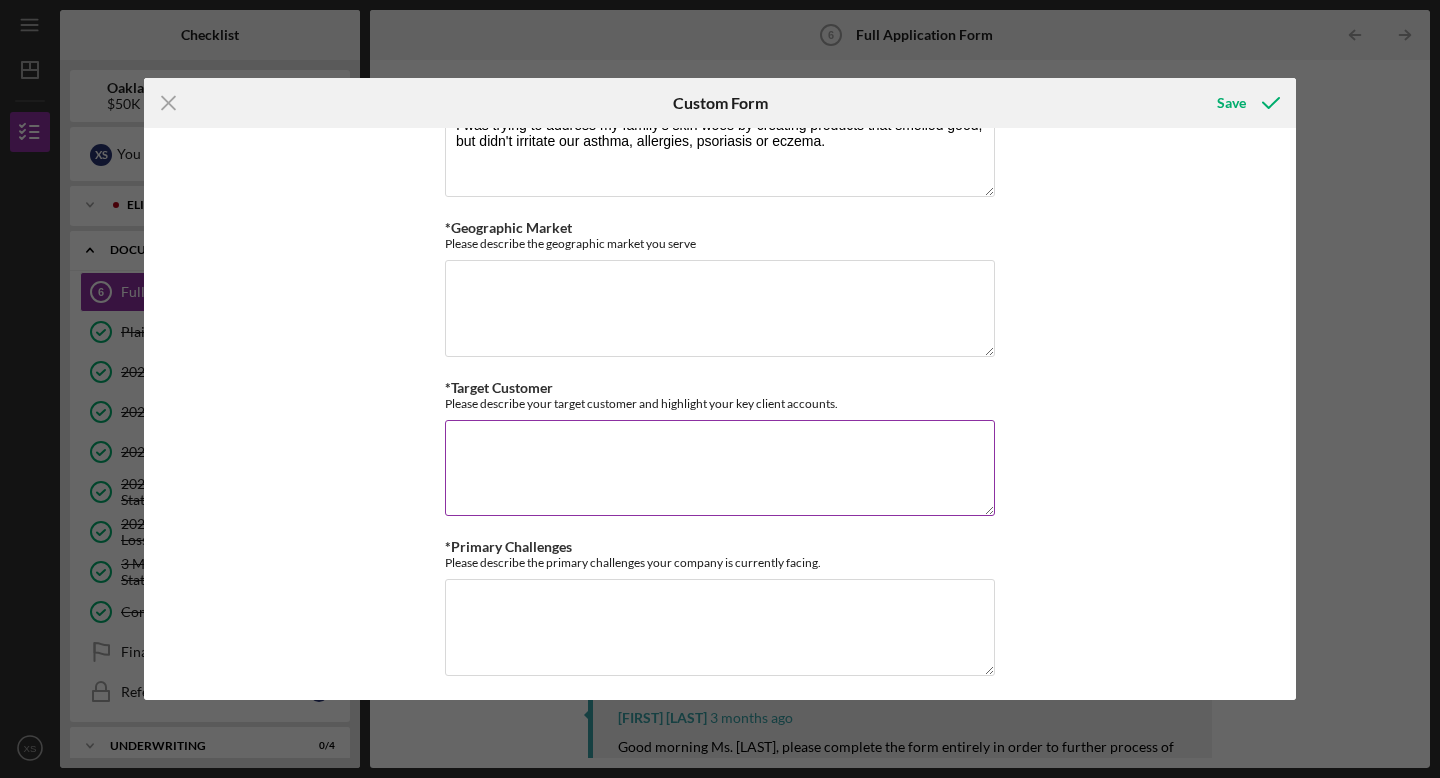 click on "*Target Customer" at bounding box center (720, 468) 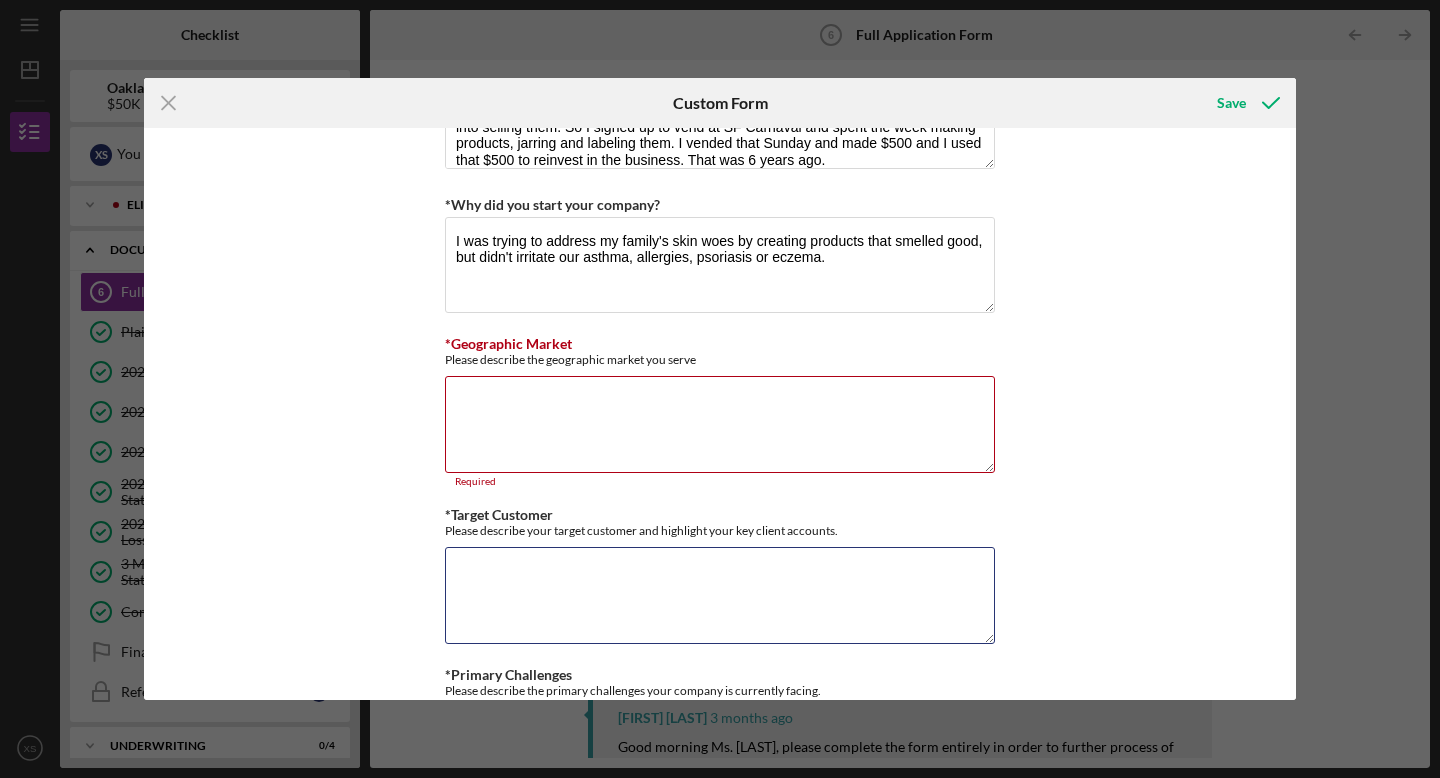 scroll, scrollTop: 1124, scrollLeft: 0, axis: vertical 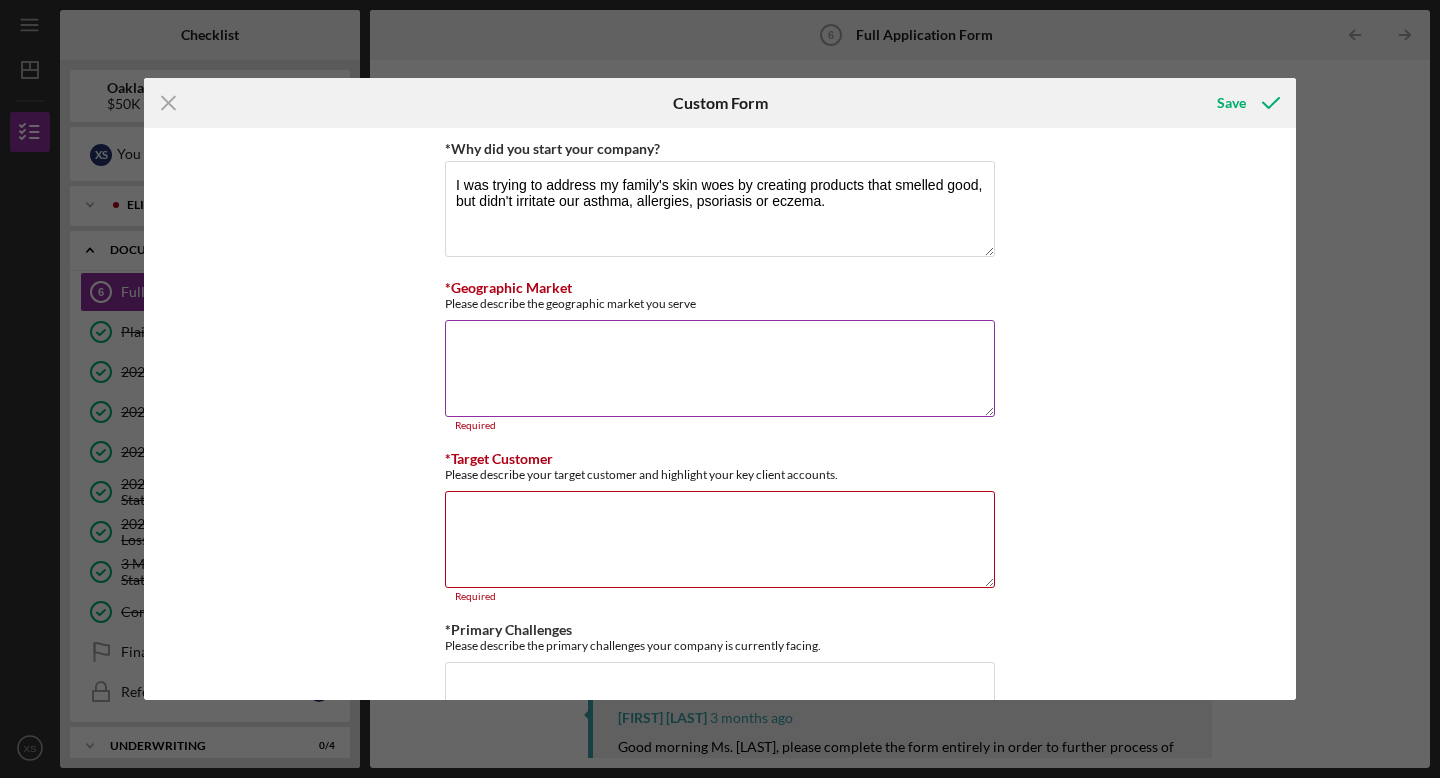 click on "*Geographic Market" at bounding box center [720, 368] 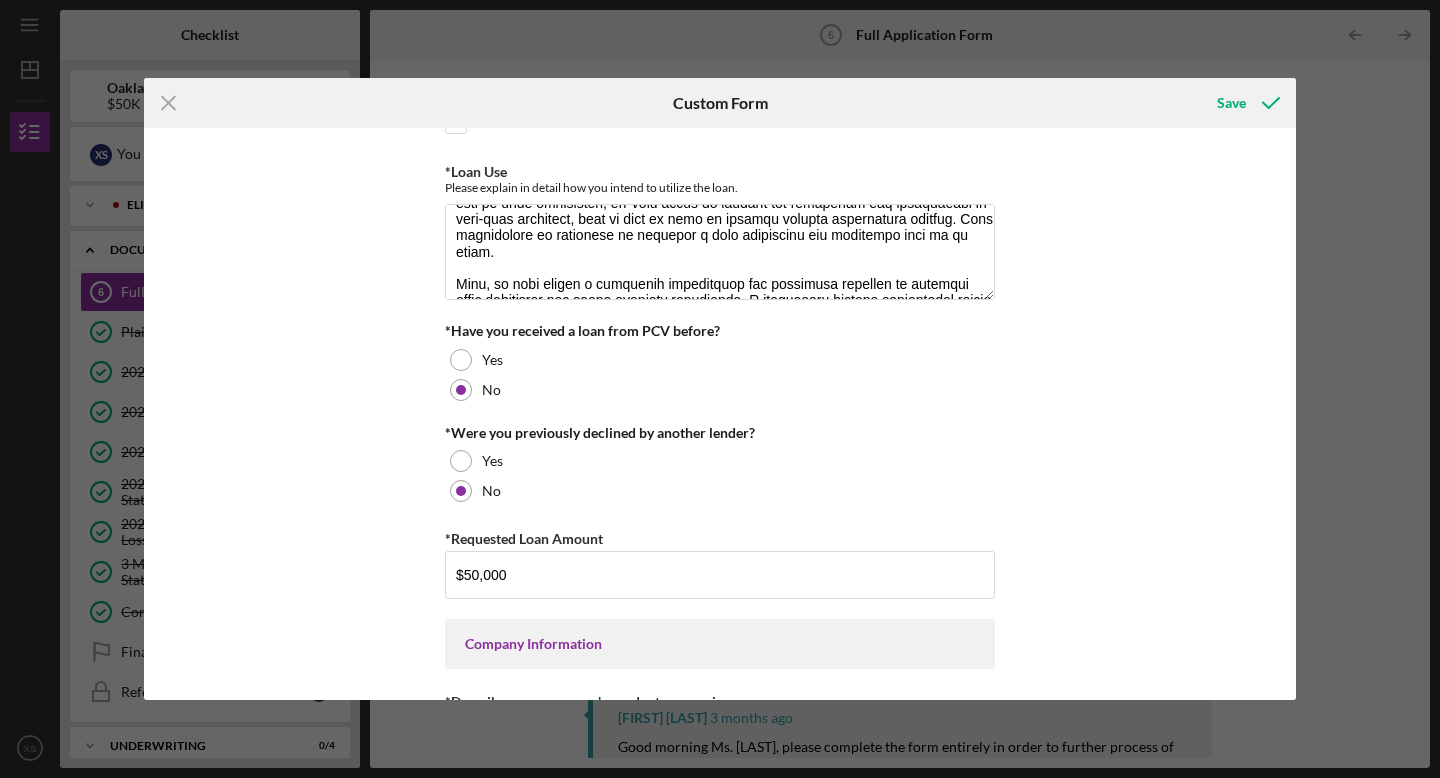 scroll, scrollTop: 189, scrollLeft: 0, axis: vertical 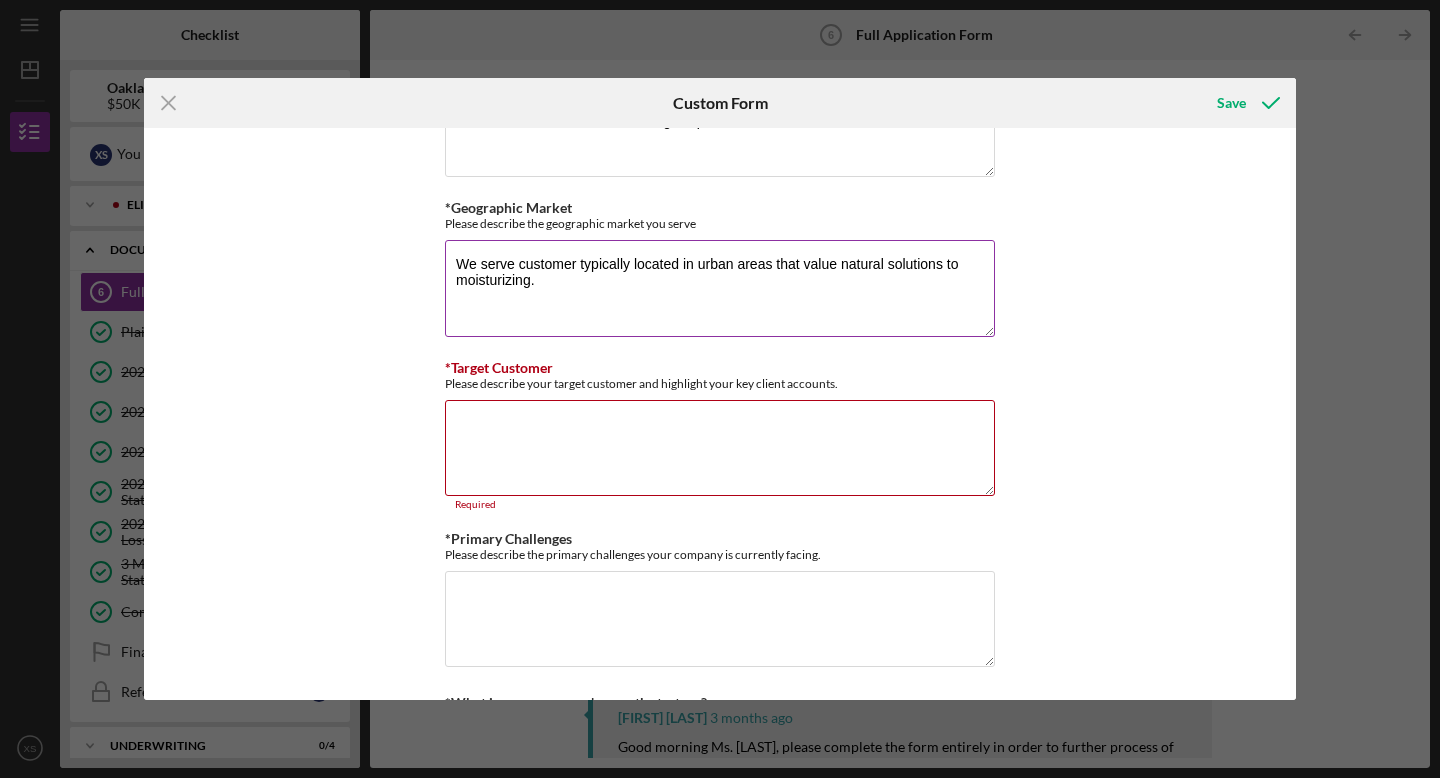 click on "We serve customer typically located in urban areas that value natural solutions to moisturizing." at bounding box center [720, 288] 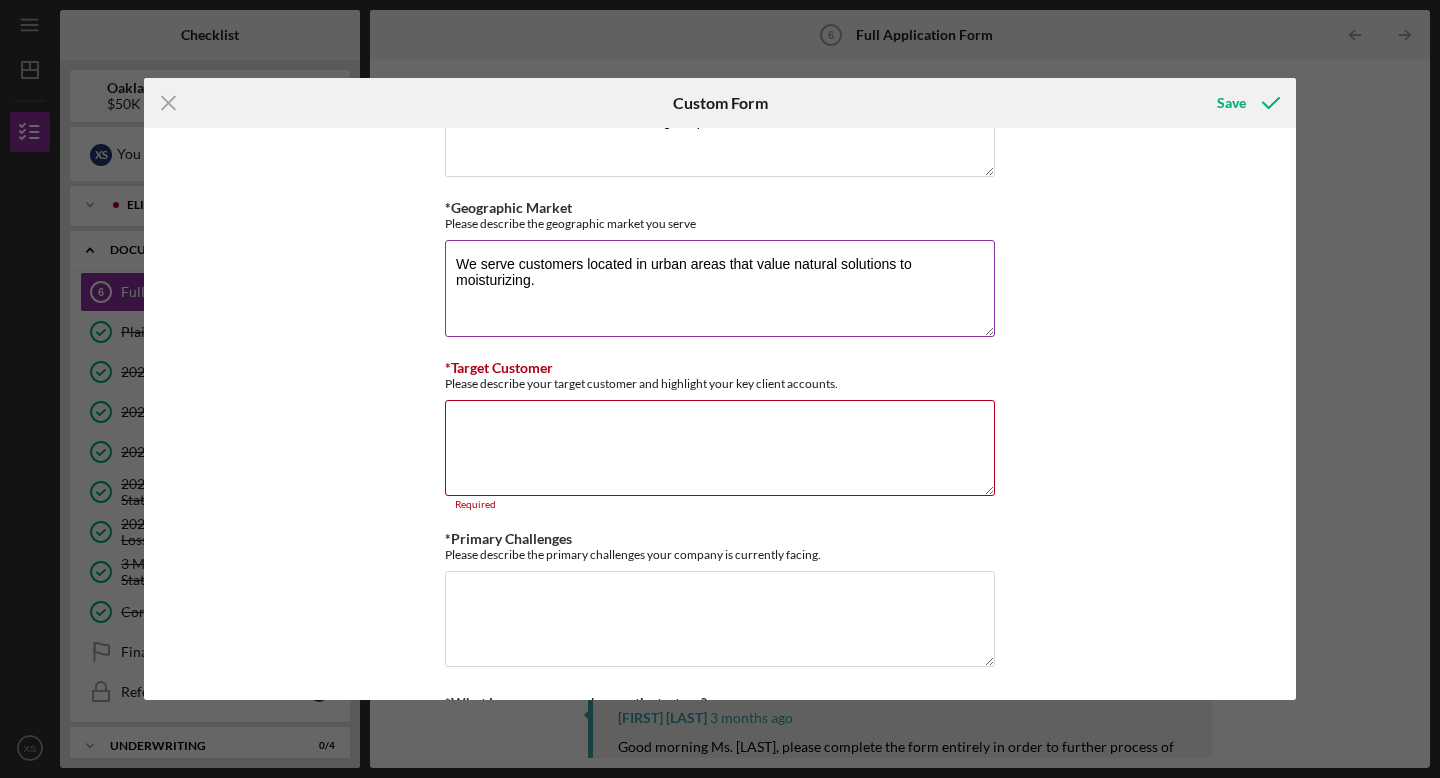 click on "We serve customers located in urban areas that value natural solutions to moisturizing." at bounding box center (720, 288) 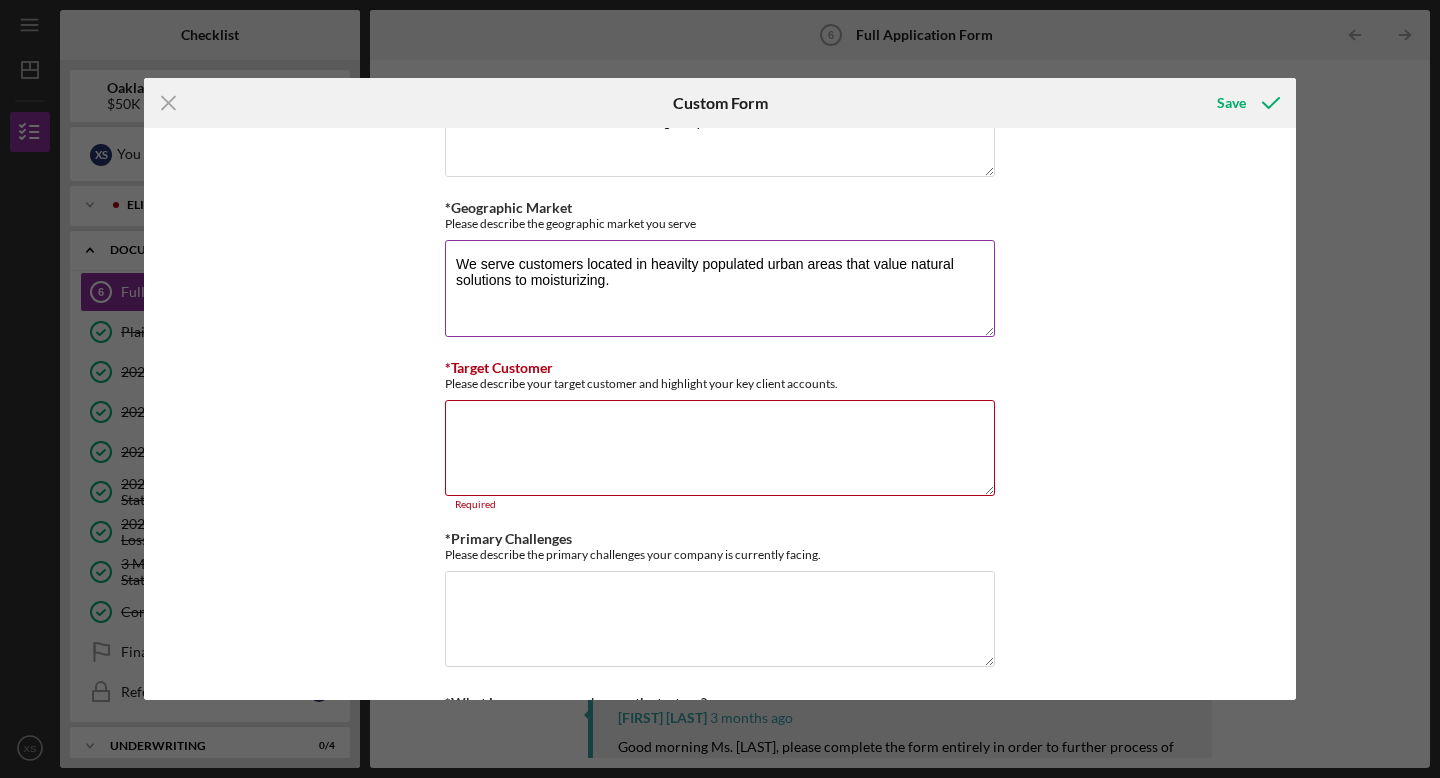 click on "We serve customers located in heavilty populated urban areas that value natural solutions to moisturizing." at bounding box center (720, 288) 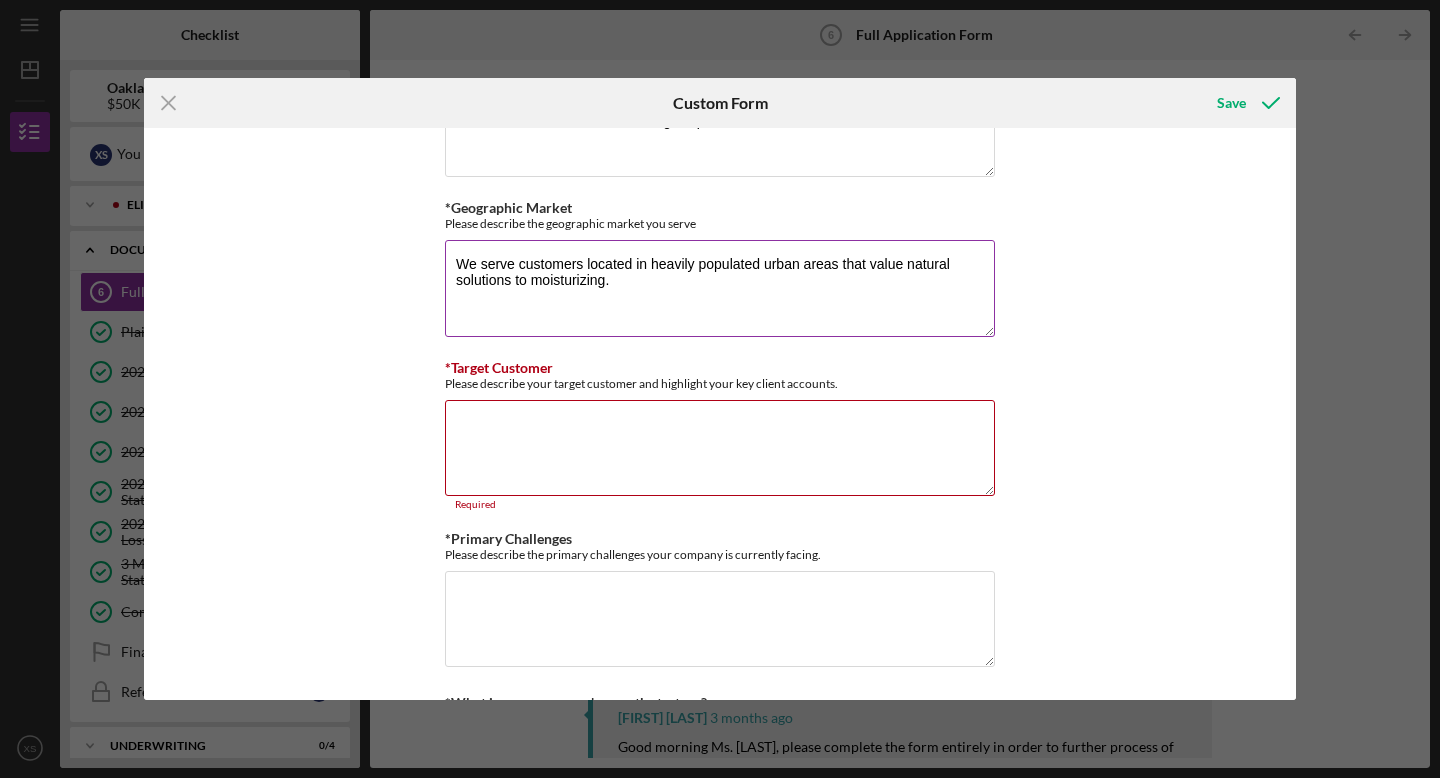 click on "We serve customers located in heavily populated urban areas that value natural solutions to moisturizing." at bounding box center [720, 288] 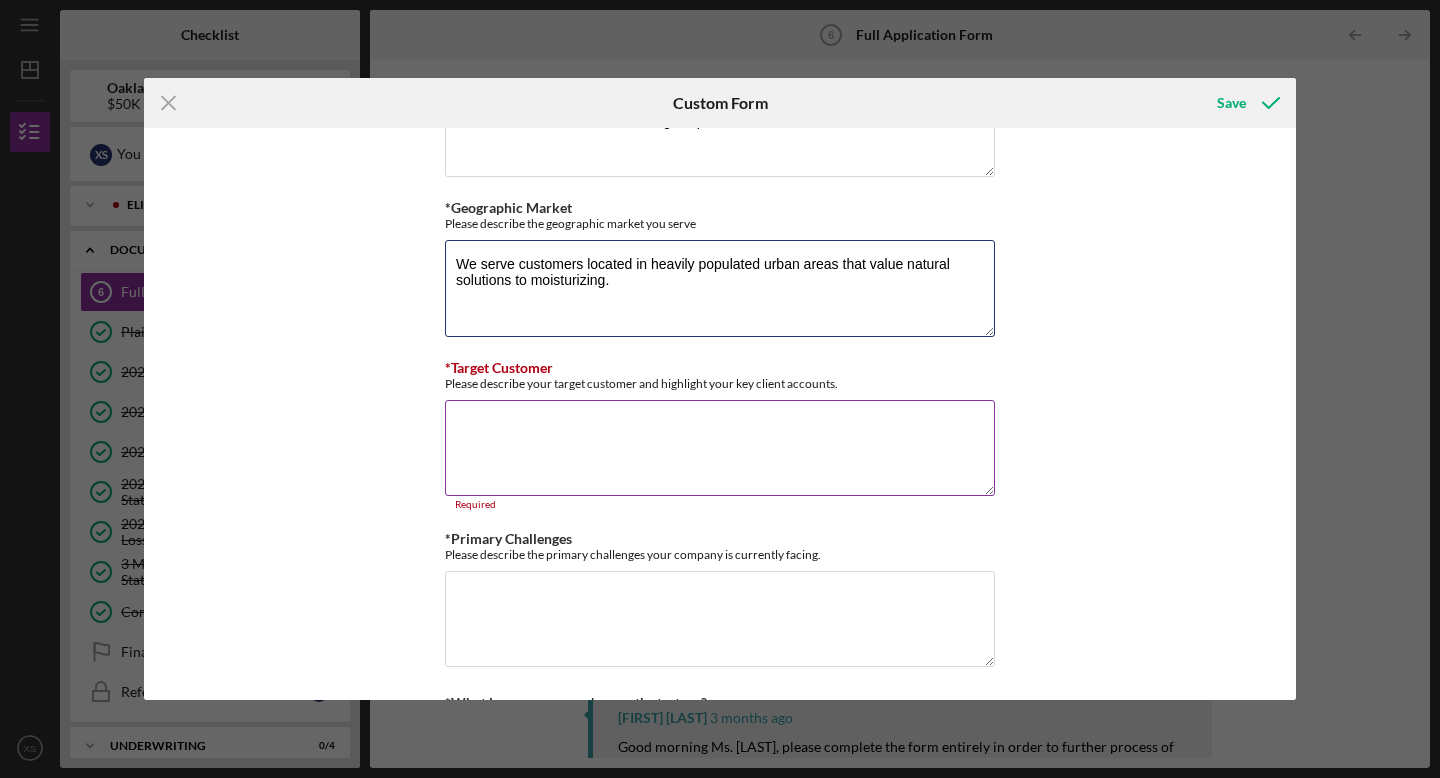 type on "We serve customers located in heavily populated urban areas that value natural solutions to moisturizing." 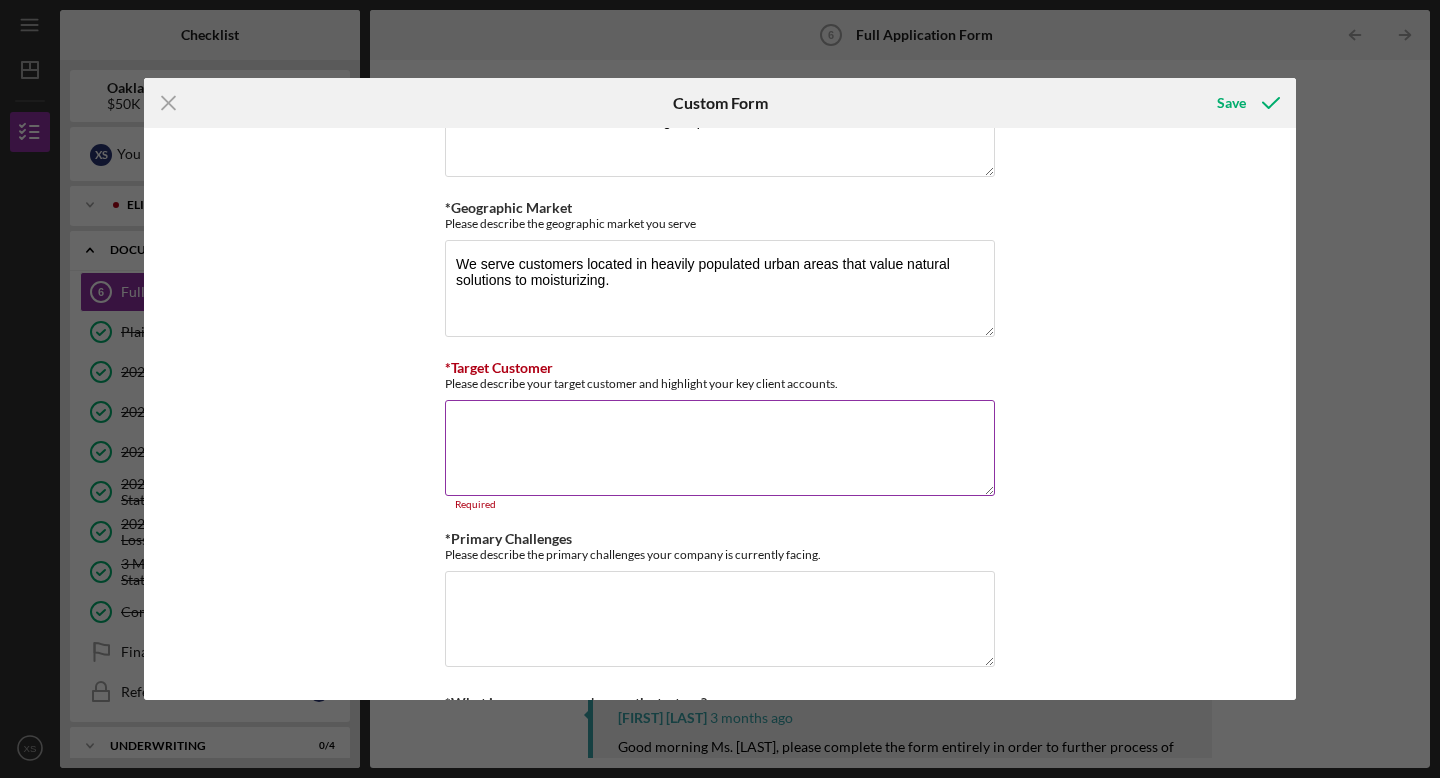 click on "*Target Customer" at bounding box center (720, 448) 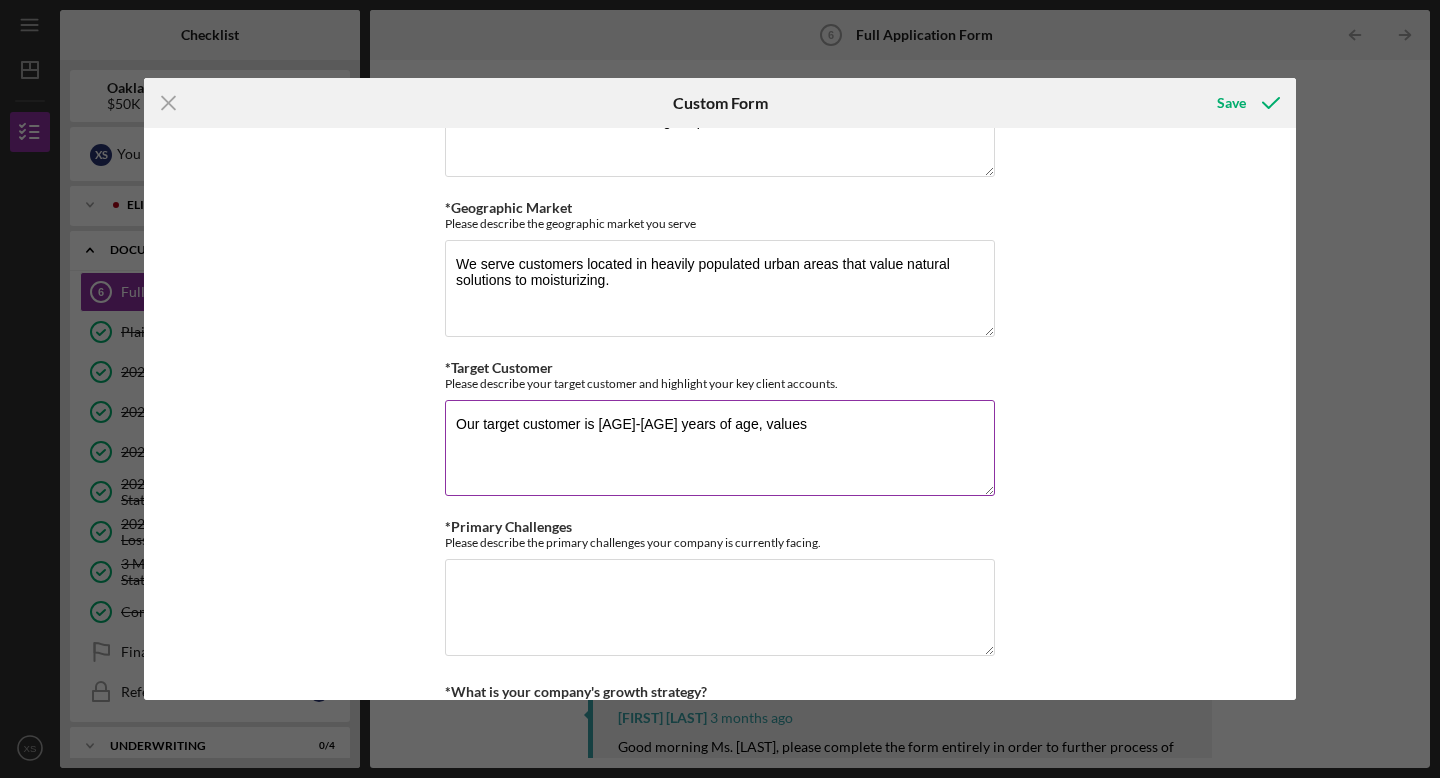 scroll, scrollTop: 1201, scrollLeft: 0, axis: vertical 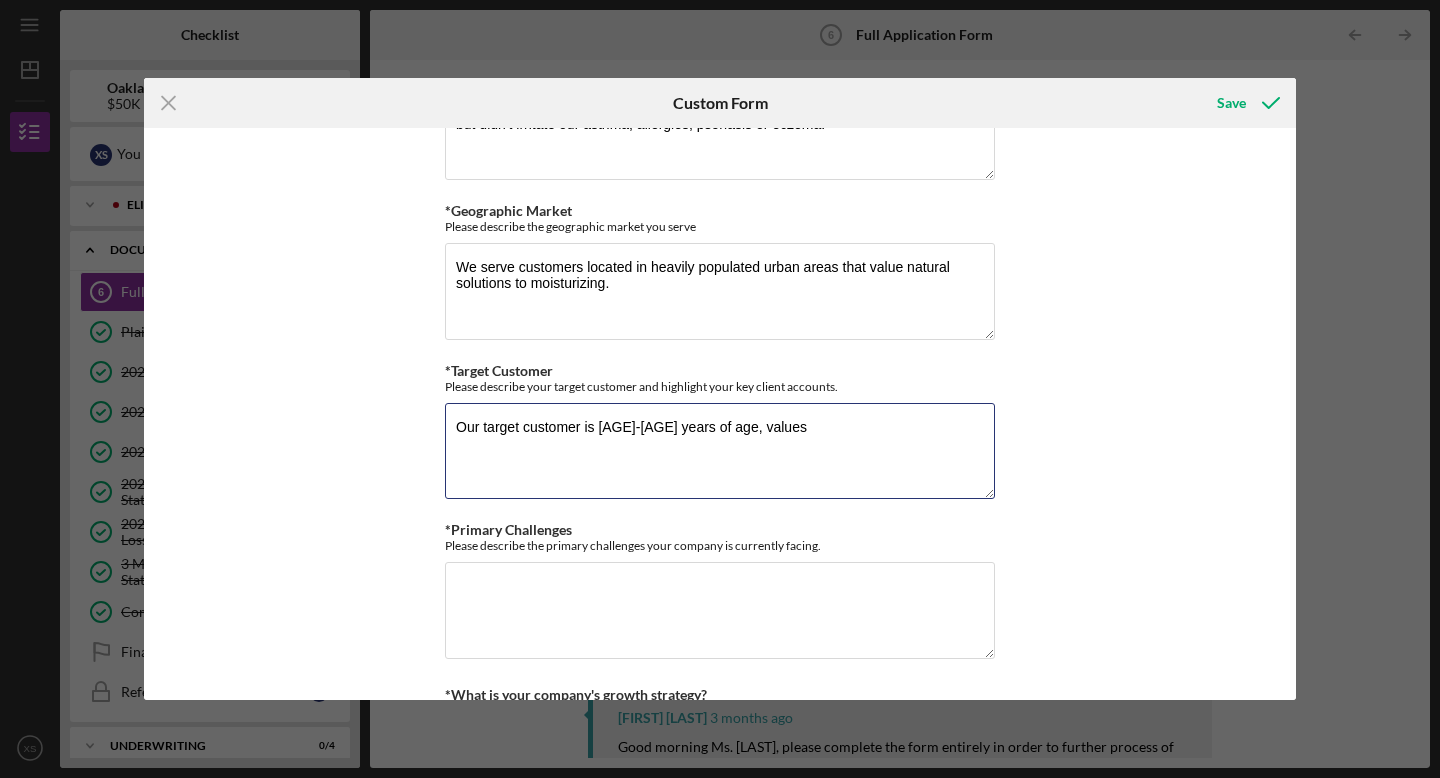 drag, startPoint x: 795, startPoint y: 425, endPoint x: 289, endPoint y: 382, distance: 507.8238 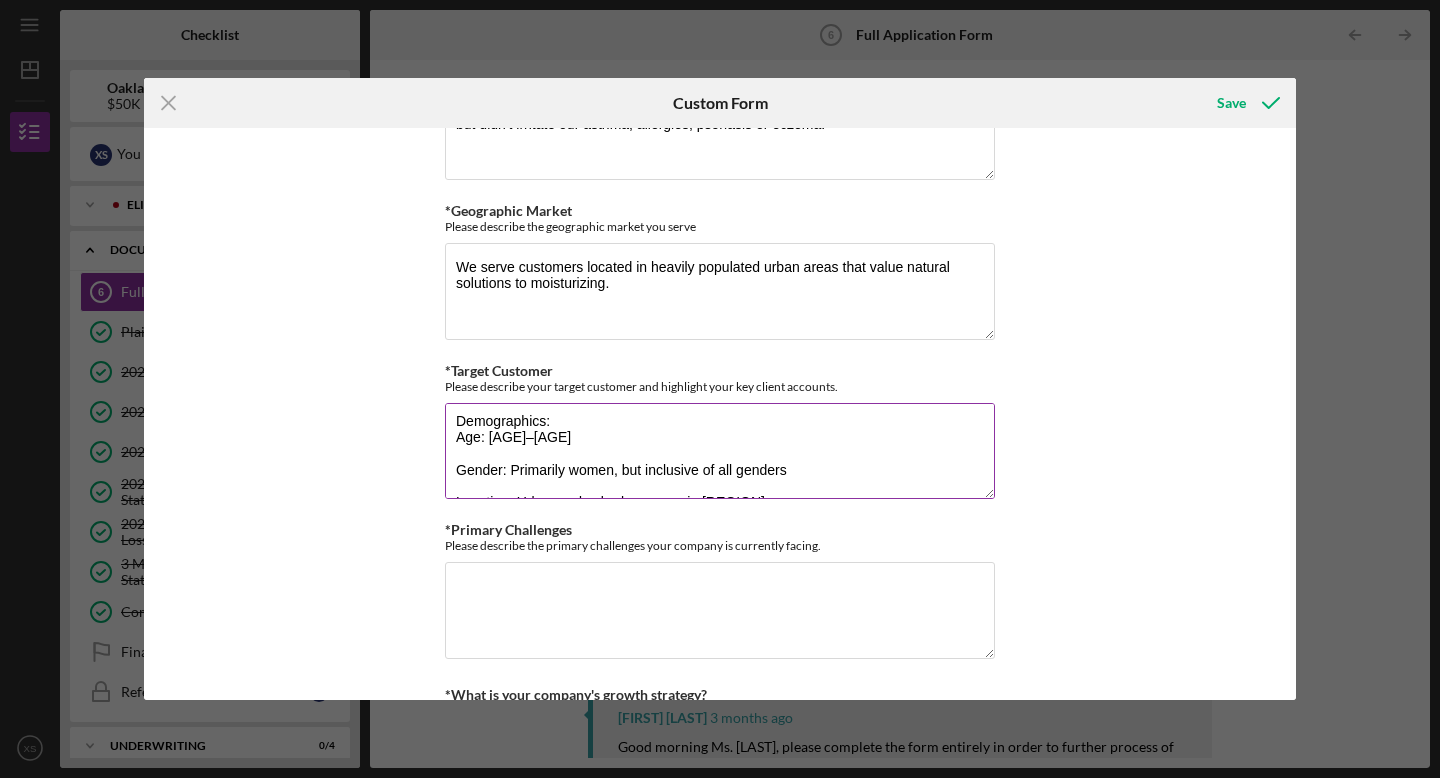 scroll, scrollTop: 0, scrollLeft: 0, axis: both 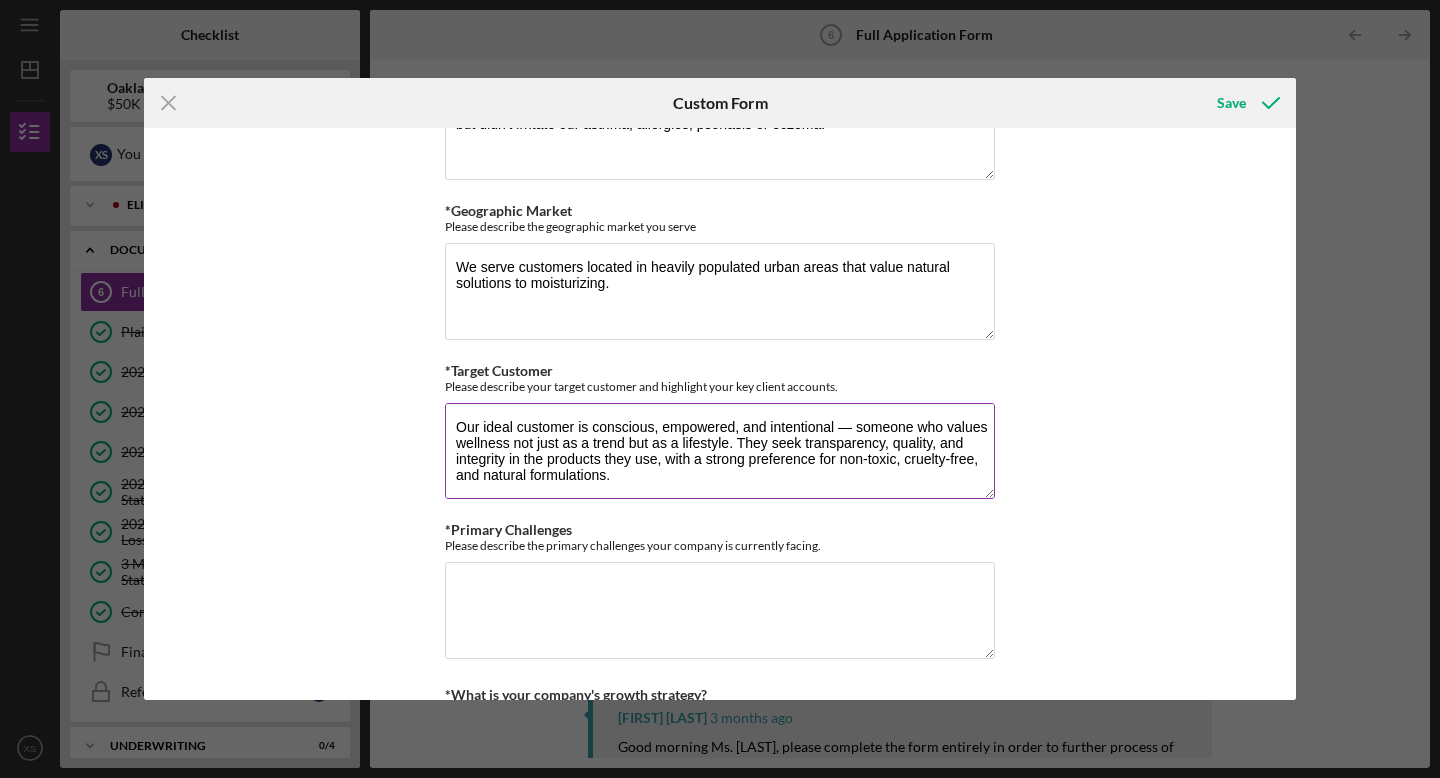 drag, startPoint x: 511, startPoint y: 420, endPoint x: 480, endPoint y: 420, distance: 31 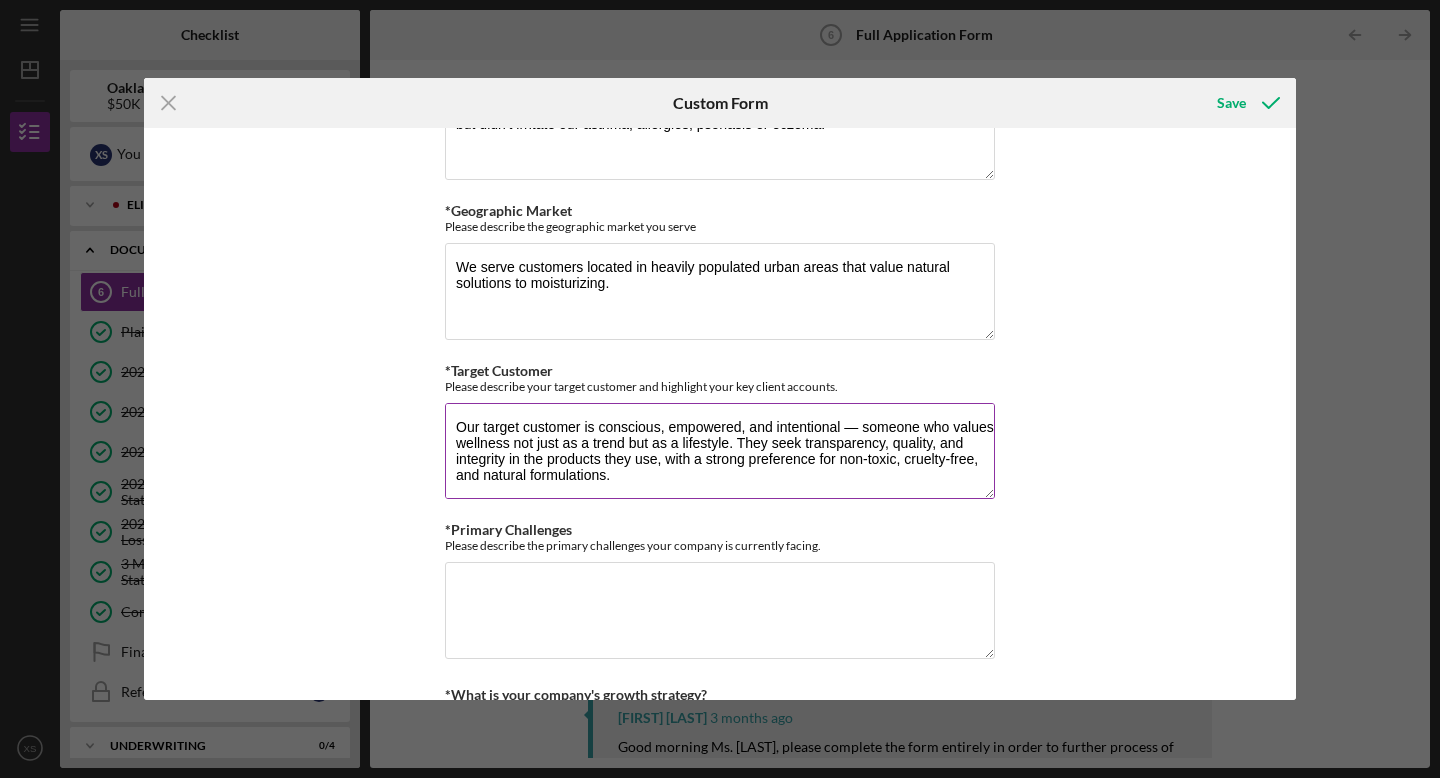 click on "Our target customer is conscious, empowered, and intentional — someone who values wellness not just as a trend but as a lifestyle. They seek transparency, quality, and integrity in the products they use, with a strong preference for non-toxic, cruelty-free, and natural formulations.
Demographics:
Age: [AGE]–[AGE]
Gender: Primarily women, but inclusive of all genders
Location: Urban and suburban areas in [COUNTRY], Europe, and parts of Asia-Pacific
Income Level: Middle to upper-middle class (disposable income for premium wellness products)" at bounding box center (720, 451) 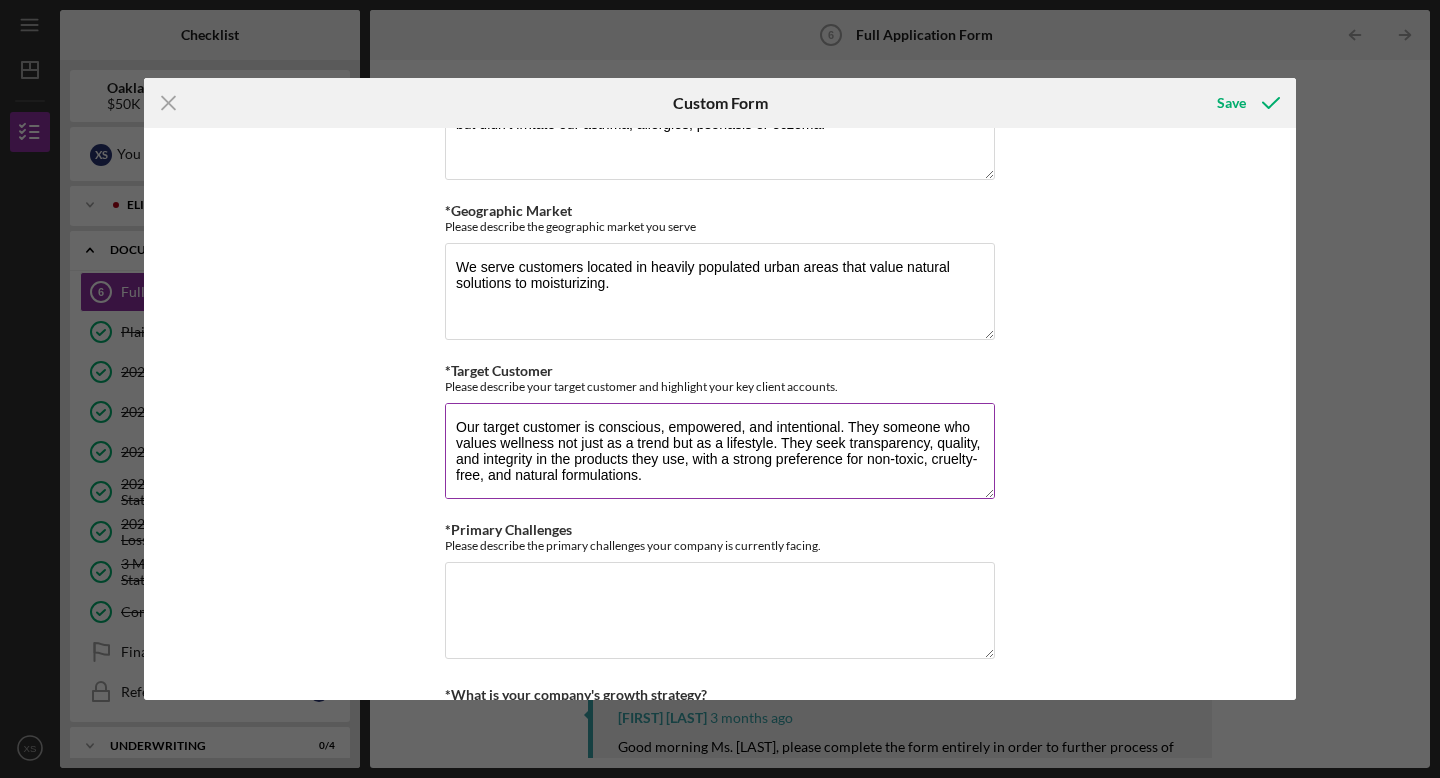 drag, startPoint x: 967, startPoint y: 422, endPoint x: 879, endPoint y: 419, distance: 88.051125 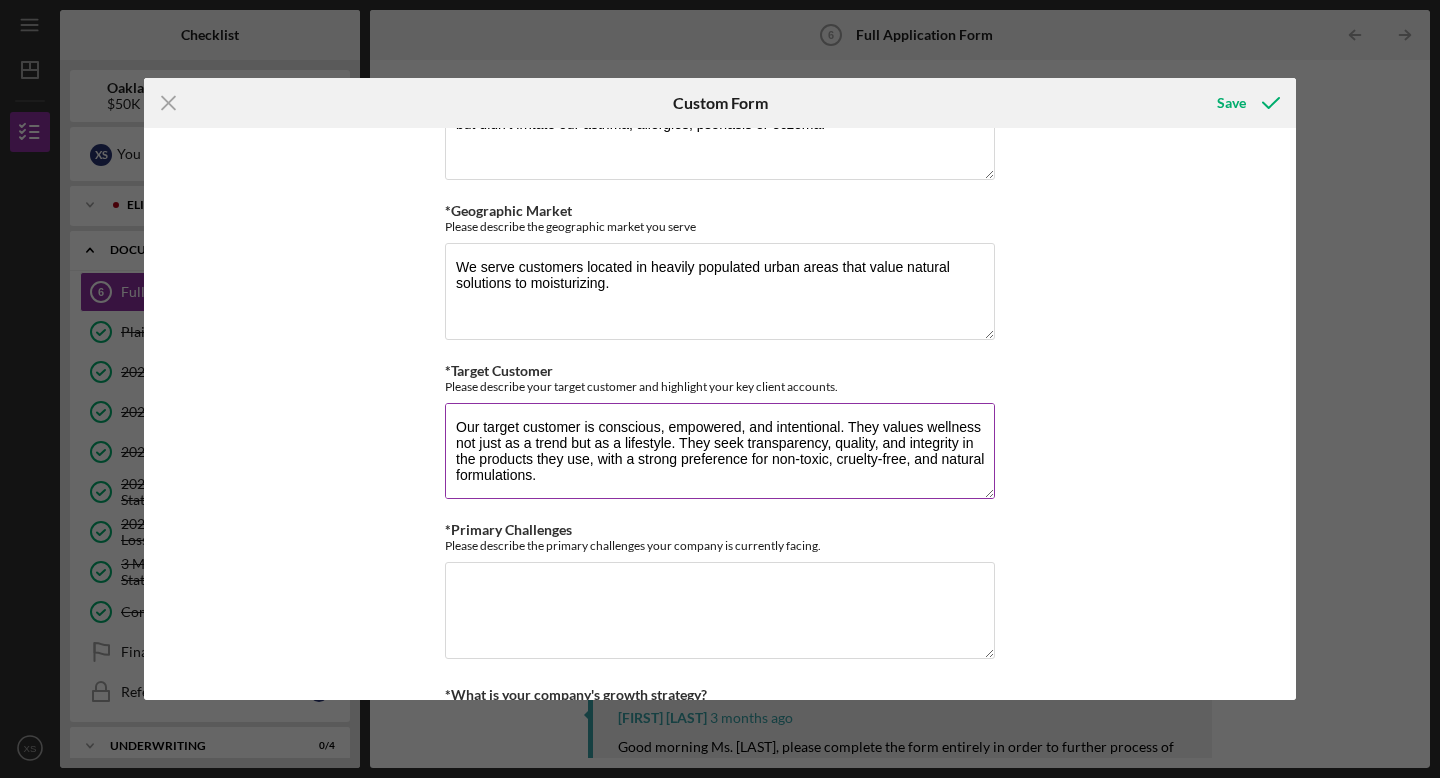 click on "Our target customer is conscious, empowered, and intentional. They values wellness not just as a trend but as a lifestyle. They seek transparency, quality, and integrity in the products they use, with a strong preference for non-toxic, cruelty-free, and natural formulations.
Demographics:
Age: [AGE]–[AGE]
Gender: Primarily women, but inclusive of all genders
Location: Urban and suburban areas in [REGION]
Income Level: Middle to upper-middle class (disposable income for premium wellness products)" at bounding box center (720, 451) 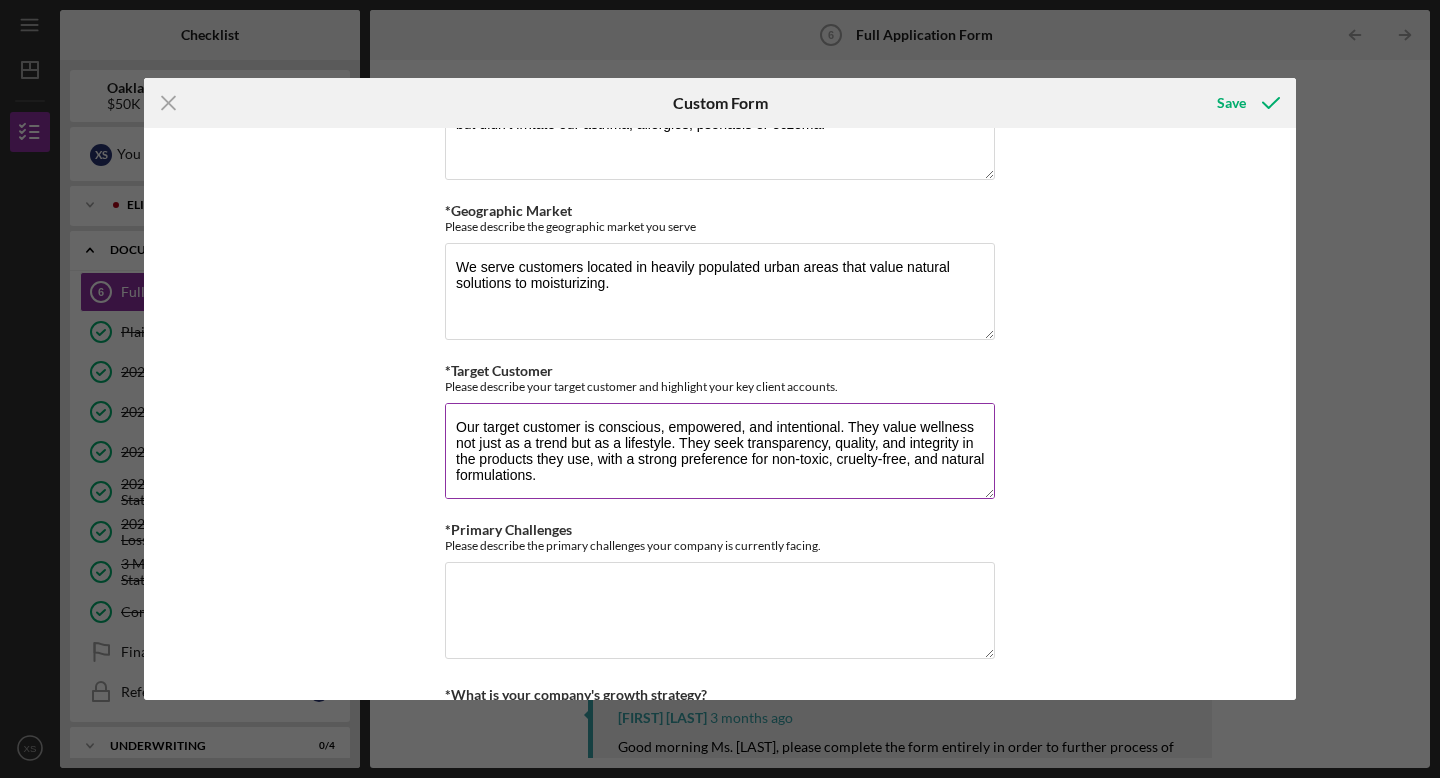 click on "Our target customer is conscious, empowered, and intentional. They value wellness not just as a trend but as a lifestyle. They seek transparency, quality, and integrity in the products they use, with a strong preference for non-toxic, cruelty-free, and natural formulations.
Demographics:
Age: [AGE]–[AGE]
Gender: Primarily women, but inclusive of all genders
Location: Urban and suburban areas in [COUNTRY], Europe, and parts of Asia-Pacific
Income Level: Middle to upper-middle class (disposable income for premium wellness products)" at bounding box center (720, 451) 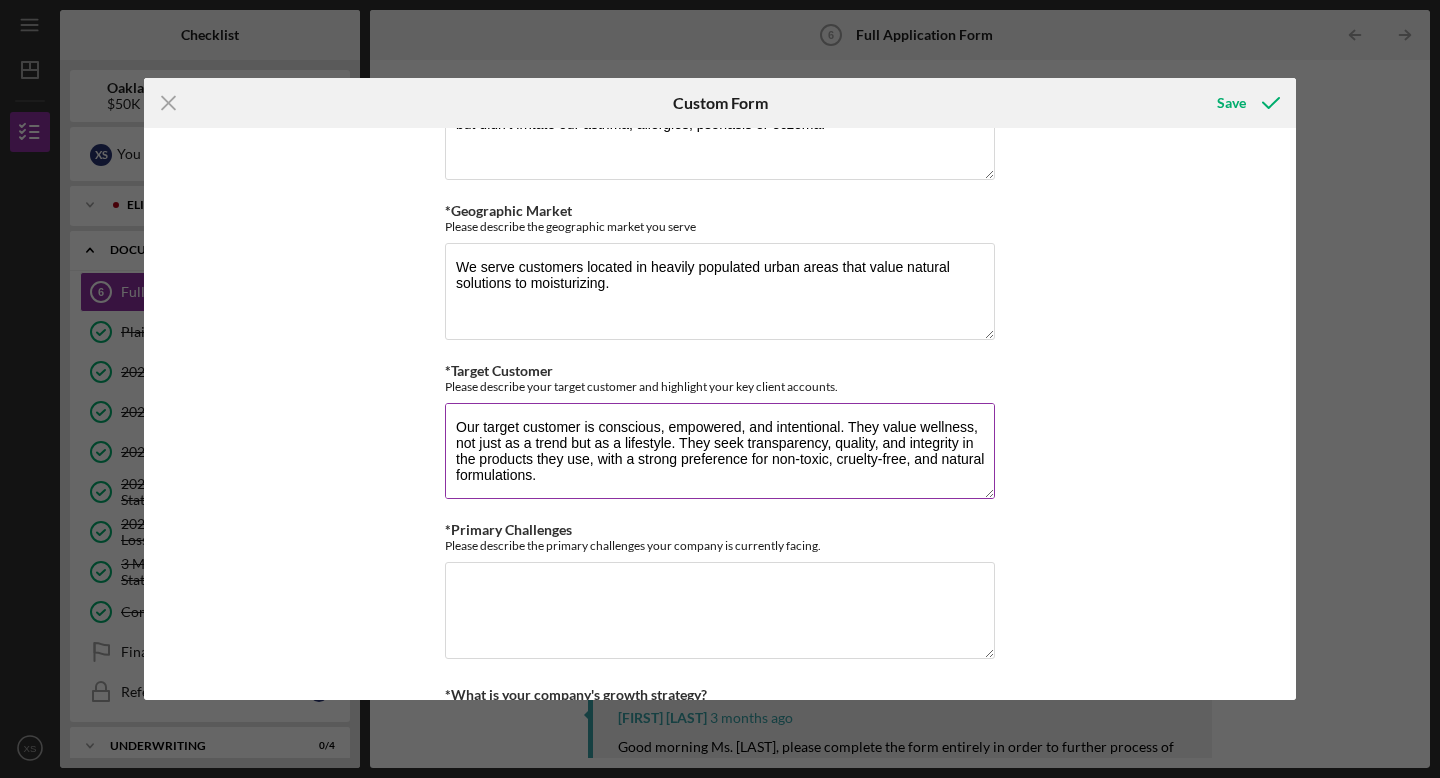 click on "Our target customer is conscious, empowered, and intentional. They value wellness, not just as a trend but as a lifestyle. They seek transparency, quality, and integrity in the products they use, with a strong preference for non-toxic, cruelty-free, and natural formulations.
Demographics:
Age: [AGE]
Gender: Primarily women, but inclusive of all genders
Location: Urban and suburban areas in North America, Europe, and parts of Asia-Pacific
Income Level: Middle to upper-middle class (disposable income for premium wellness products)" at bounding box center [720, 451] 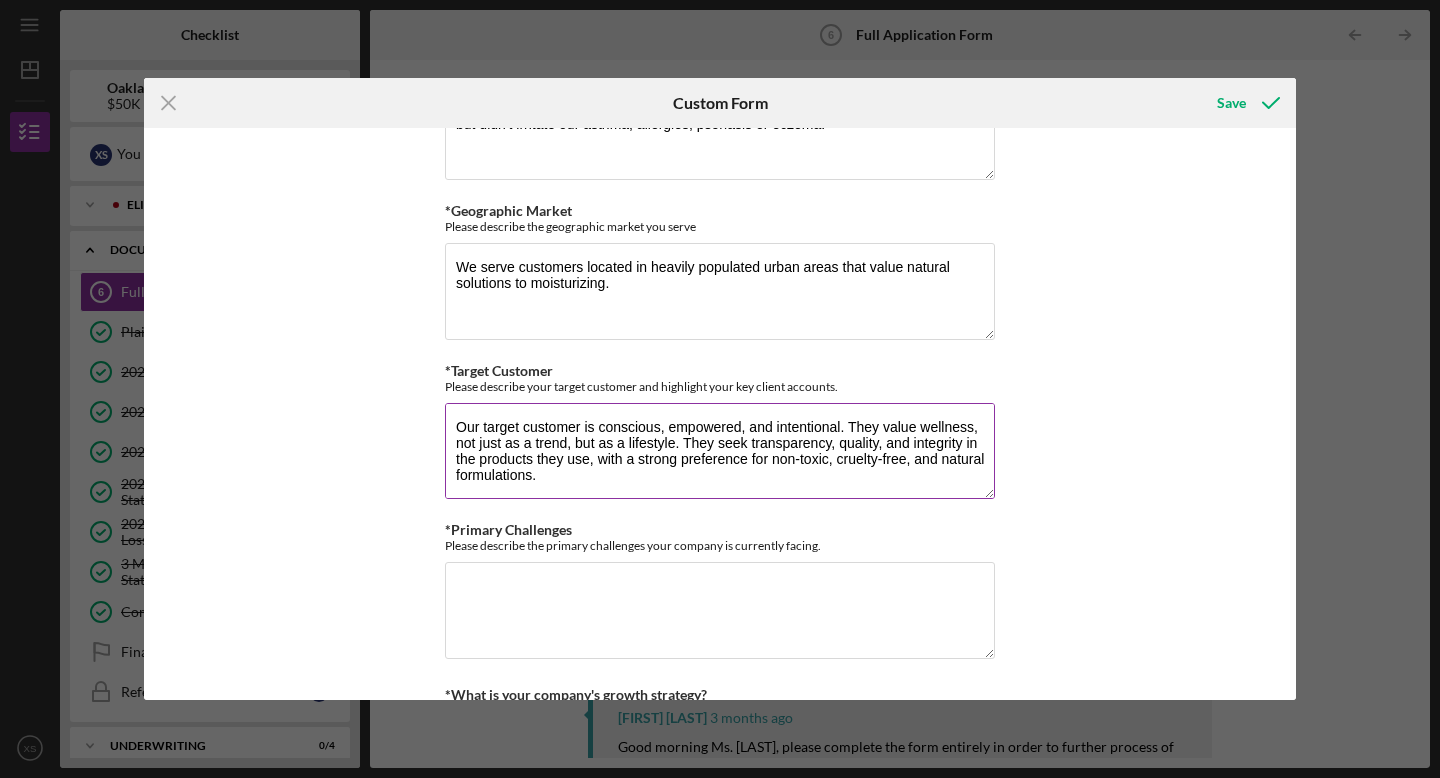 click on "Our target customer is conscious, empowered, and intentional. They value wellness, not just as a trend, but as a lifestyle. They seek transparency, quality, and integrity in the products they use, with a strong preference for non-toxic, cruelty-free, and natural formulations.
Demographics:
Age: [AGE]–[AGE]
Gender: Primarily women, but inclusive of all genders
Location: Urban and suburban areas in [REGION]
Income Level: Middle to upper-middle class (disposable income for premium wellness products)" at bounding box center (720, 451) 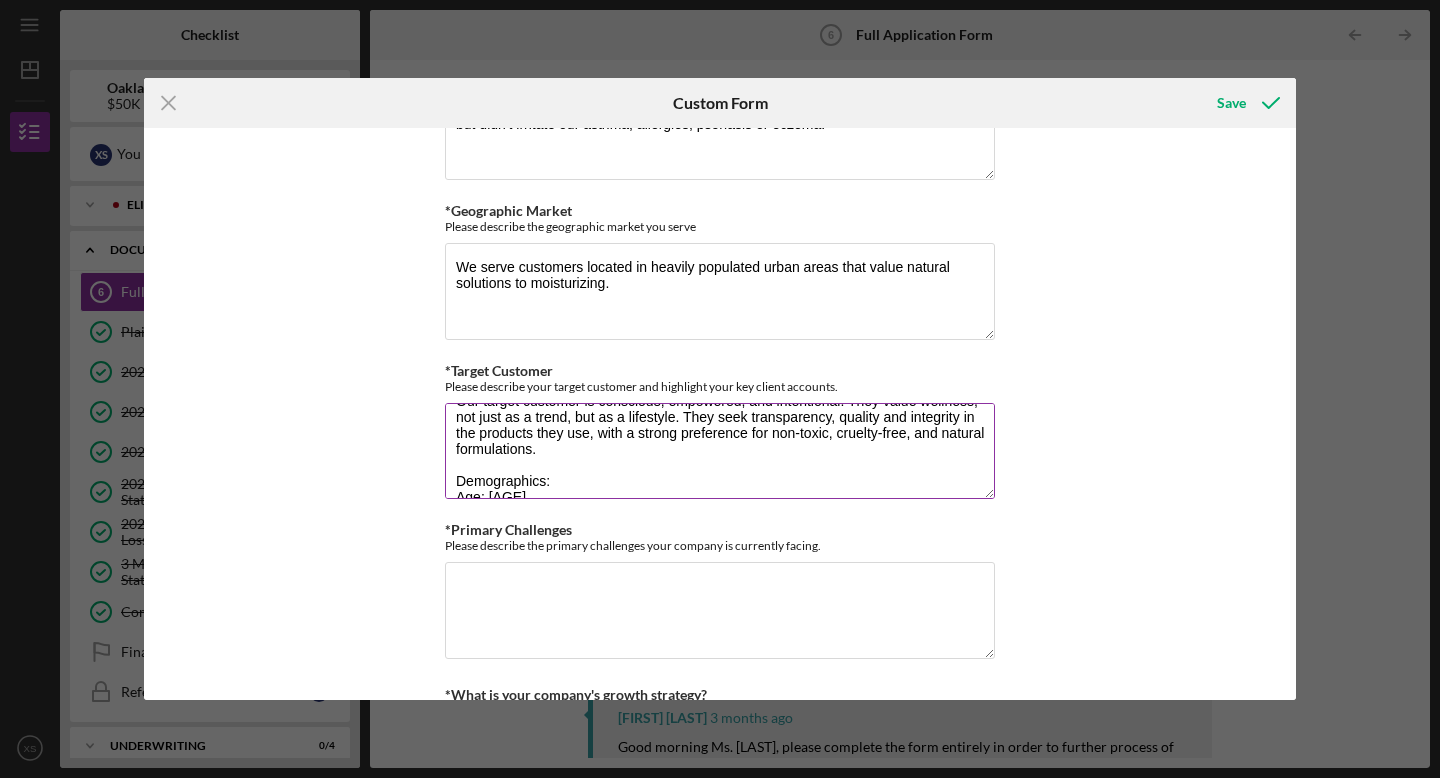 scroll, scrollTop: 16, scrollLeft: 0, axis: vertical 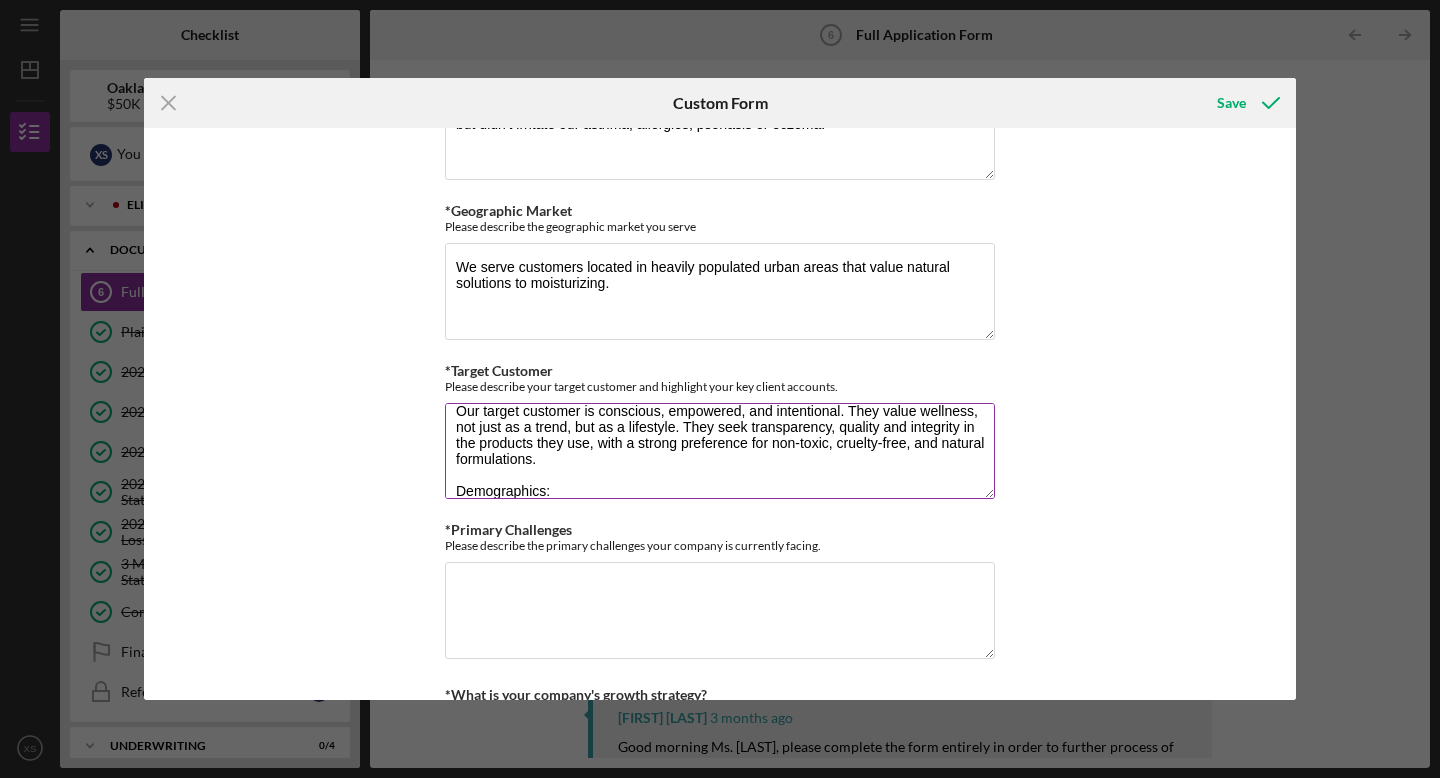 click on "Our target customer is conscious, empowered, and intentional. They value wellness, not just as a trend, but as a lifestyle. They seek transparency, quality and integrity in the products they use, with a strong preference for non-toxic, cruelty-free, and natural formulations.
Demographics:
Age: [AGE]
Gender: Primarily women, but inclusive of all genders
Location: Urban and suburban areas in [REGION]
Income Level: Middle to upper-middle class (disposable income for premium wellness products)" at bounding box center [720, 451] 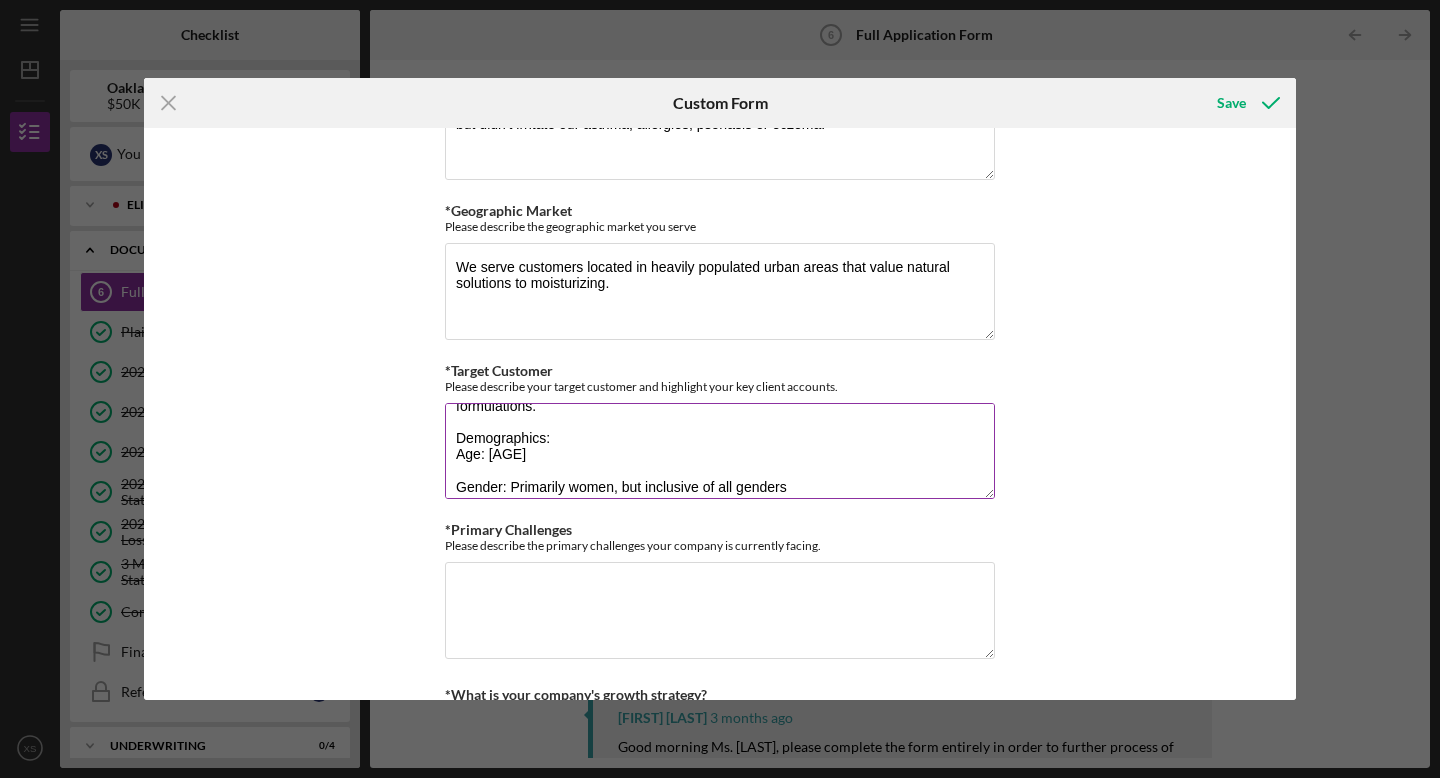 scroll, scrollTop: 67, scrollLeft: 0, axis: vertical 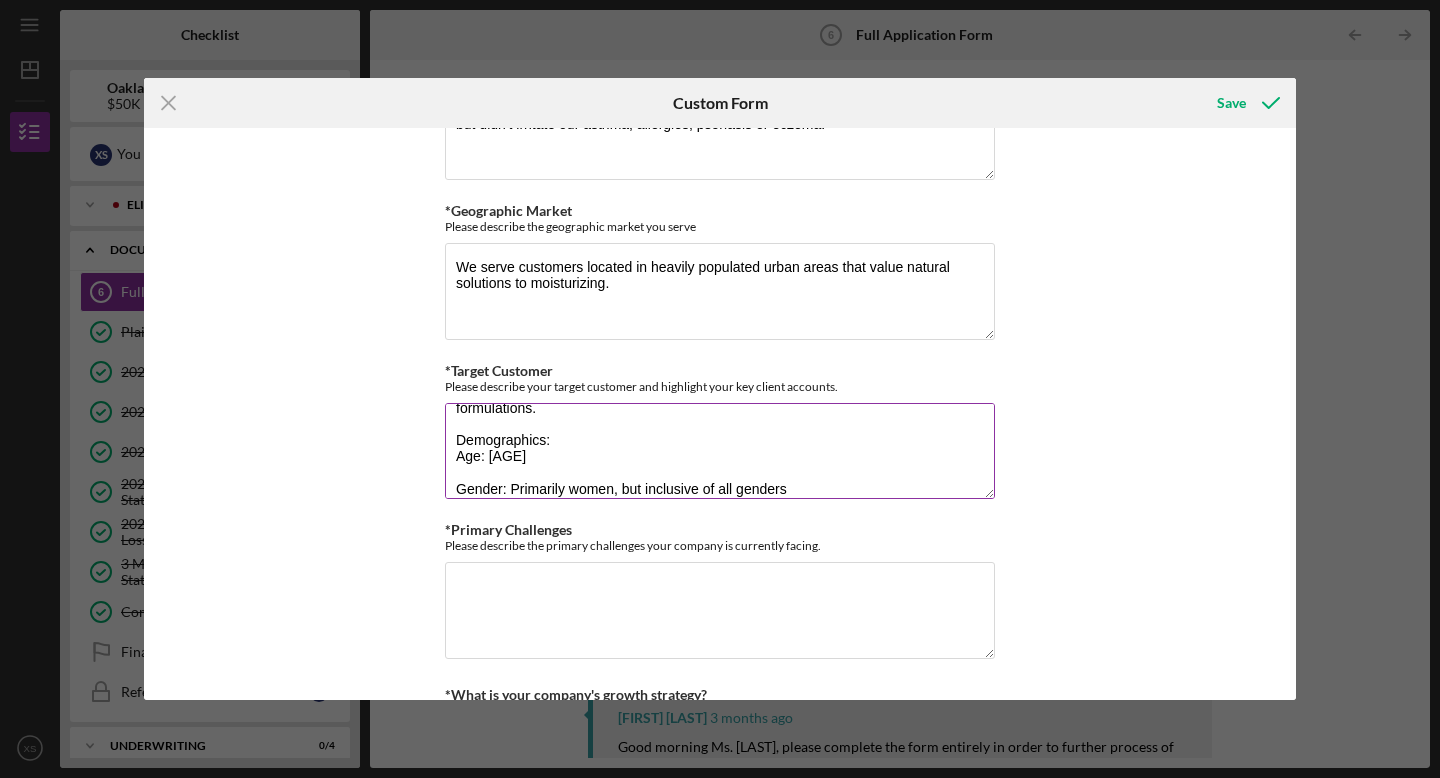 click on "Our target customer is conscious, empowered, and intentional. They value wellness, not just as a trend, but as a lifestyle. They seek transparency, quality and integrity in the products they use, with a strong preference for non-toxic, cruelty-free and natural formulations.
Demographics:
Age: [AGE]
Gender: Primarily women, but inclusive of all genders
Location: Urban and suburban areas in North America, Europe, and parts of Asia-Pacific
Income Level: Middle to upper-middle class (disposable income for premium wellness products)" at bounding box center [720, 451] 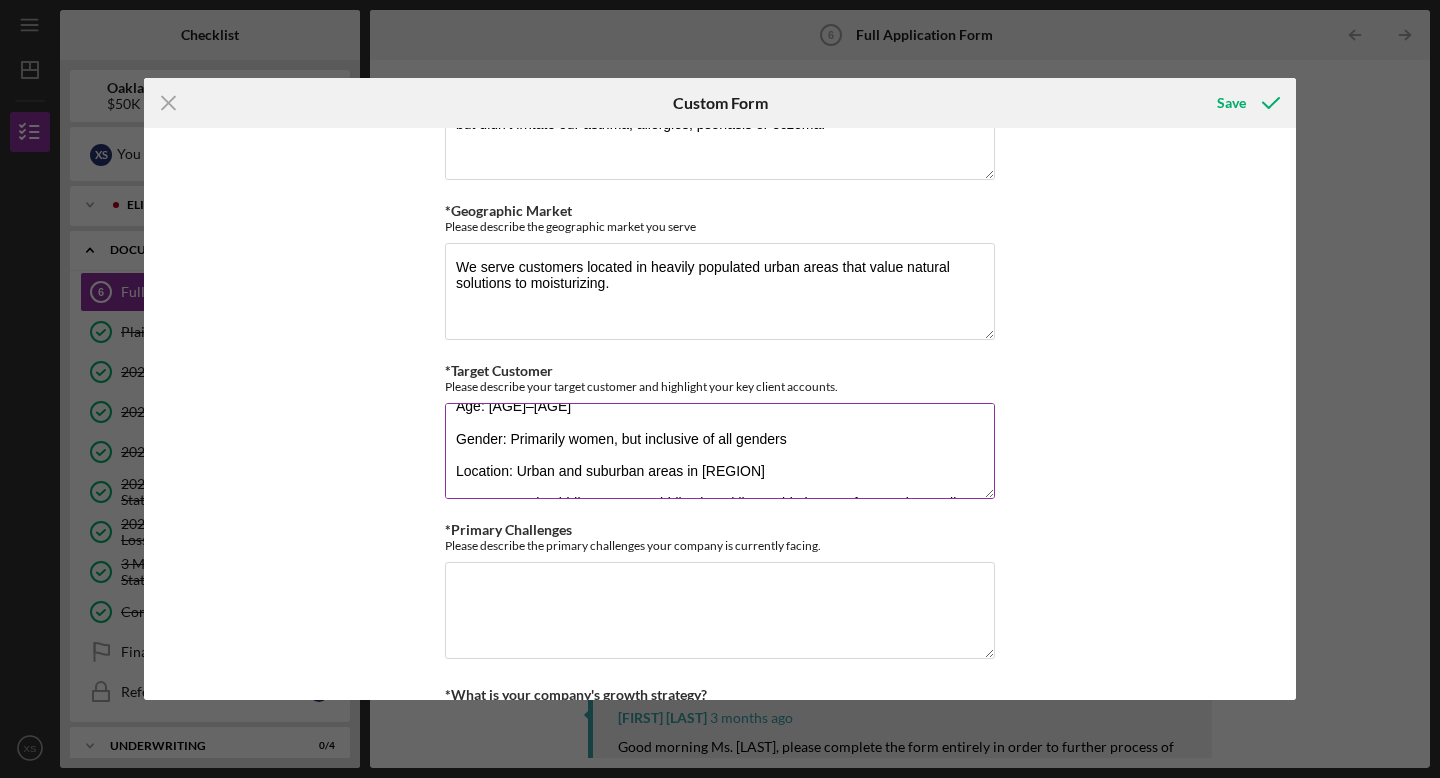 scroll, scrollTop: 104, scrollLeft: 0, axis: vertical 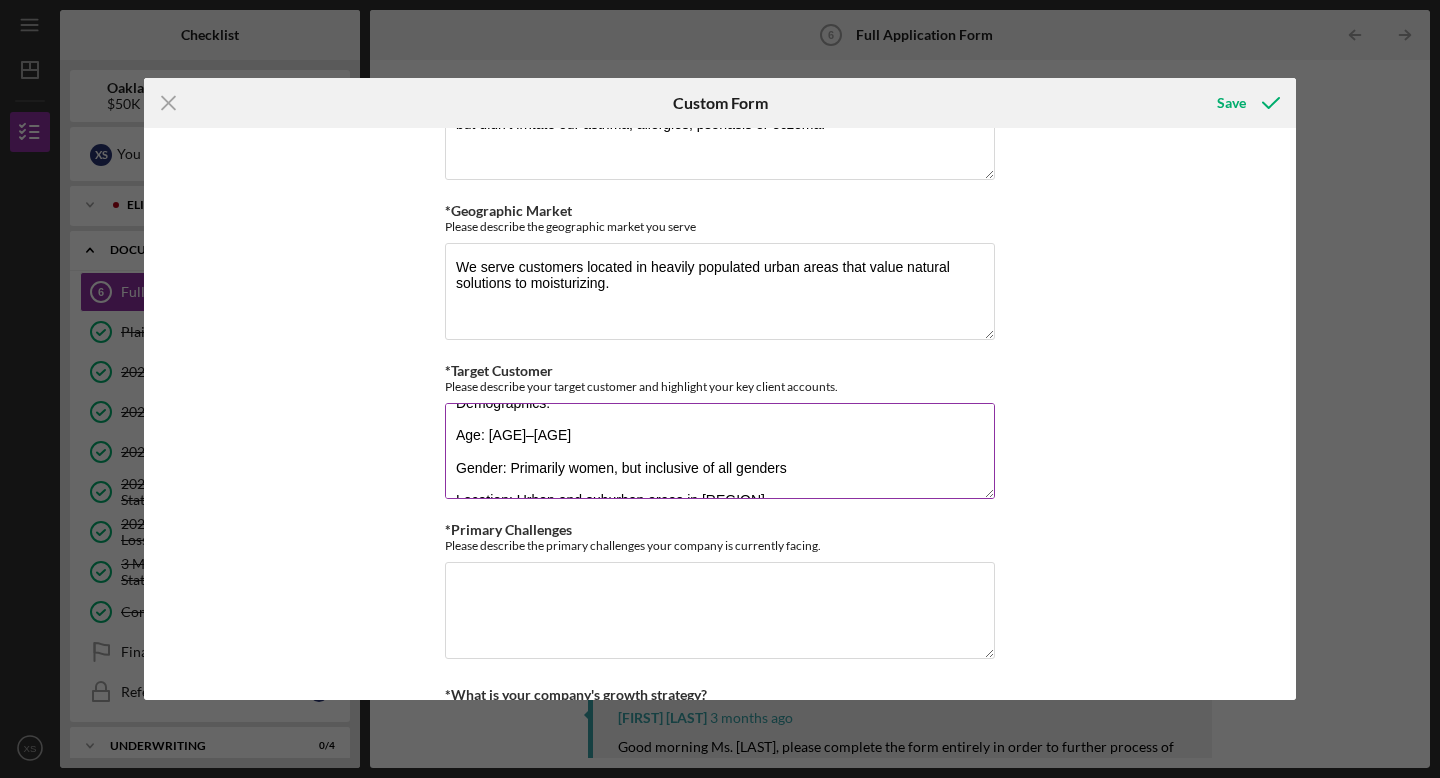 click on "Our target customer is conscious, empowered, and intentional. They value wellness, not just as a trend, but as a lifestyle. They seek transparency, quality and integrity in the products they use, with a strong preference for non-toxic, cruelty-free and natural formulations.
Demographics:
Age: [AGE]–[AGE]
Gender: Primarily women, but inclusive of all genders
Location: Urban and suburban areas in [REGION]
Income Level: Middle to upper-middle class (disposable income for premium wellness products)" at bounding box center (720, 451) 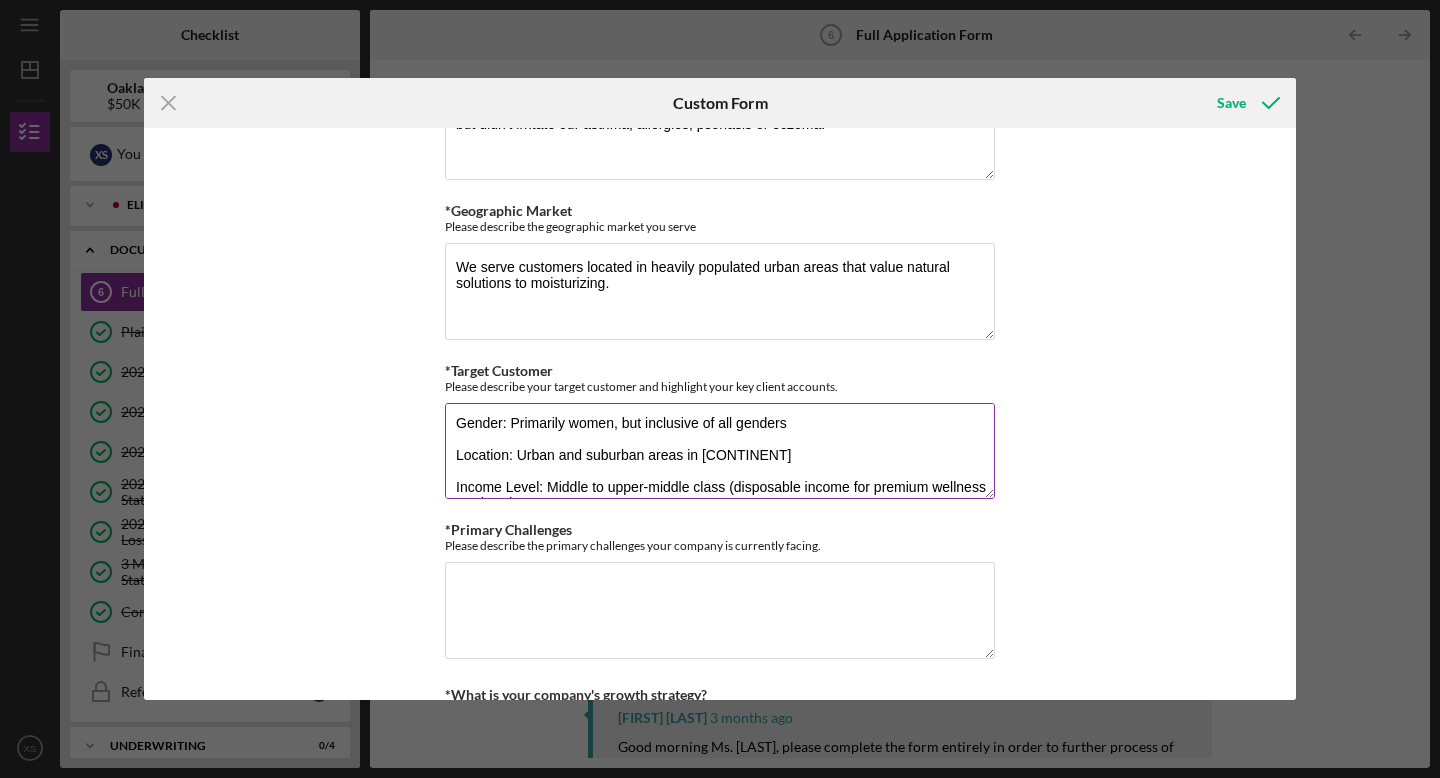 scroll, scrollTop: 147, scrollLeft: 0, axis: vertical 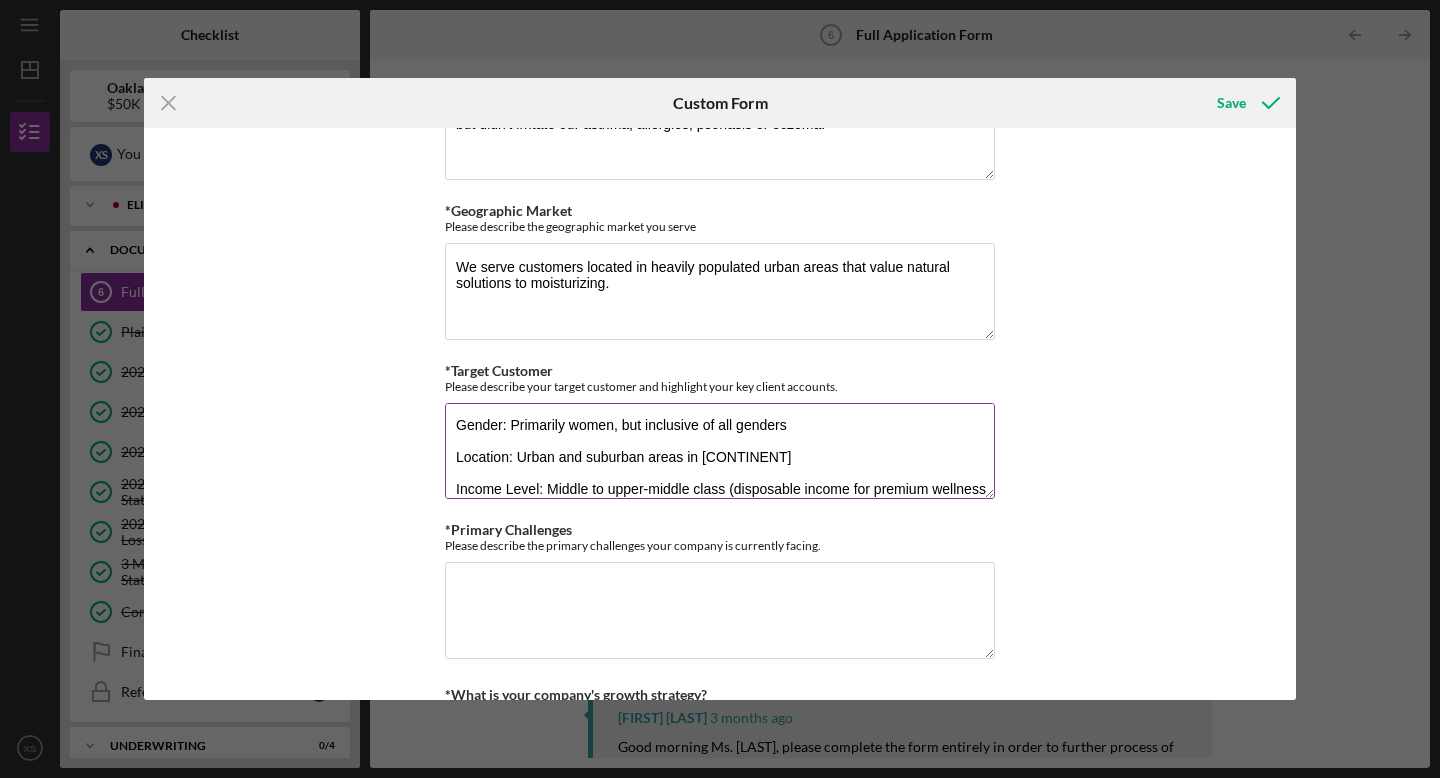 drag, startPoint x: 657, startPoint y: 472, endPoint x: 784, endPoint y: 447, distance: 129.43724 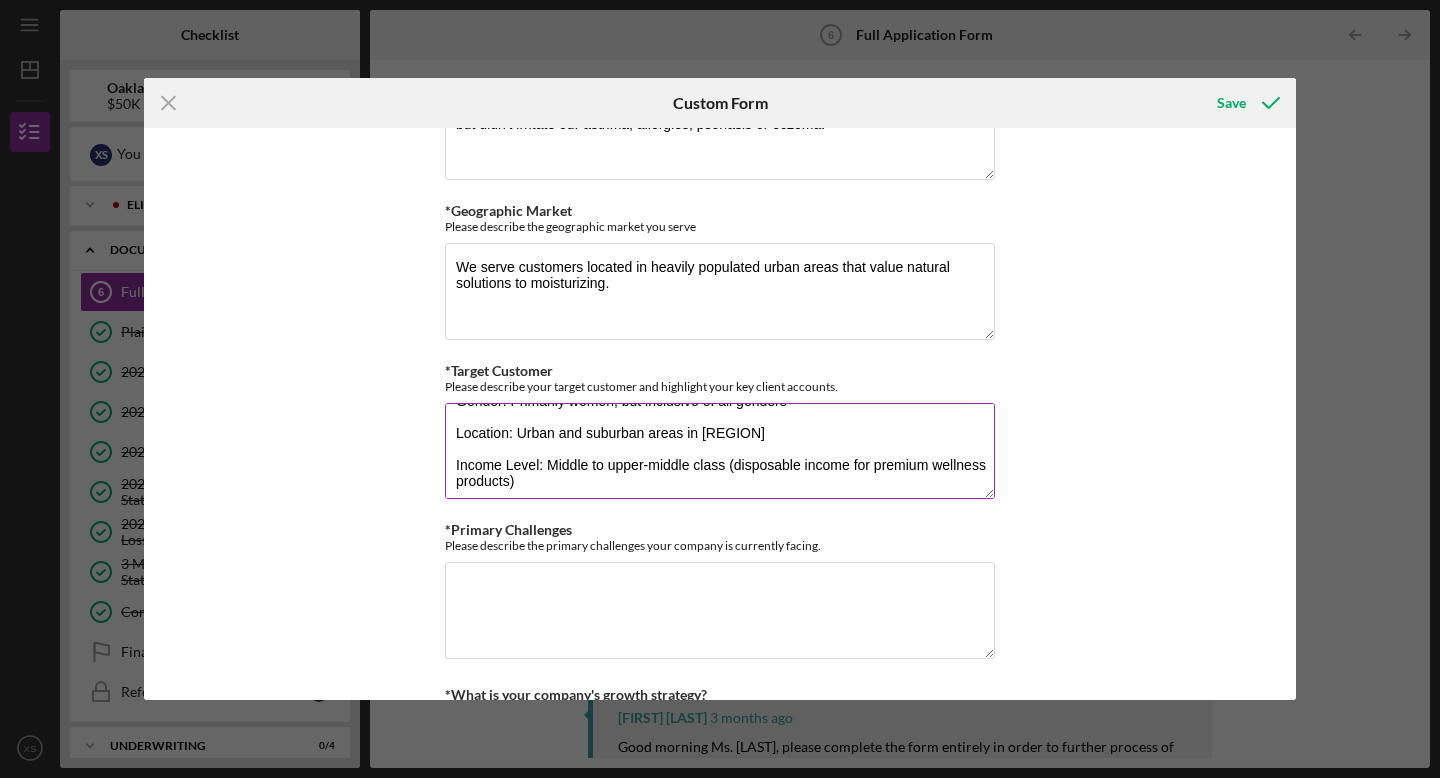 scroll, scrollTop: 174, scrollLeft: 0, axis: vertical 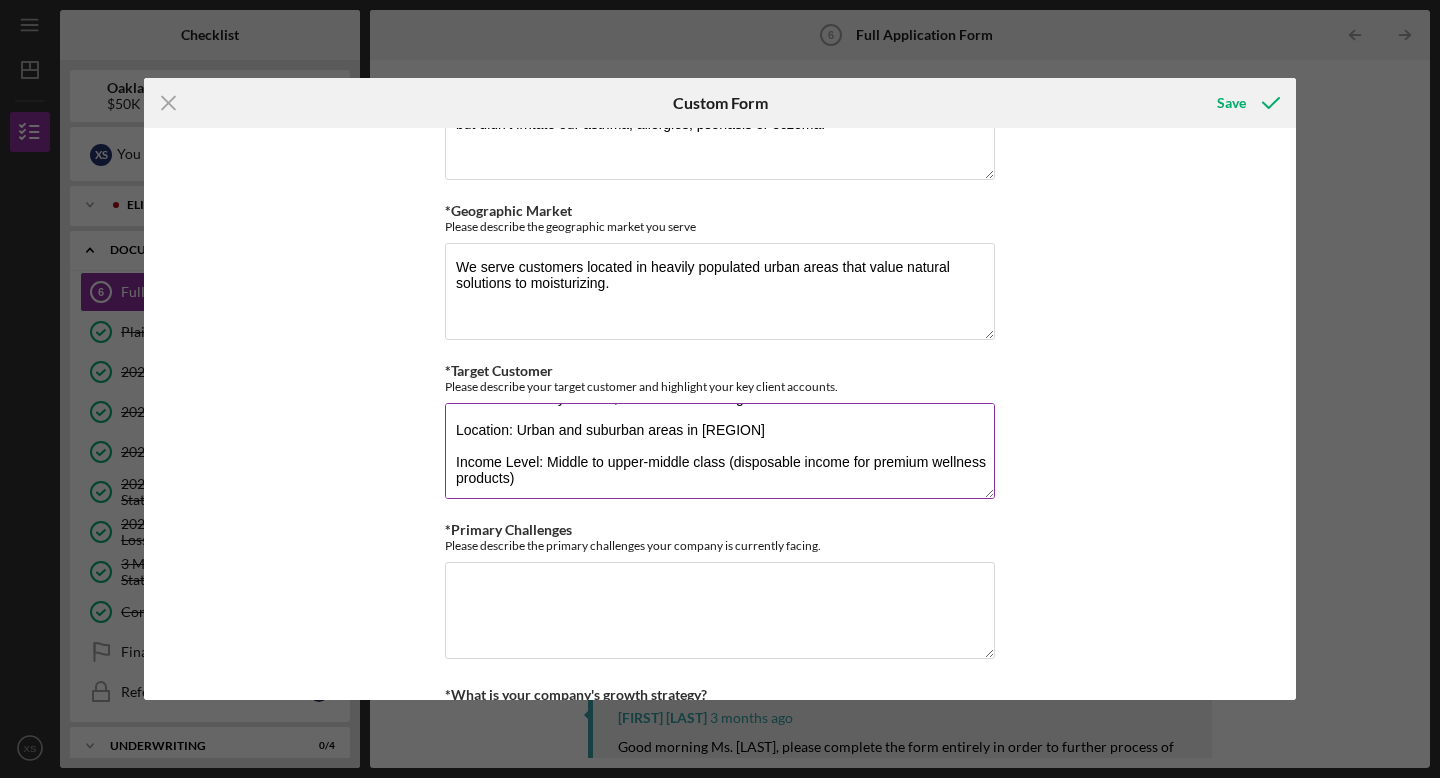 click on "Our target customer is conscious, empowered, and intentional. They value wellness, not just as a trend, but as a lifestyle. They seek transparency, quality and integrity in the products they use, with a strong preference for non-toxic, cruelty-free and natural formulations.
Demographics:
Age: [AGE] - [AGE]
Gender: Primarily women, but inclusive of all genders
Location: Urban and suburban areas in [REGION]
Income Level: Middle to upper-middle class (disposable income for premium wellness products)" at bounding box center (720, 451) 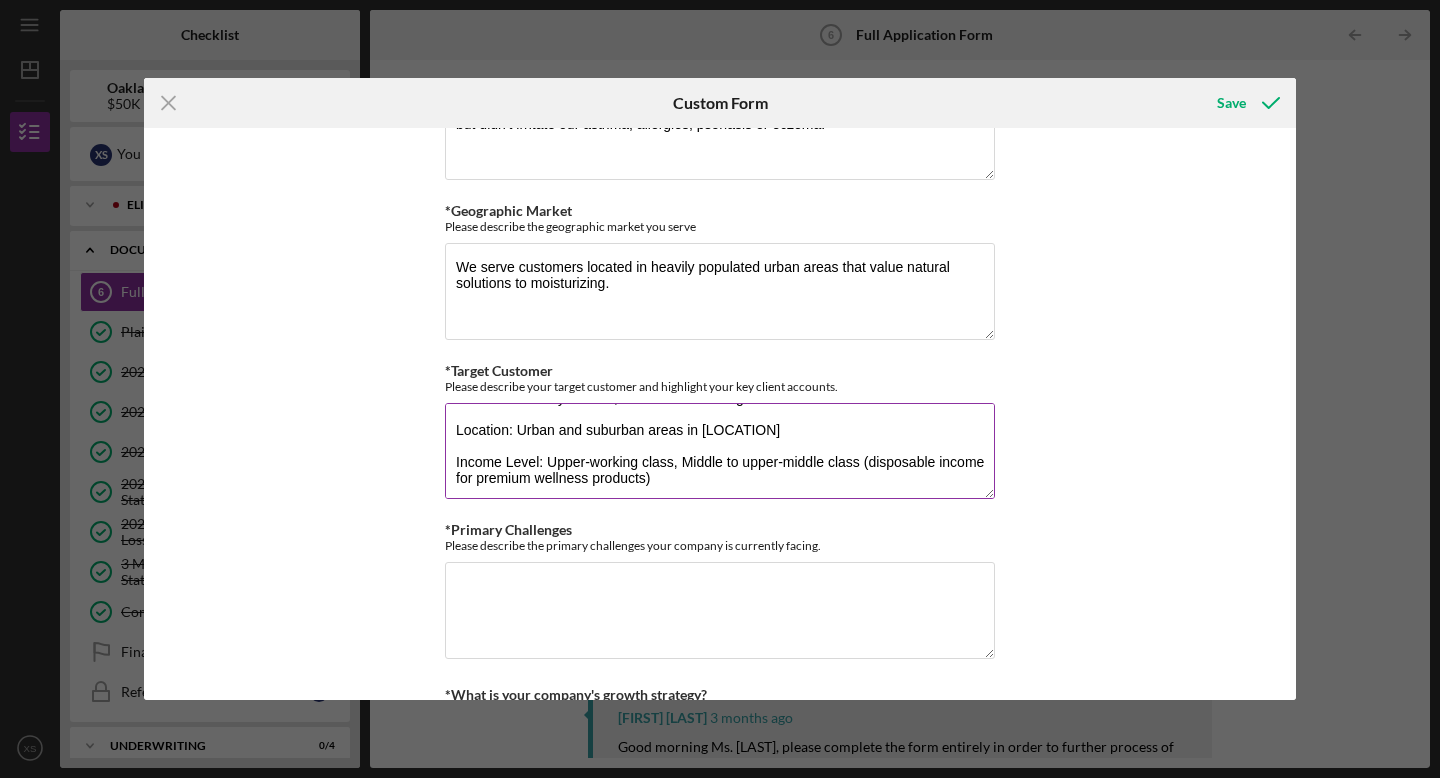 click on "Our target customer is conscious, empowered, and intentional. They value wellness, not just as a trend, but as a lifestyle. They seek transparency, quality and integrity in the products they use, with a strong preference for non-toxic, cruelty-free and natural formulations.
Demographics:
Age: [AGE] - [AGE]
Gender: Primarily women, but inclusive of all genders
Location: Urban and suburban areas in [LOCATION]
Income Level: Upper-working class, Middle to upper-middle class (disposable income for premium wellness products)" at bounding box center (720, 451) 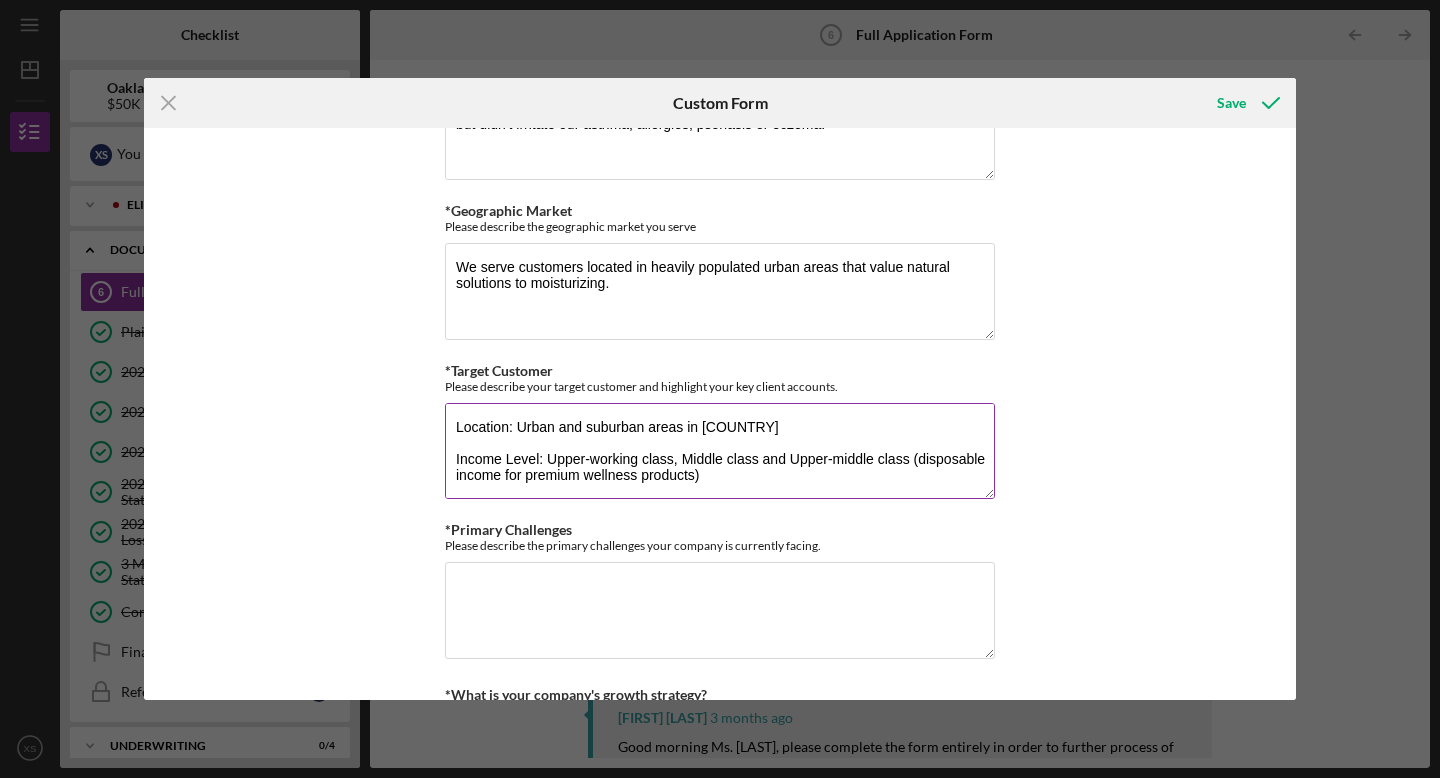scroll, scrollTop: 198, scrollLeft: 0, axis: vertical 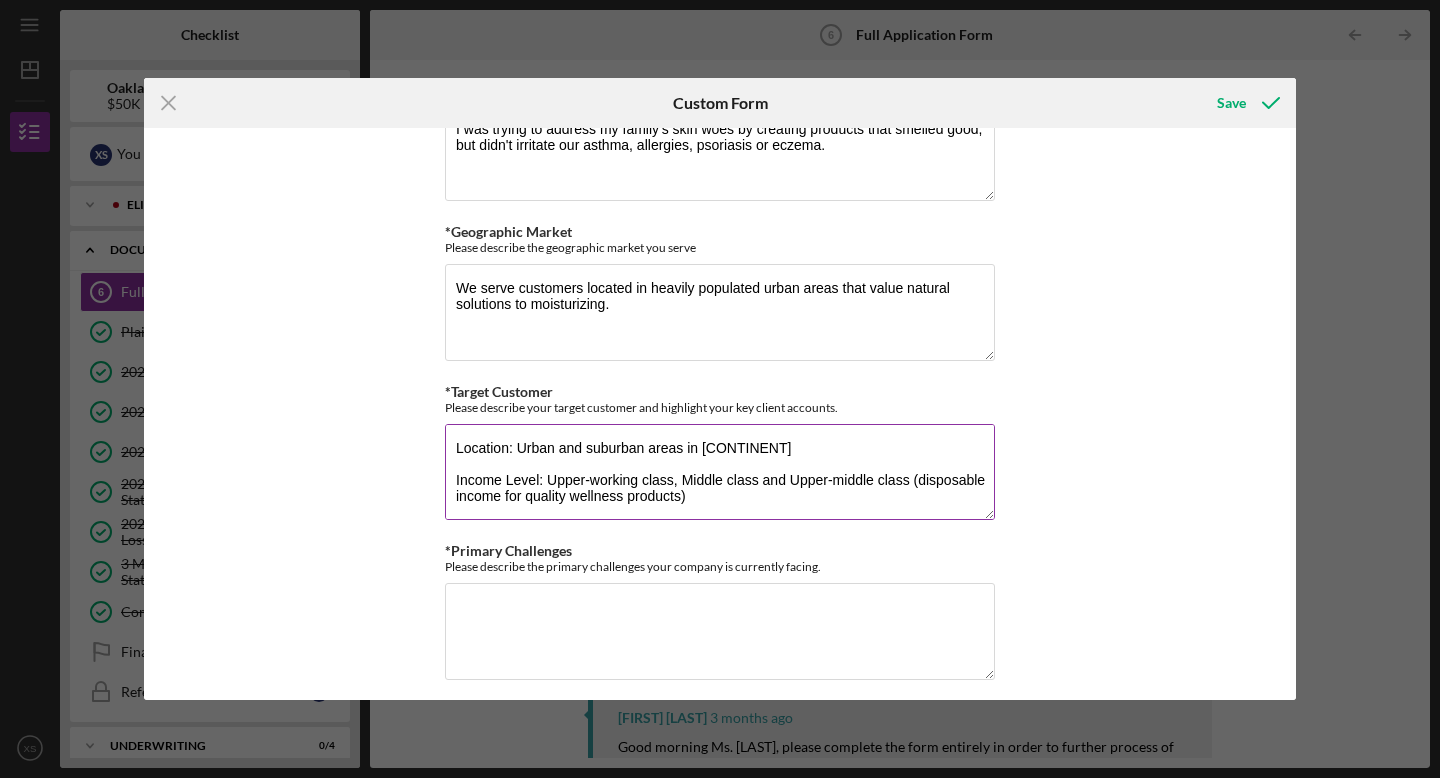 click on "Our target customer is conscious, empowered, and intentional. They value wellness, not just as a trend, but as a lifestyle. They seek transparency, quality and integrity in the products they use, with a strong preference for non-toxic, cruelty-free and natural formulations.
Demographics:
Age: [AGE] - [AGE]
Gender: Primarily women, but inclusive of all genders
Location: Urban and suburban areas in [CONTINENT]
Income Level: Upper-working class, Middle class and Upper-middle class (disposable income for quality wellness products)" at bounding box center (720, 472) 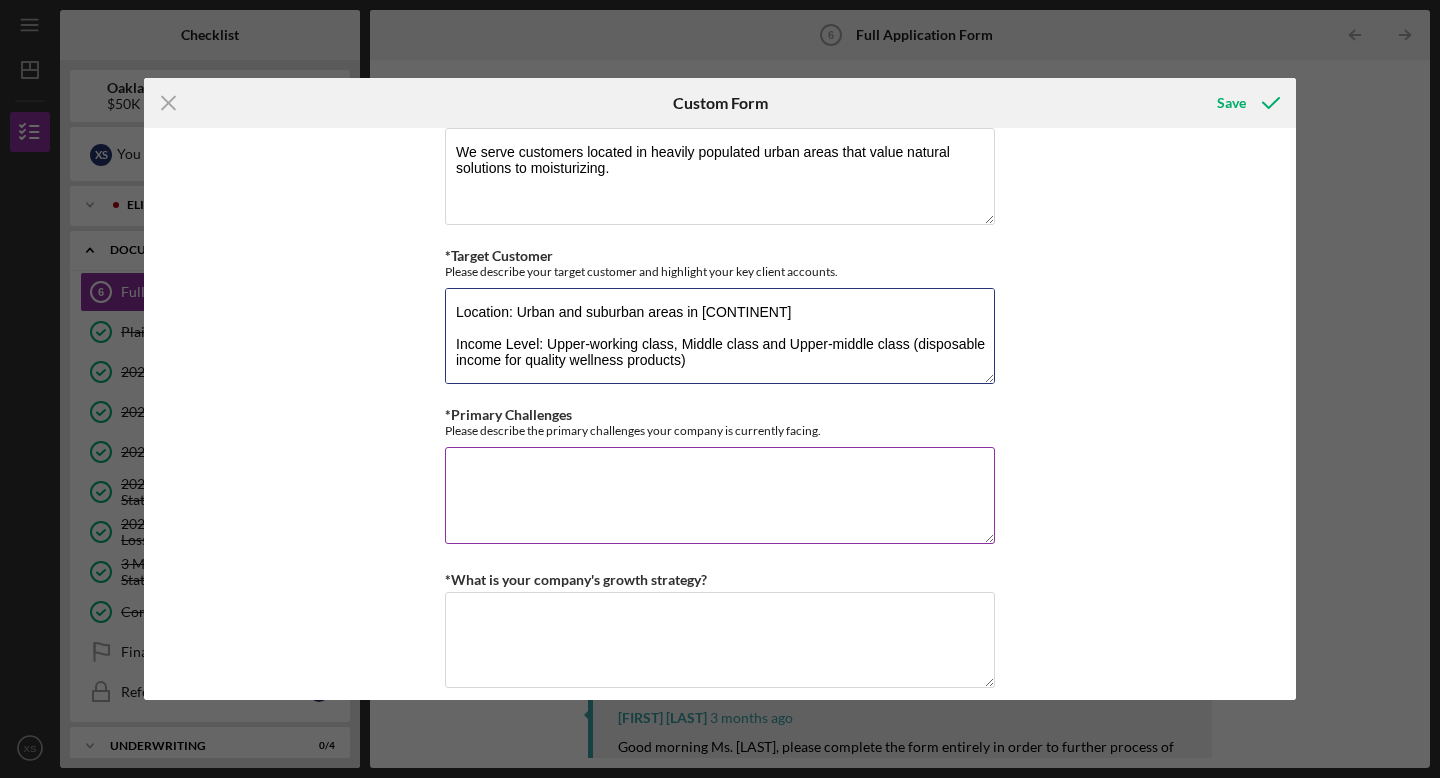 scroll, scrollTop: 1330, scrollLeft: 0, axis: vertical 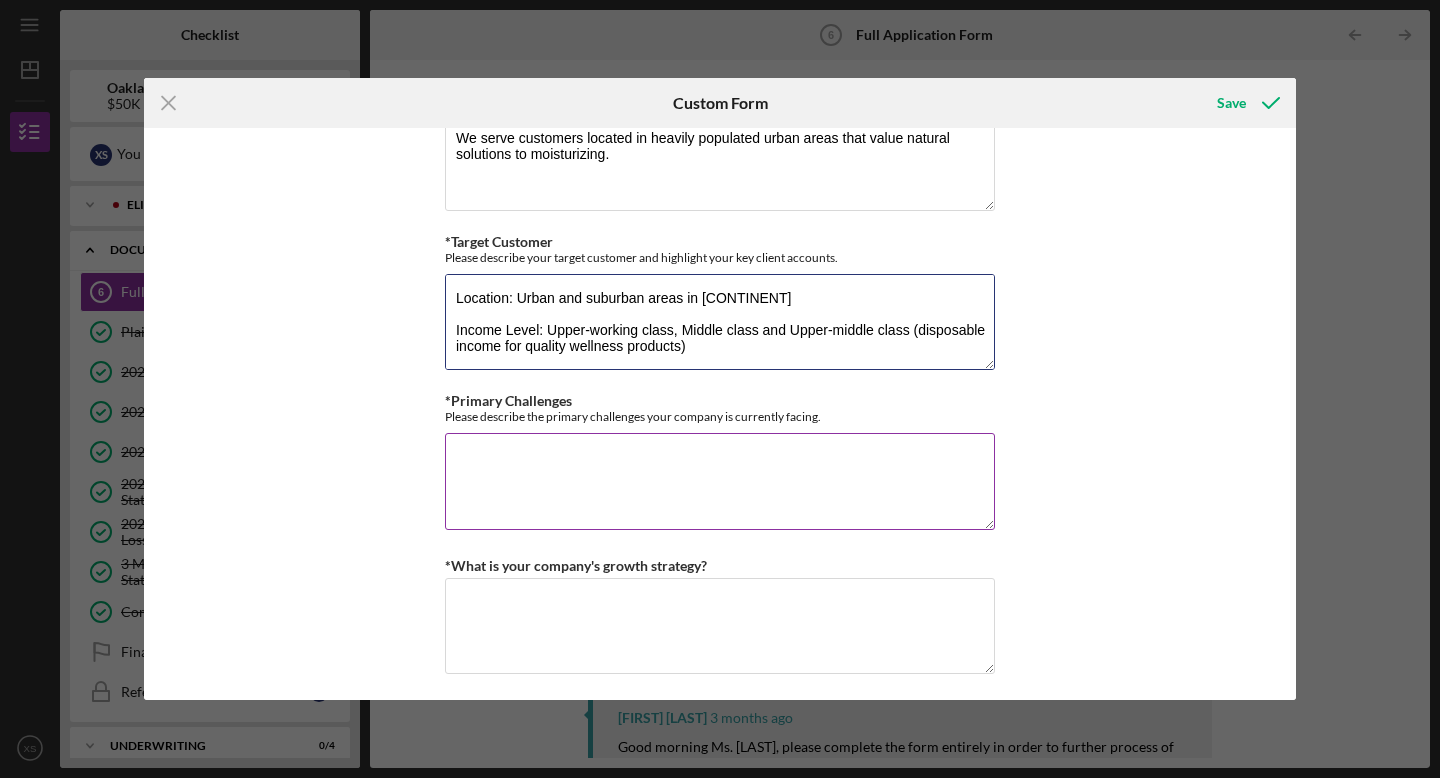 type on "Our target customer is conscious, empowered, and intentional. They value wellness, not just as a trend, but as a lifestyle. They seek transparency, quality and integrity in the products they use, with a strong preference for non-toxic, cruelty-free and natural formulations.
Demographics:
Age: [AGE] - [AGE]
Gender: Primarily women, but inclusive of all genders
Location: Urban and suburban areas in [CONTINENT]
Income Level: Upper-working class, Middle class and Upper-middle class (disposable income for quality wellness products)" 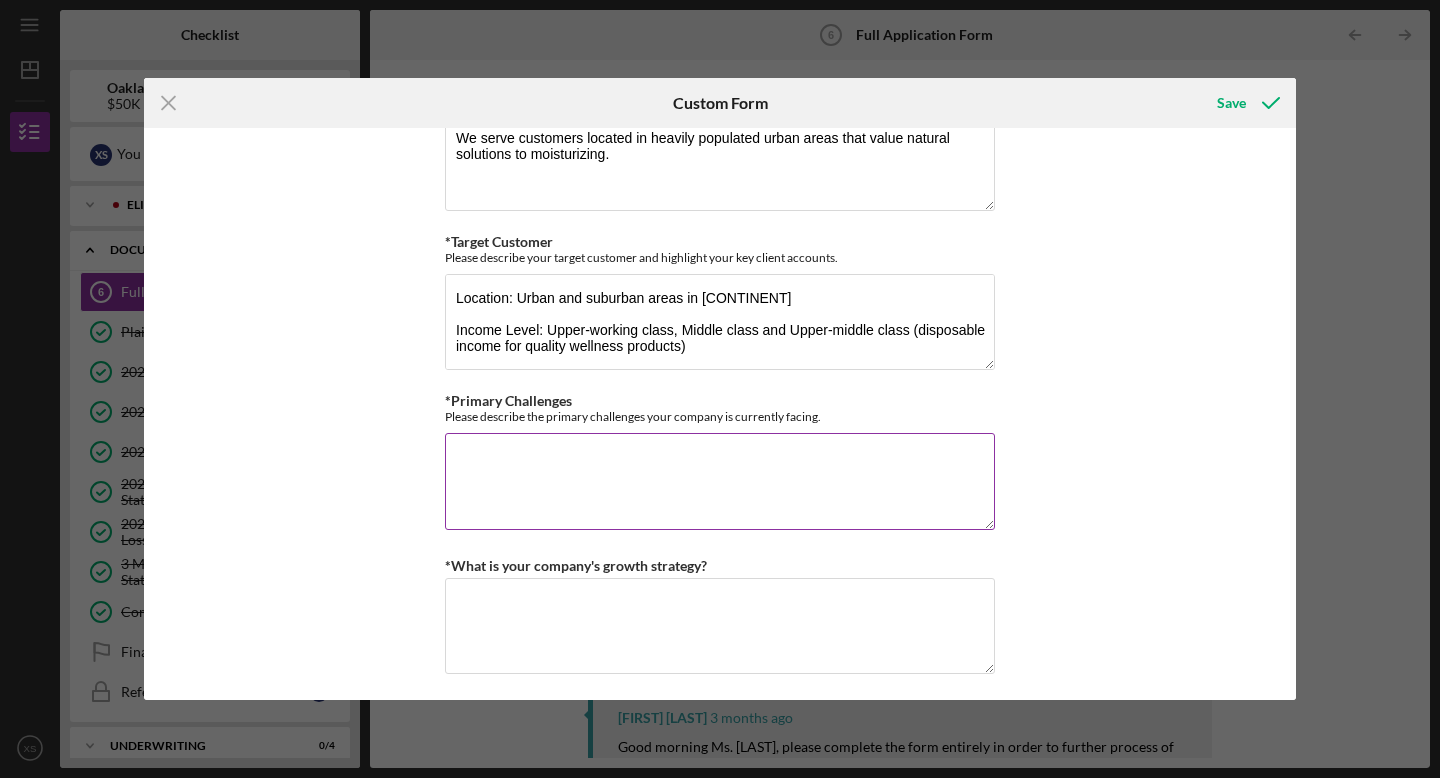 click on "*Primary Challenges" at bounding box center [720, 481] 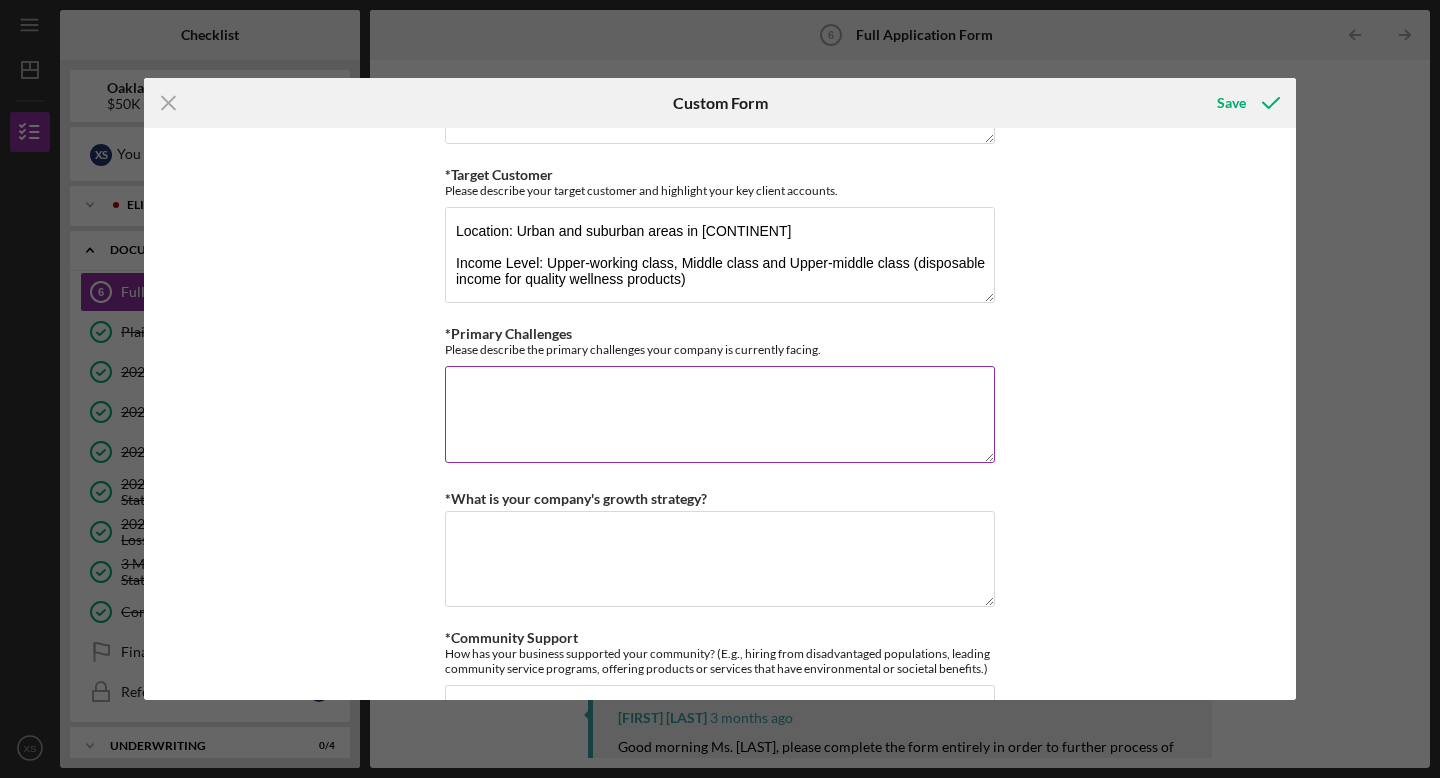 scroll, scrollTop: 1402, scrollLeft: 0, axis: vertical 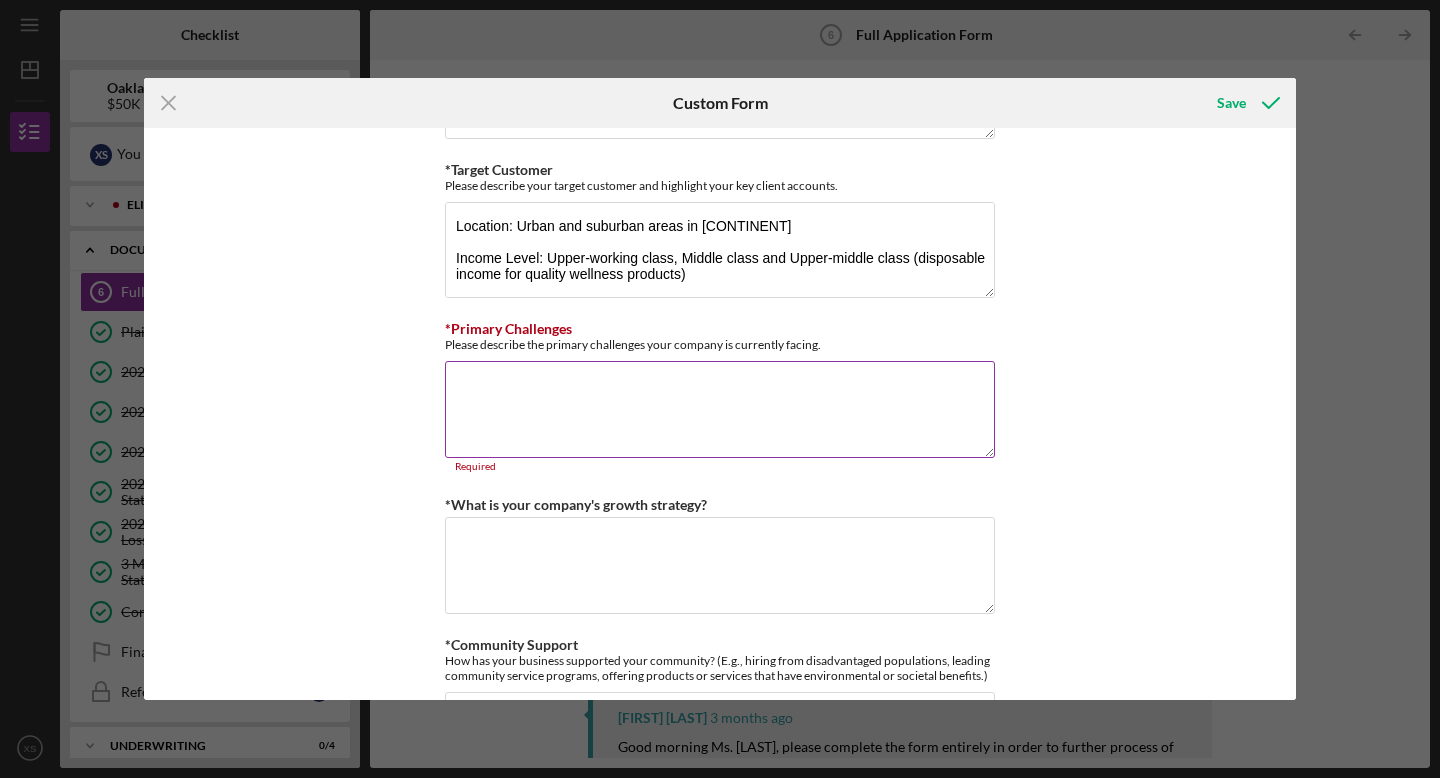 paste on "Our business is currently navigating a range of challenges that are impacting operations, growth, and long-term sustainability. Inflation has significantly increased the cost of raw materials, labor, and transportation, putting pressure on our margins and forcing us to constantly reassess pricing strategies to remain competitive without alienating cost-sensitive customers. At the same time, recent tariffs have further complicated our supply chain, particularly when sourcing essential materials and products from international vendors. These added costs and logistical disruptions have required us to explore alternative suppliers and adapt our procurement processes, all while striving to maintain the quality and timeliness our customers expect.
Compounding these economic pressures are ongoing safety concerns in the area surrounding our production and order fulfillment facility. These issues not only affect employee morale and retention but also increase operational costs due to the need for enhanced security..." 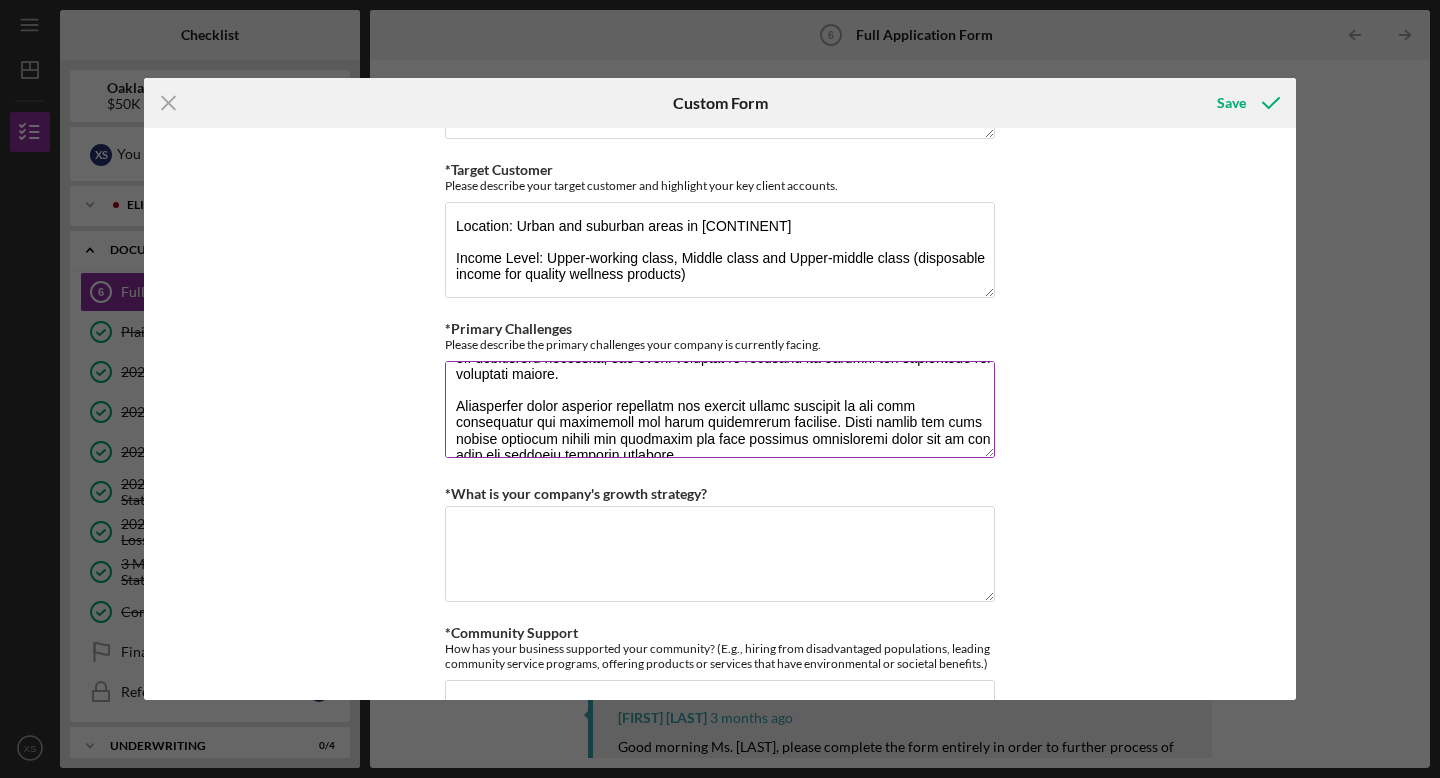 scroll, scrollTop: 161, scrollLeft: 0, axis: vertical 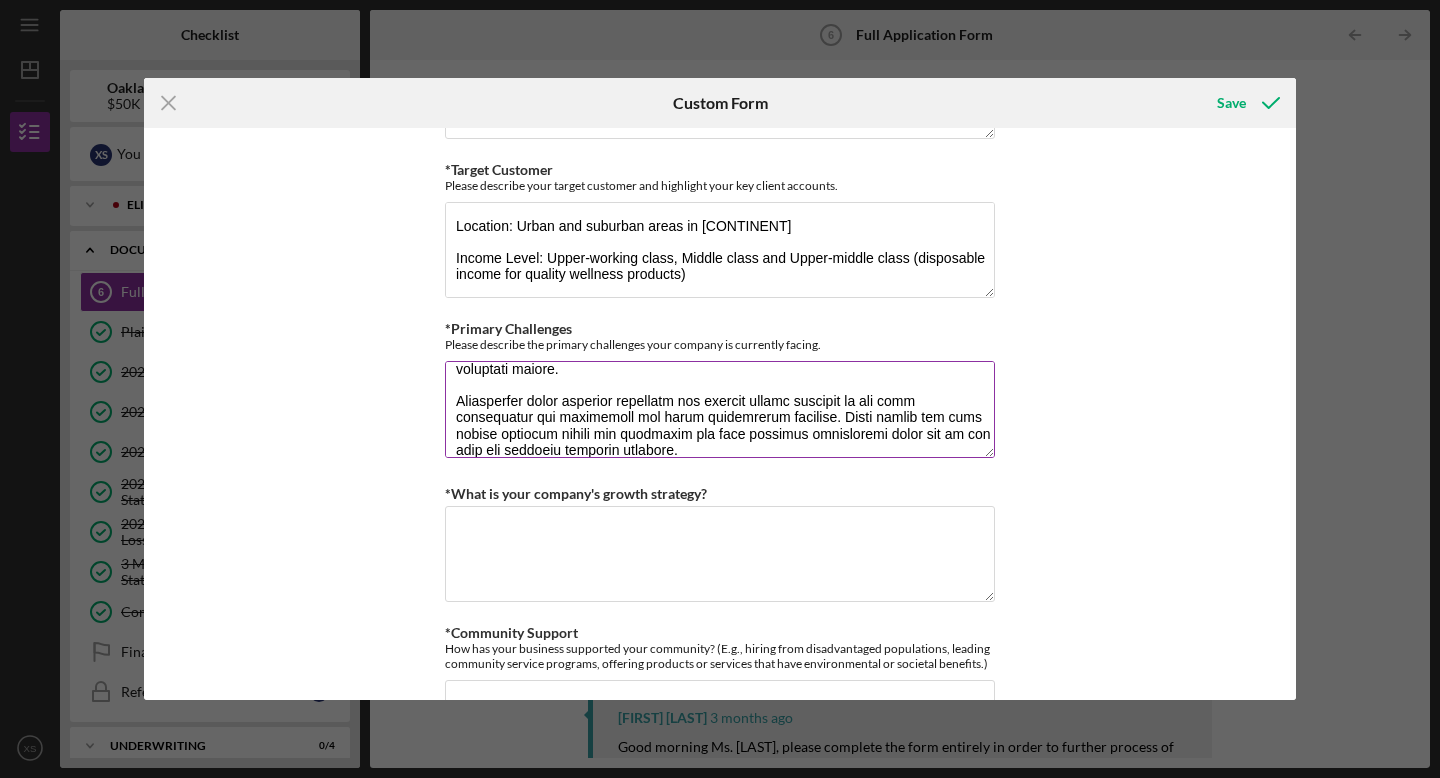 click on "*Primary Challenges" at bounding box center [720, 409] 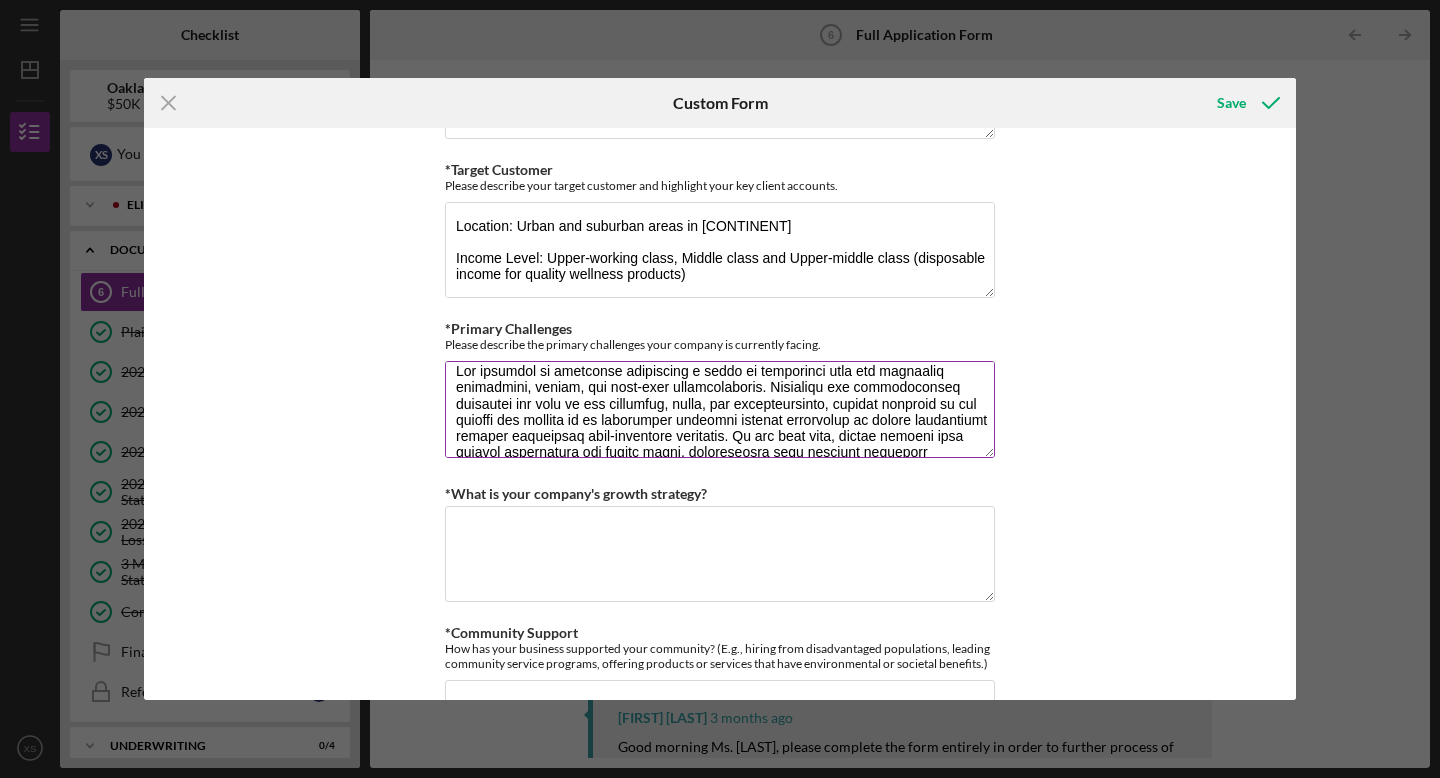 scroll, scrollTop: 13, scrollLeft: 0, axis: vertical 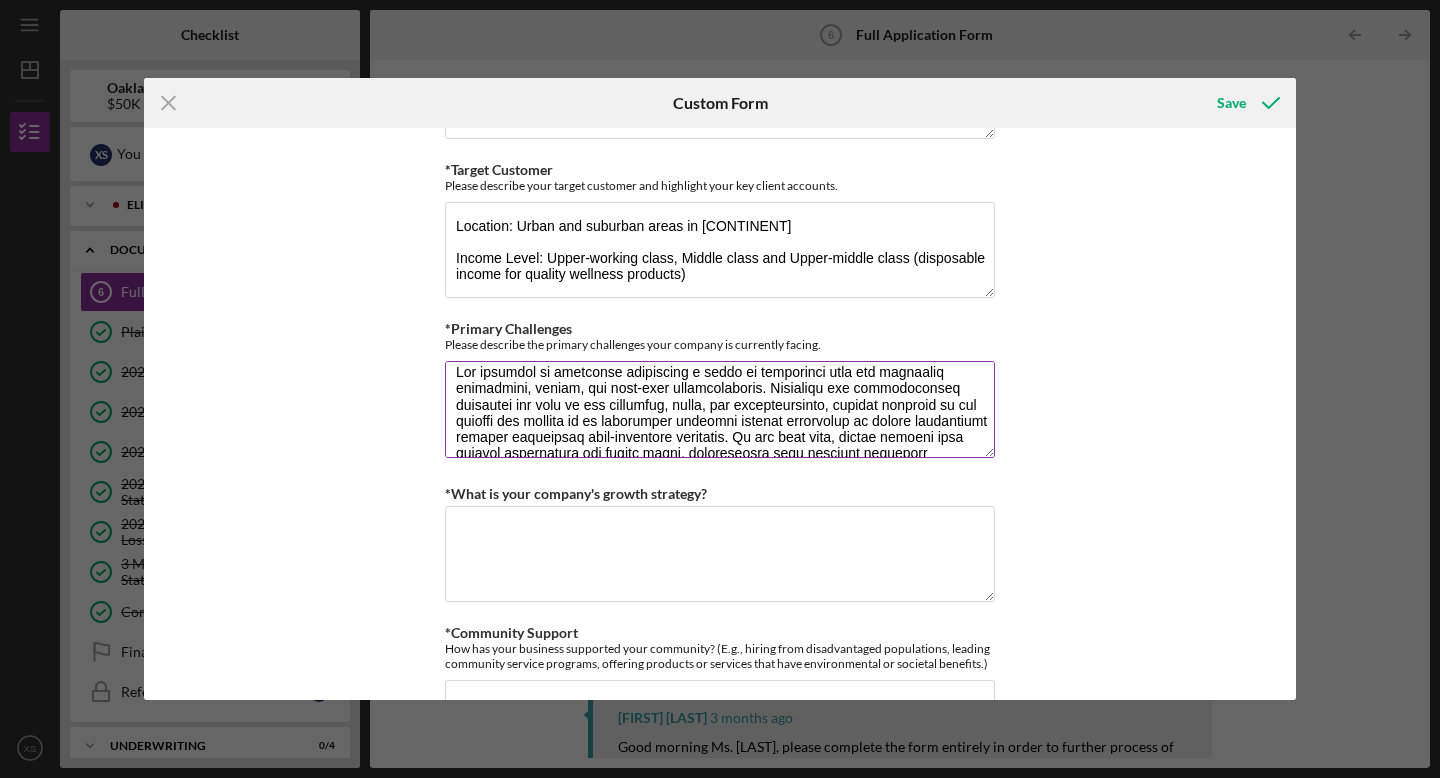 click on "*Primary Challenges" at bounding box center (720, 409) 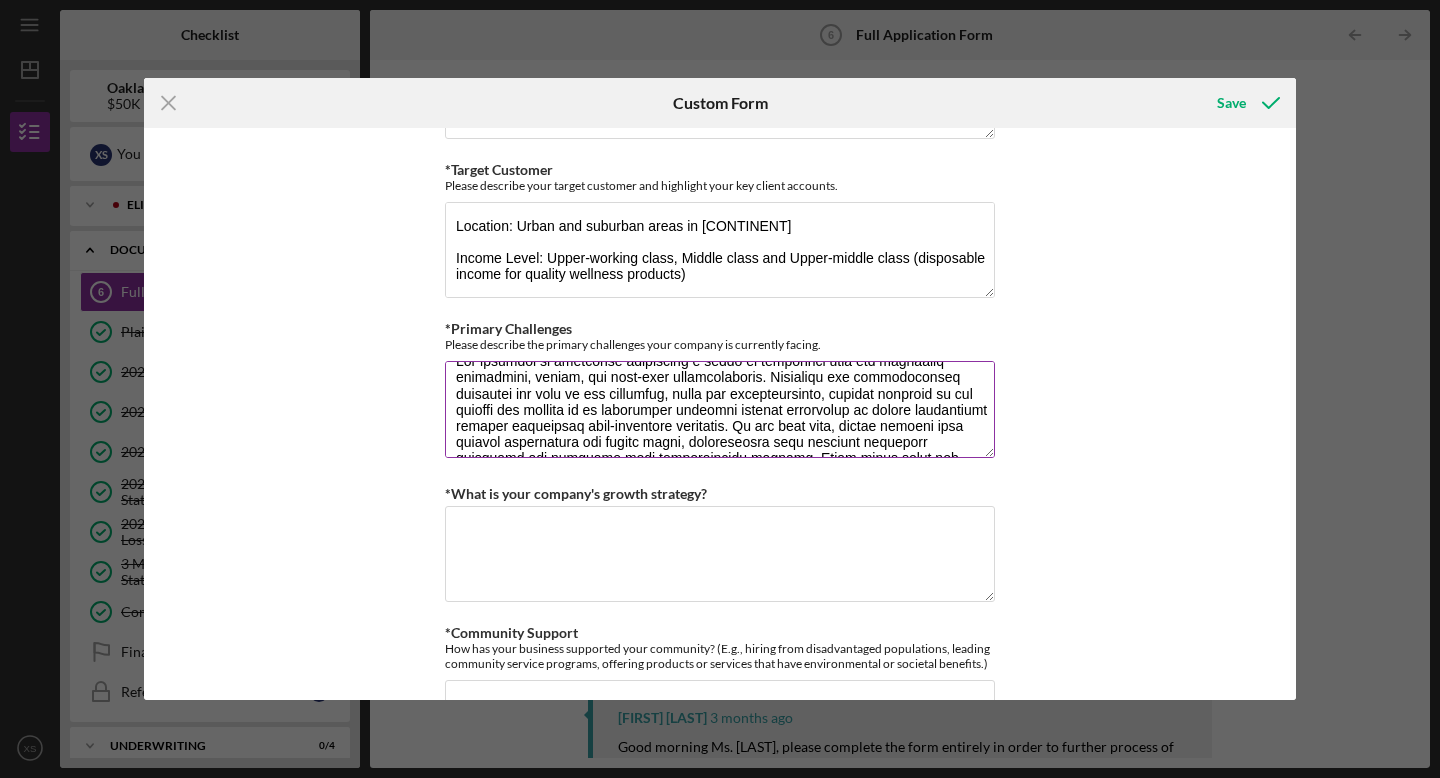 scroll, scrollTop: 29, scrollLeft: 0, axis: vertical 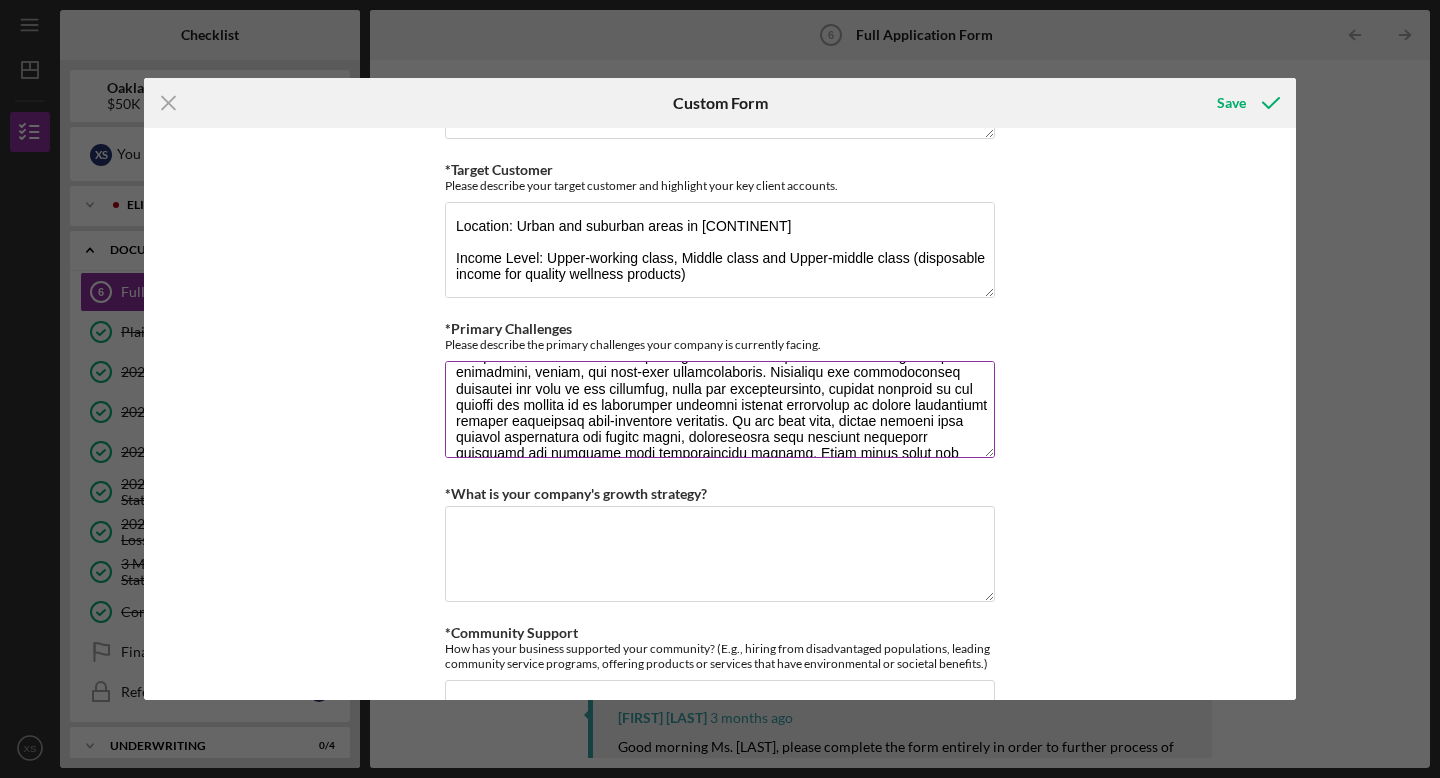 click on "*Primary Challenges" at bounding box center [720, 409] 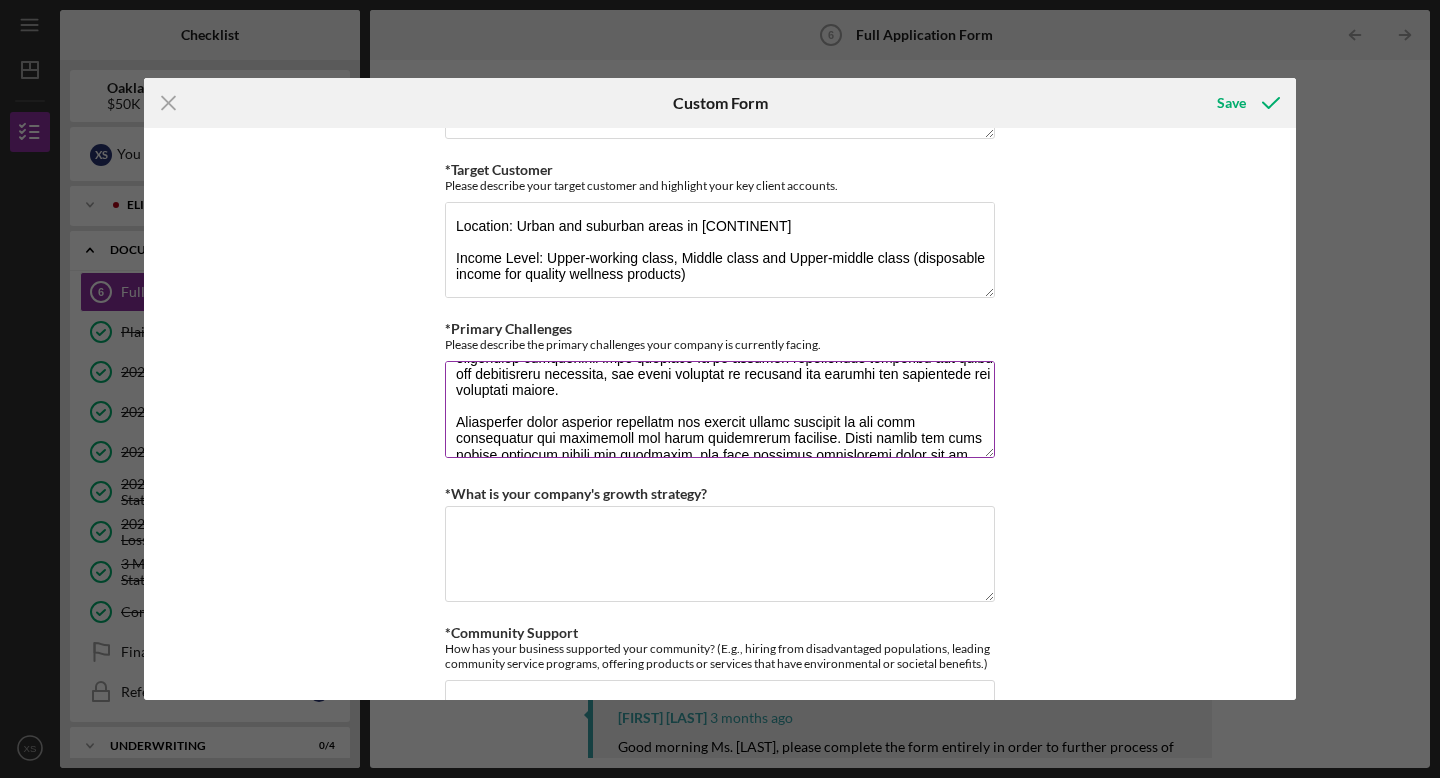 scroll, scrollTop: 161, scrollLeft: 0, axis: vertical 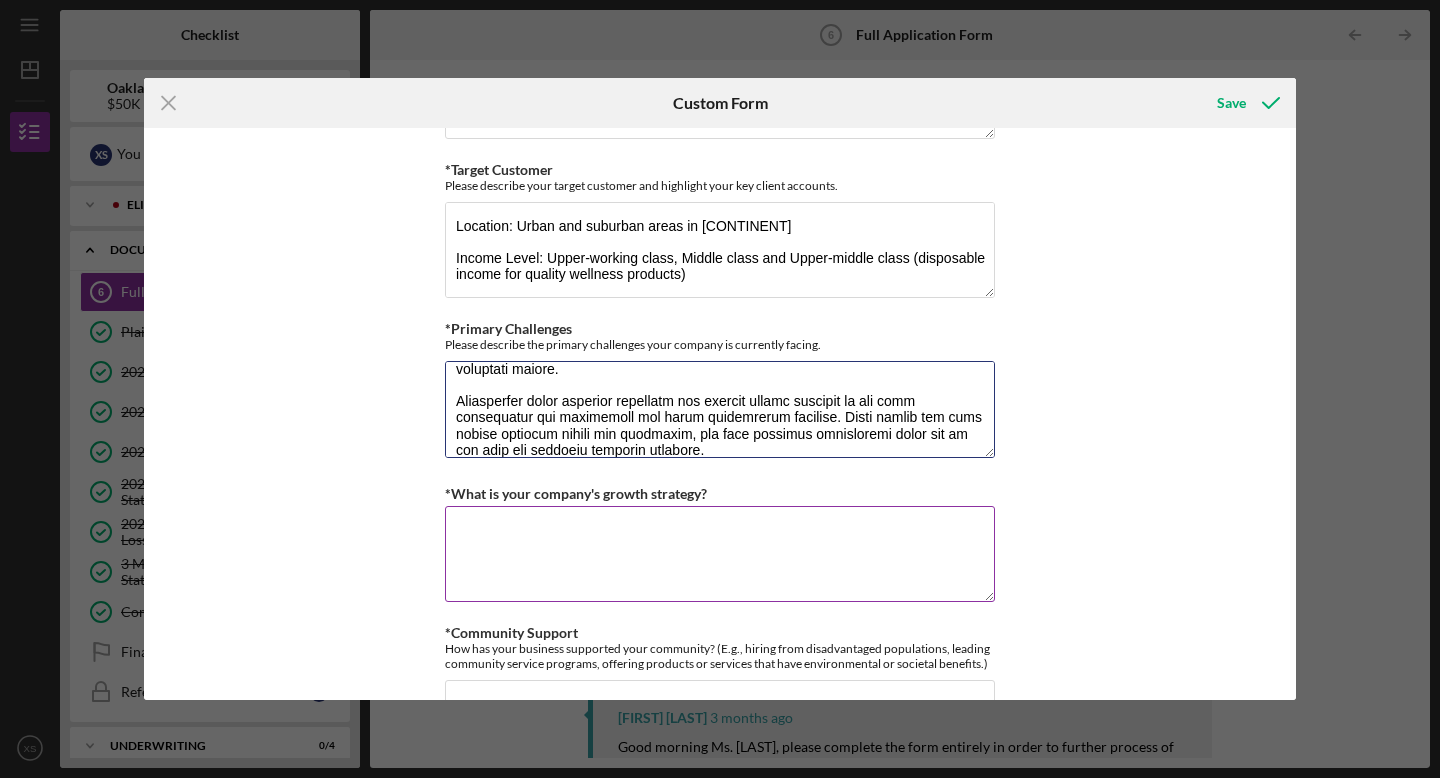 type on "Our business is currently navigating a range of challenges that are impacting operations, growth, and long-term sustainability. Inflation has significantly increased the cost of raw materials, labor and transportation; putting pressure on our margins and forcing us to constantly reassess pricing strategies to remain competitive without alienating cost-sensitive customers. At the same time, recent tariffs have further complicated our supply chain, particularly when sourcing essential materials and products from international vendors. These added costs and logistical disruptions have required us to explore alternative suppliers and adapt our procurement processes, all while striving to maintain the quality and timeliness our customers expect.
Compounding these economic pressures are ongoing safety concerns in the area surrounding our production and order fulfillment facility. These issues not only affect employee morale and retention, but also increase operational costs due to the need for enhanced security..." 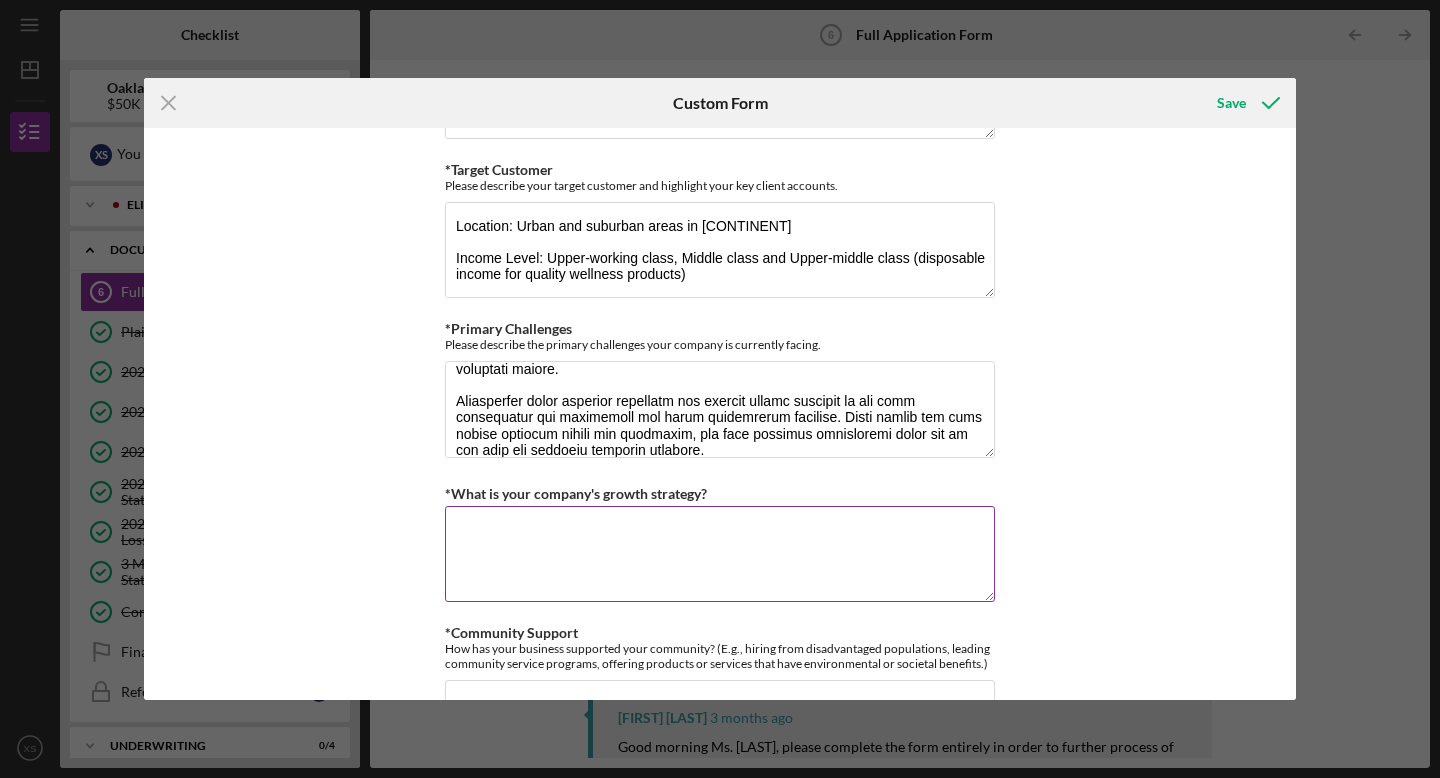 click on "*What is your company's growth strategy?" at bounding box center [720, 554] 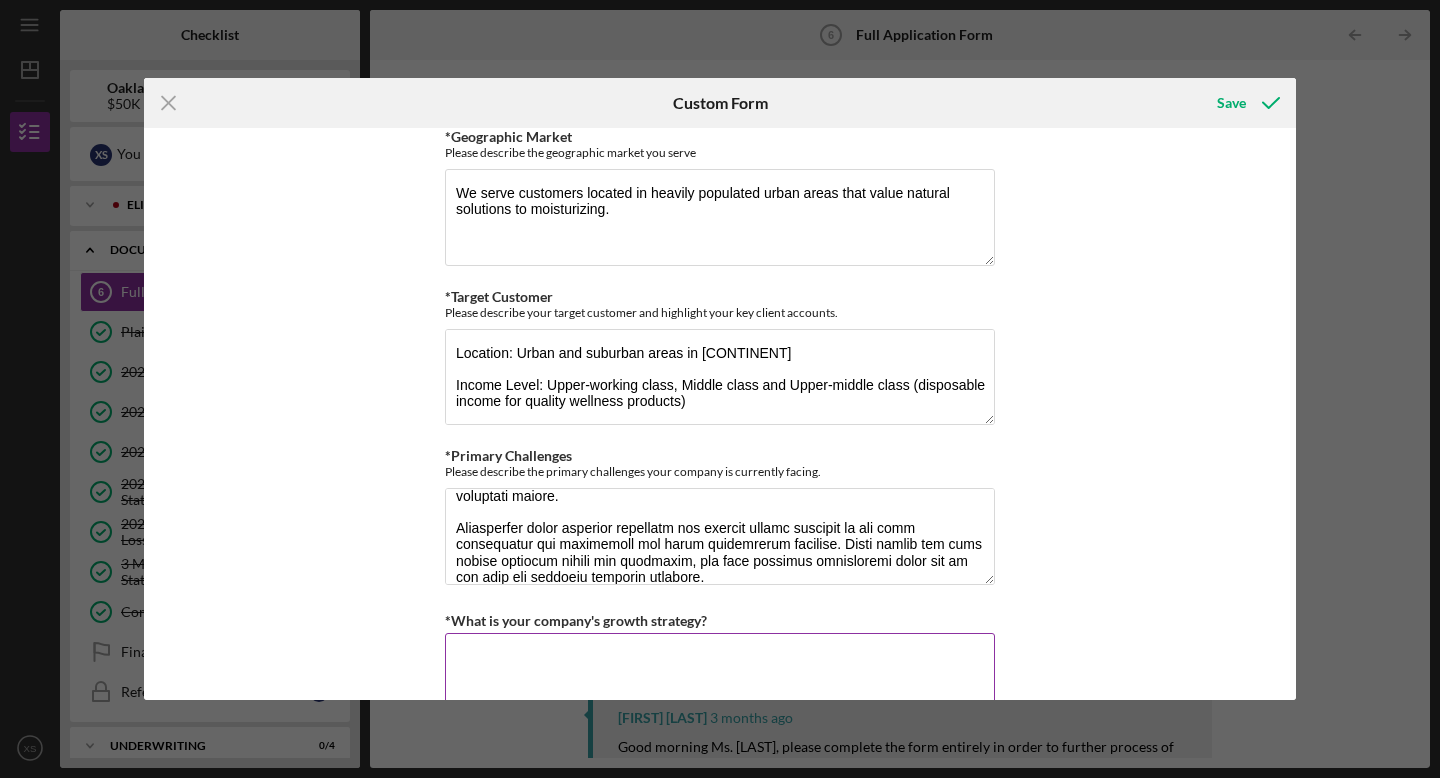 scroll, scrollTop: 1266, scrollLeft: 0, axis: vertical 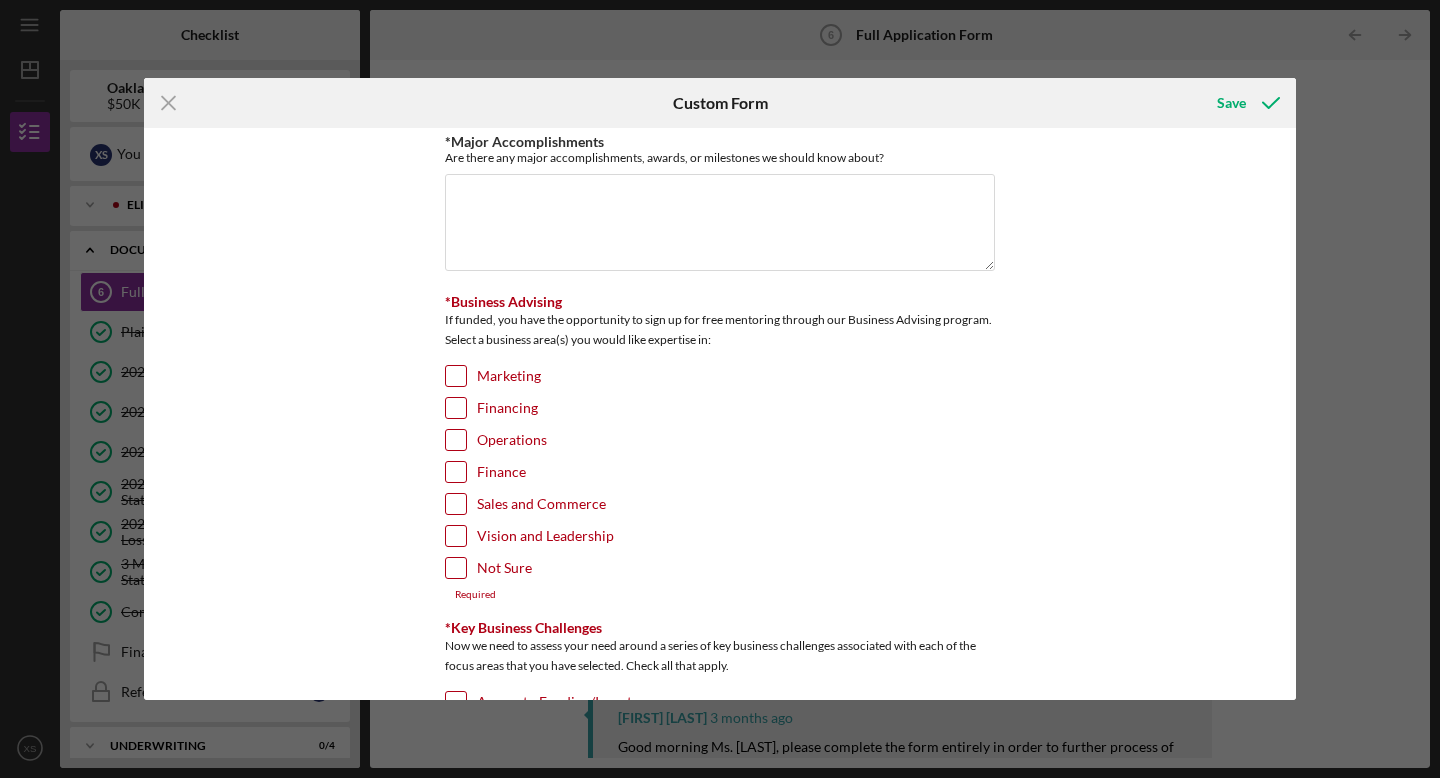 click on "Marketing" at bounding box center [456, 376] 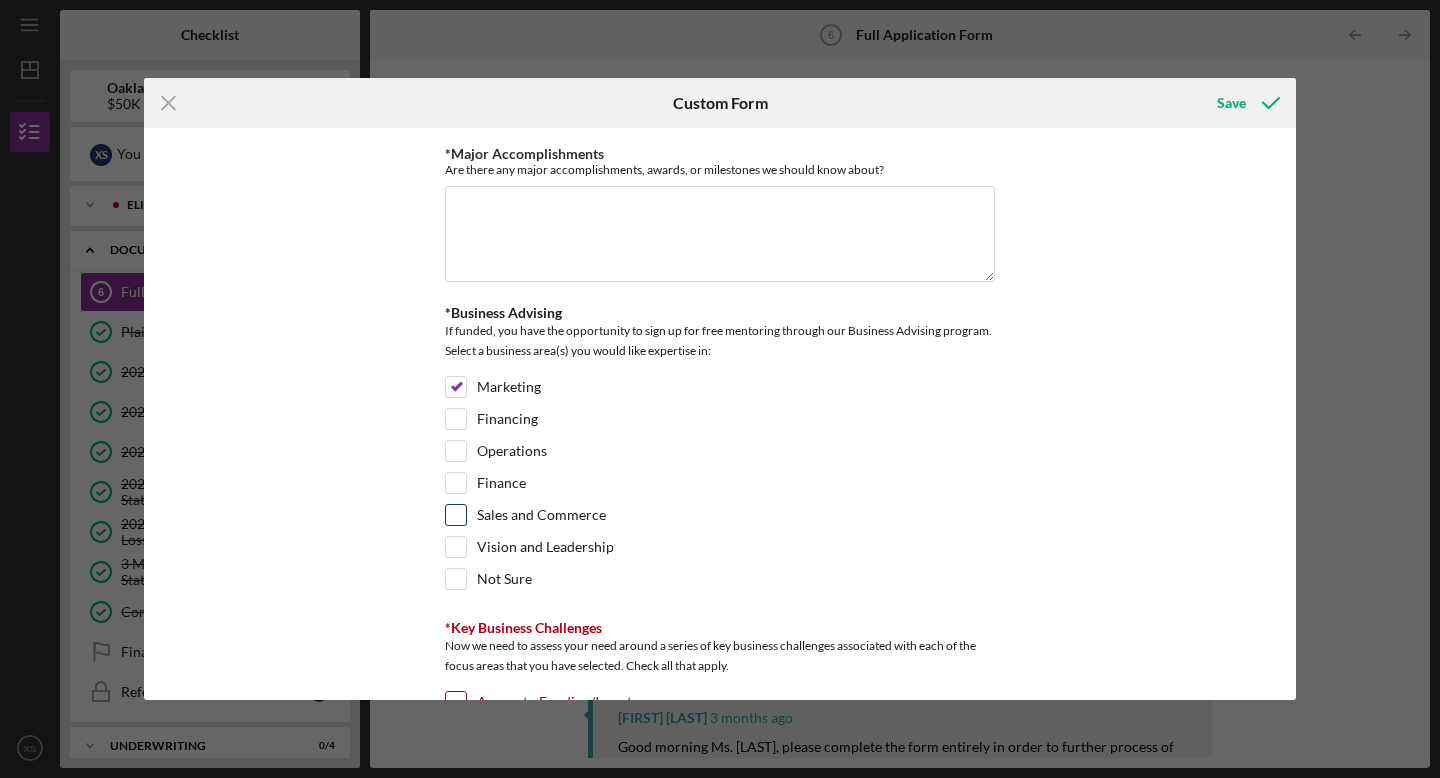 click on "Sales and Commerce" at bounding box center (456, 515) 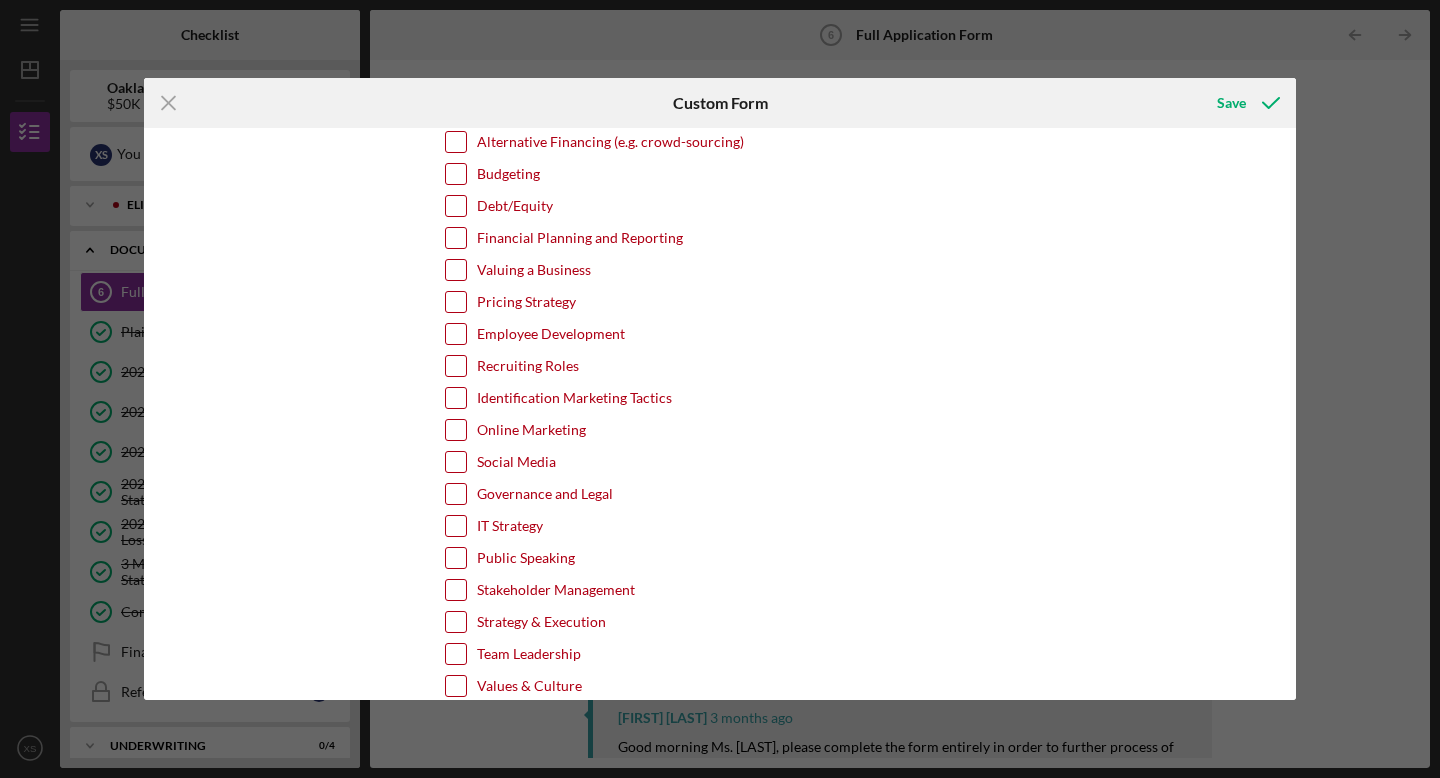 scroll, scrollTop: 2785, scrollLeft: 0, axis: vertical 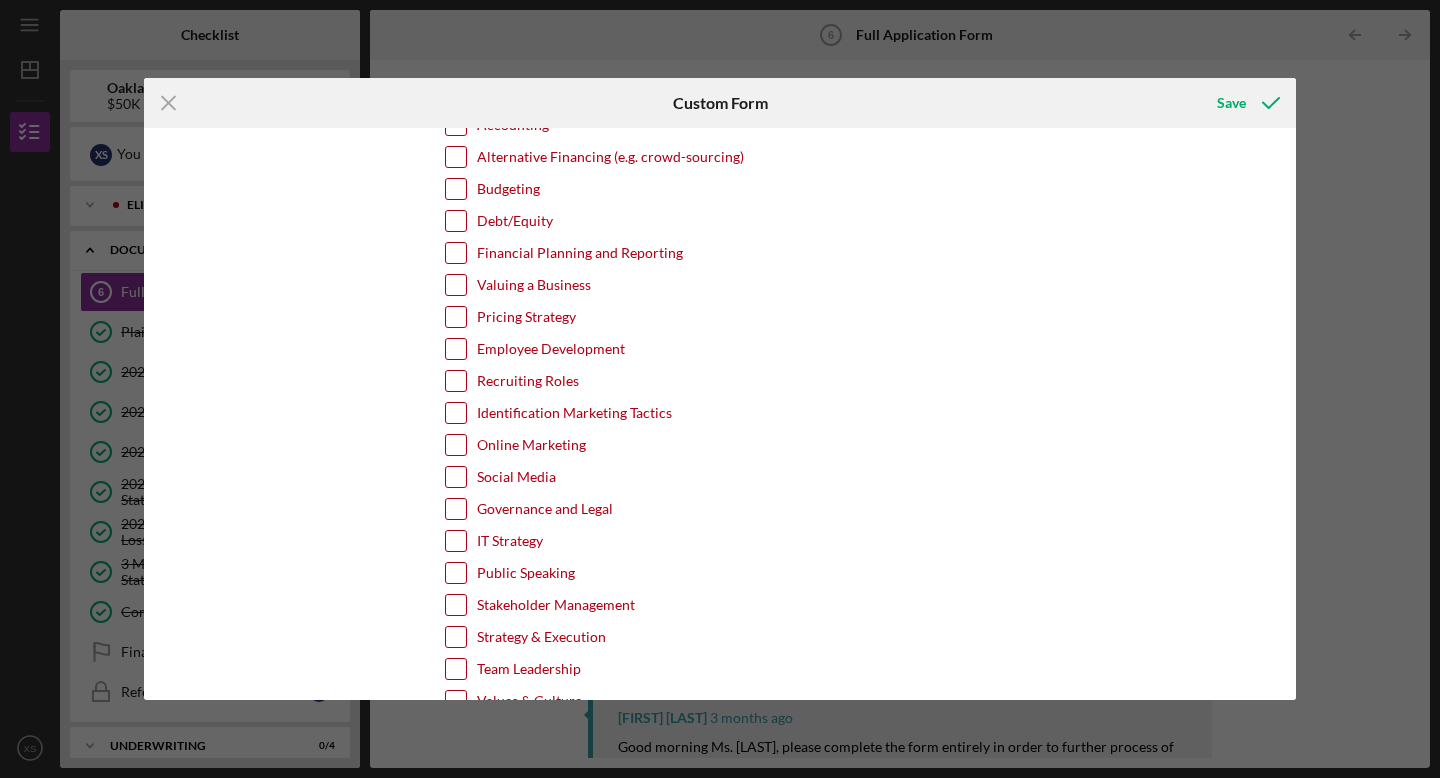 click on "Social Media" at bounding box center [456, 477] 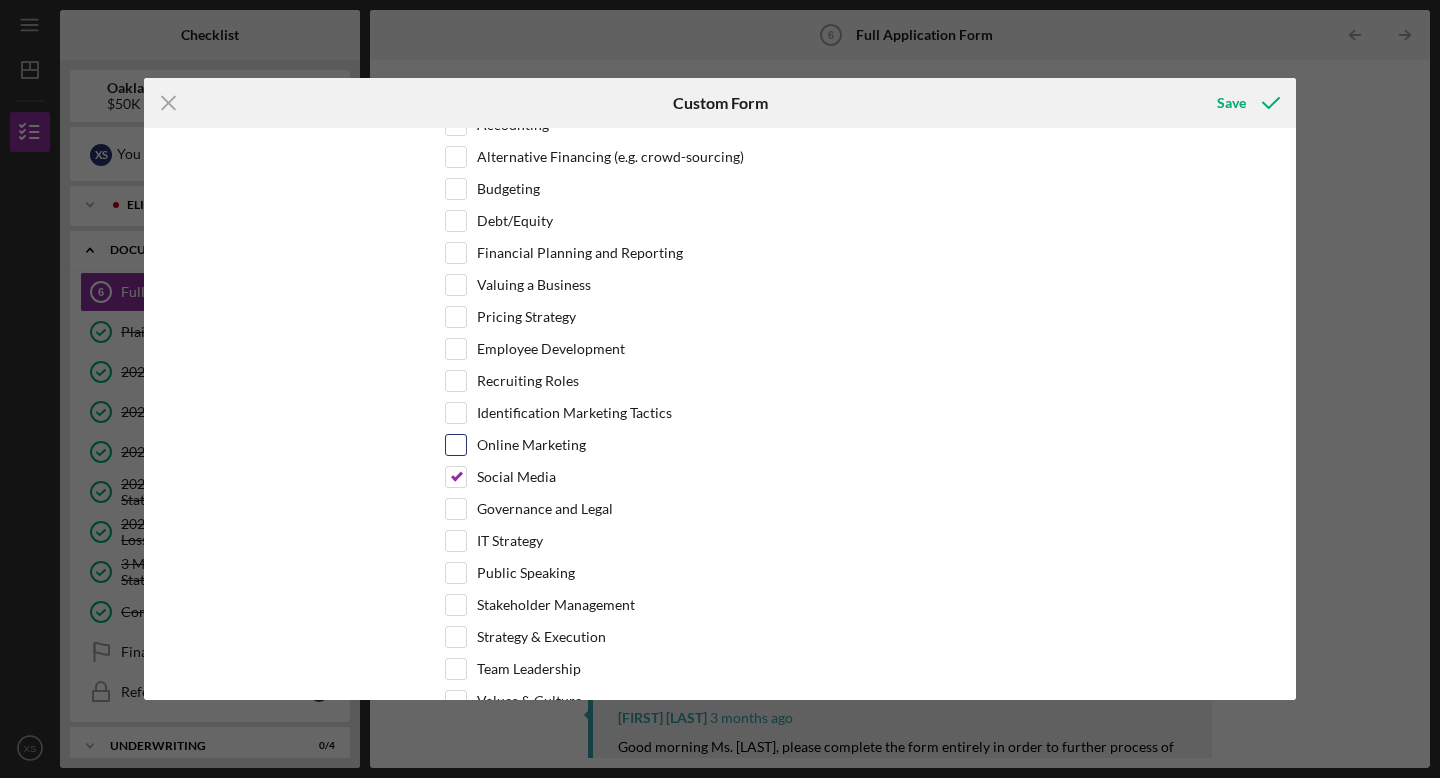 click on "Online Marketing" at bounding box center [456, 445] 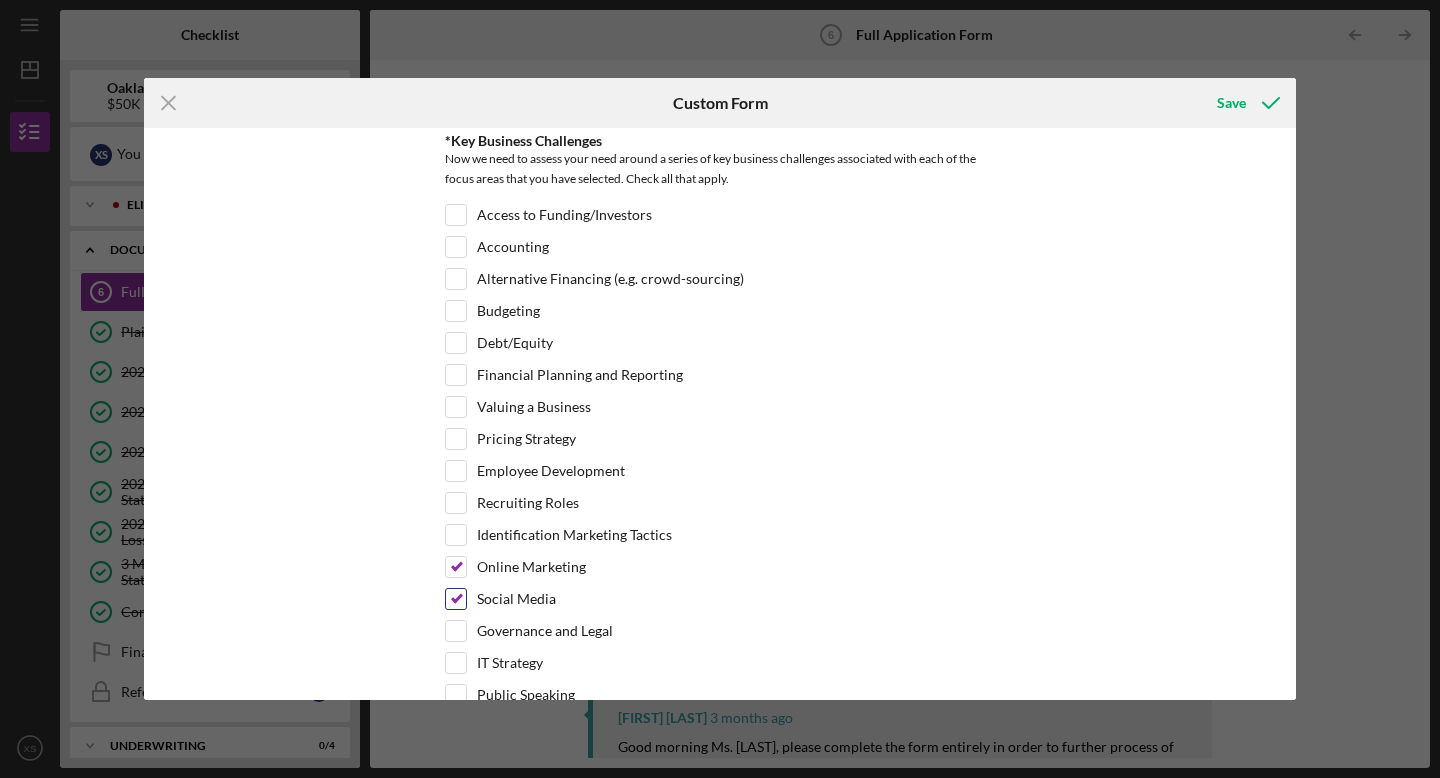 scroll, scrollTop: 2660, scrollLeft: 0, axis: vertical 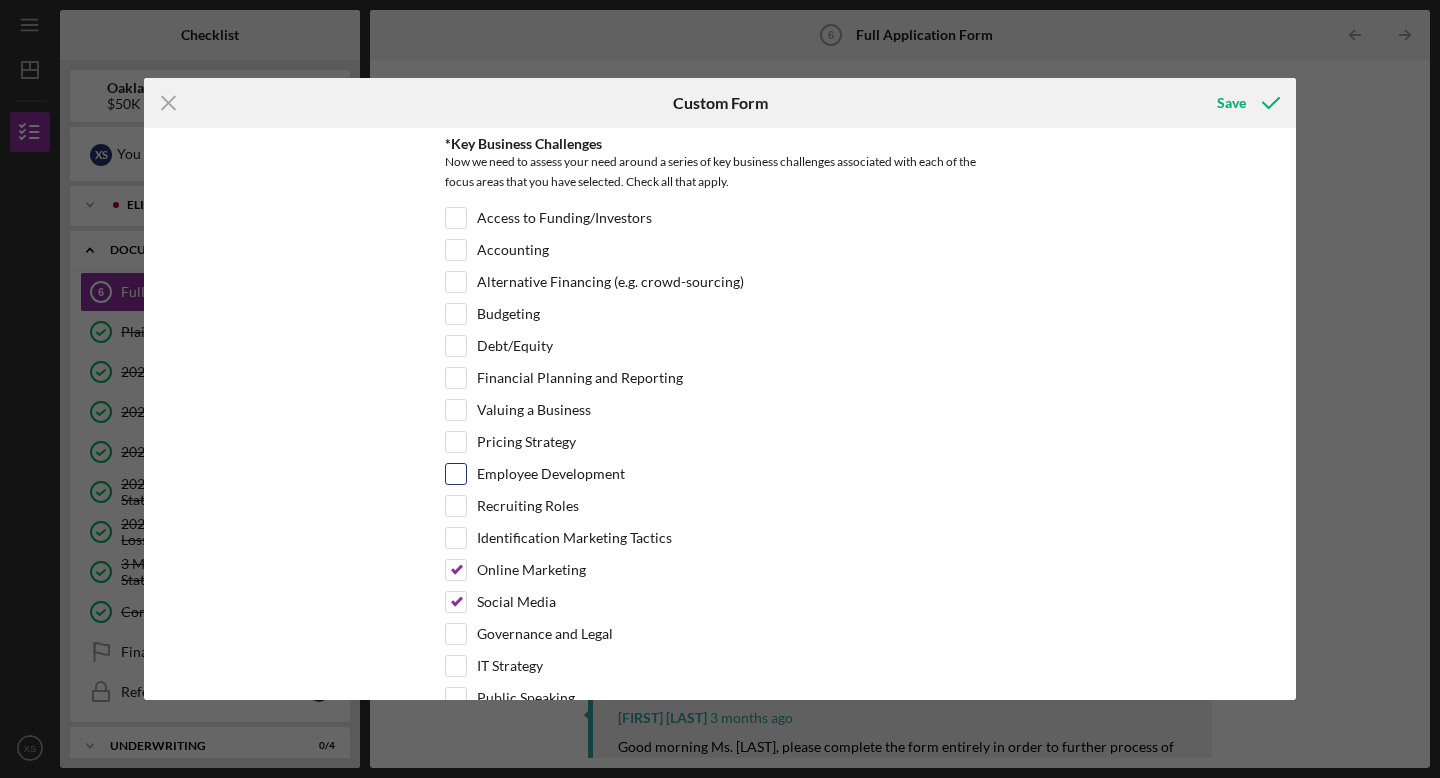 click on "Employee Development" at bounding box center [456, 474] 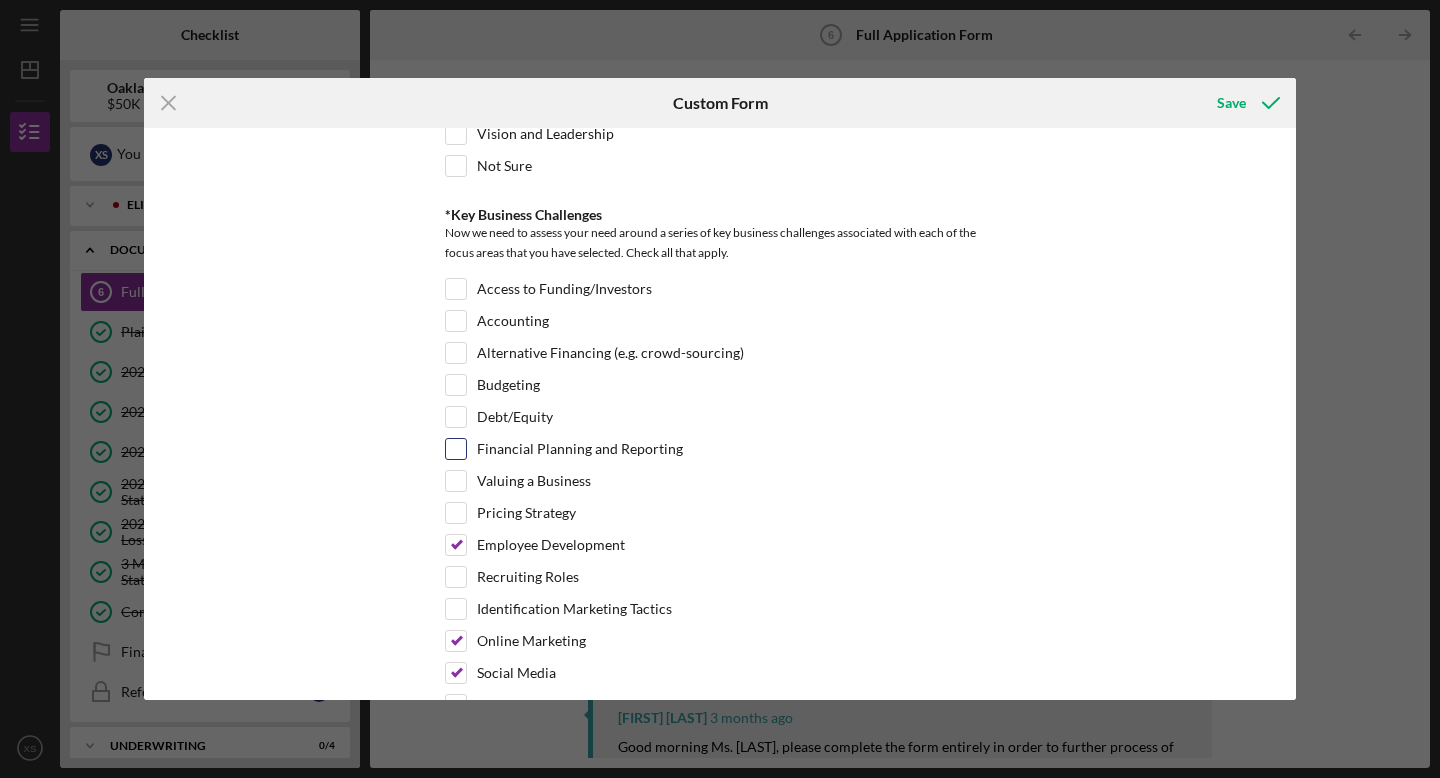 scroll, scrollTop: 2587, scrollLeft: 0, axis: vertical 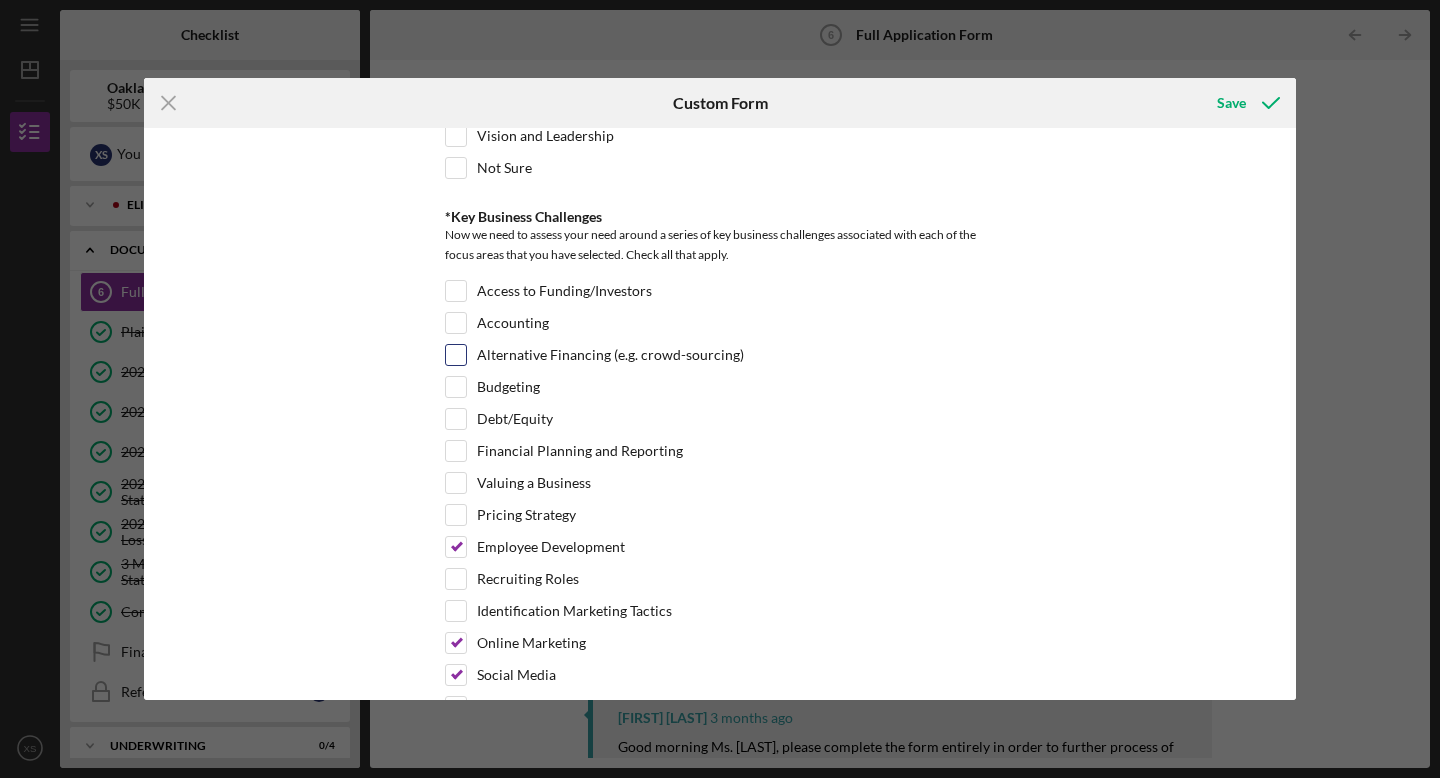 click on "Alternative Financing (e.g. crowd-sourcing)" at bounding box center [456, 355] 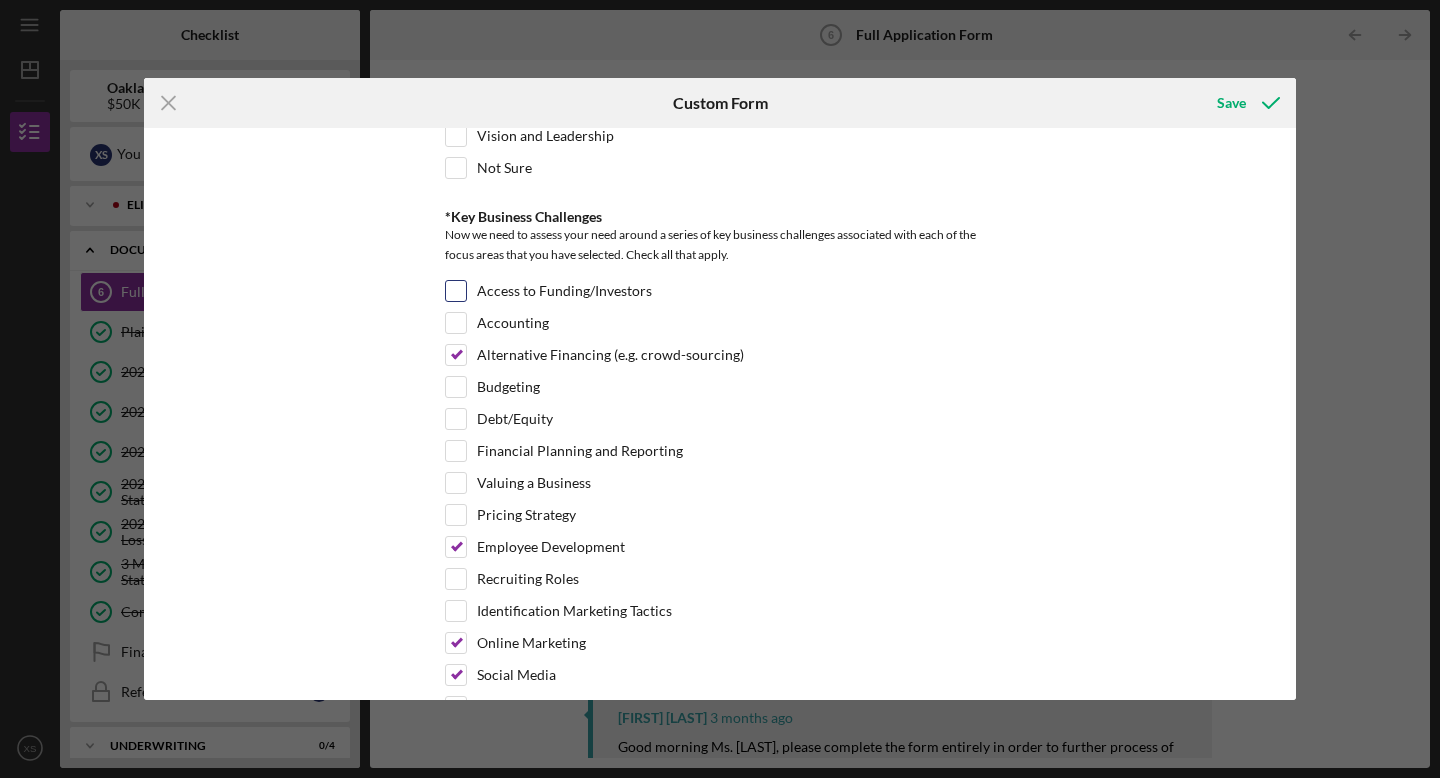 click on "Access to Funding/Investors" at bounding box center (456, 291) 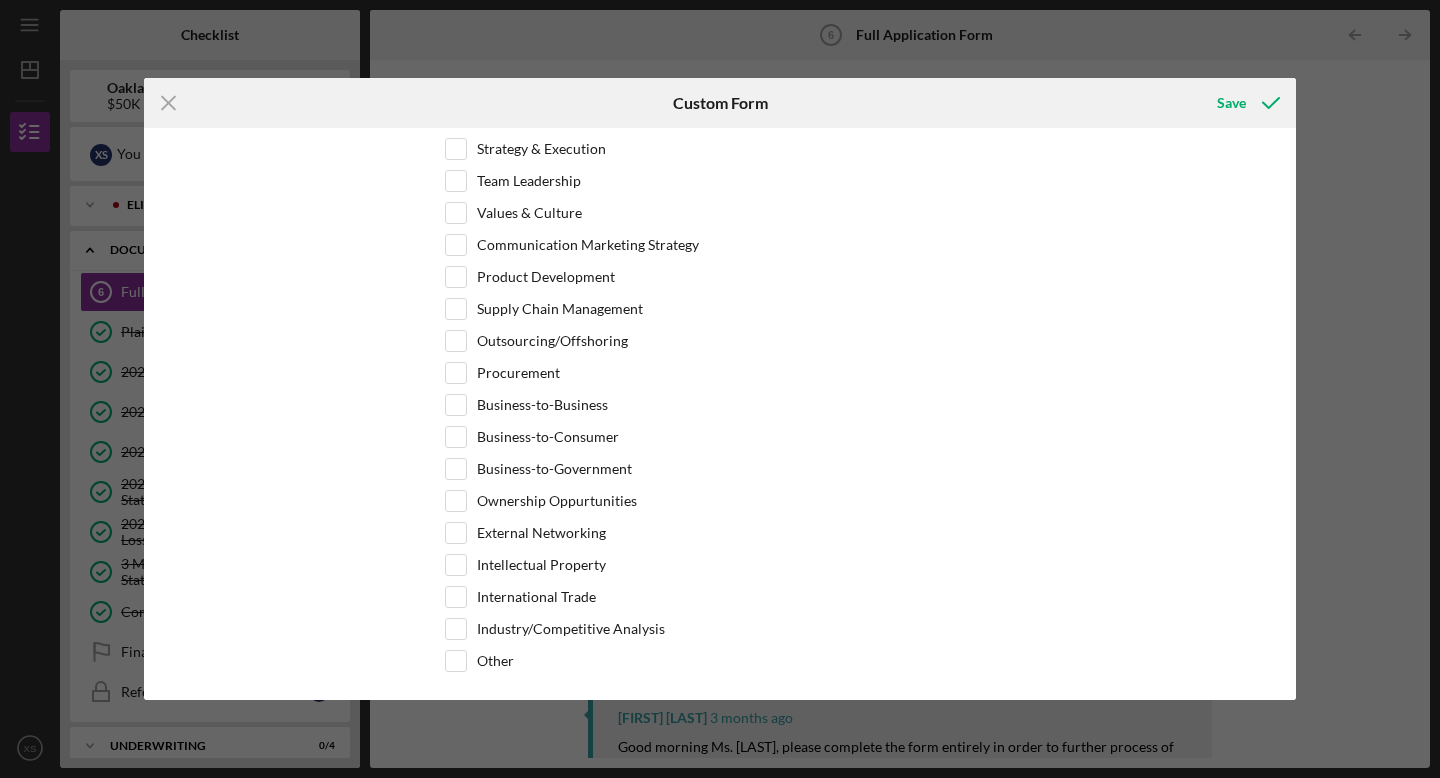 scroll, scrollTop: 3280, scrollLeft: 0, axis: vertical 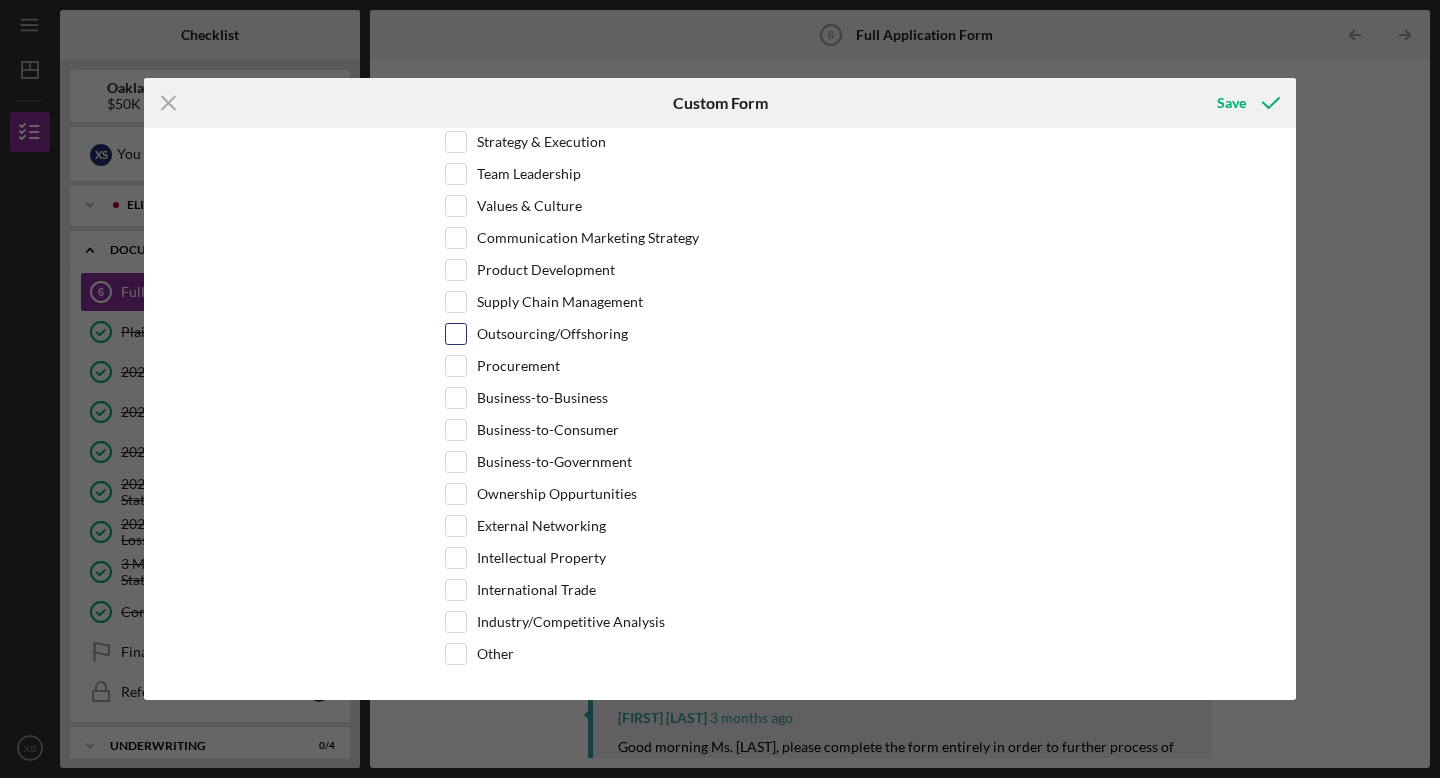 click on "Outsourcing/Offshoring" at bounding box center (456, 334) 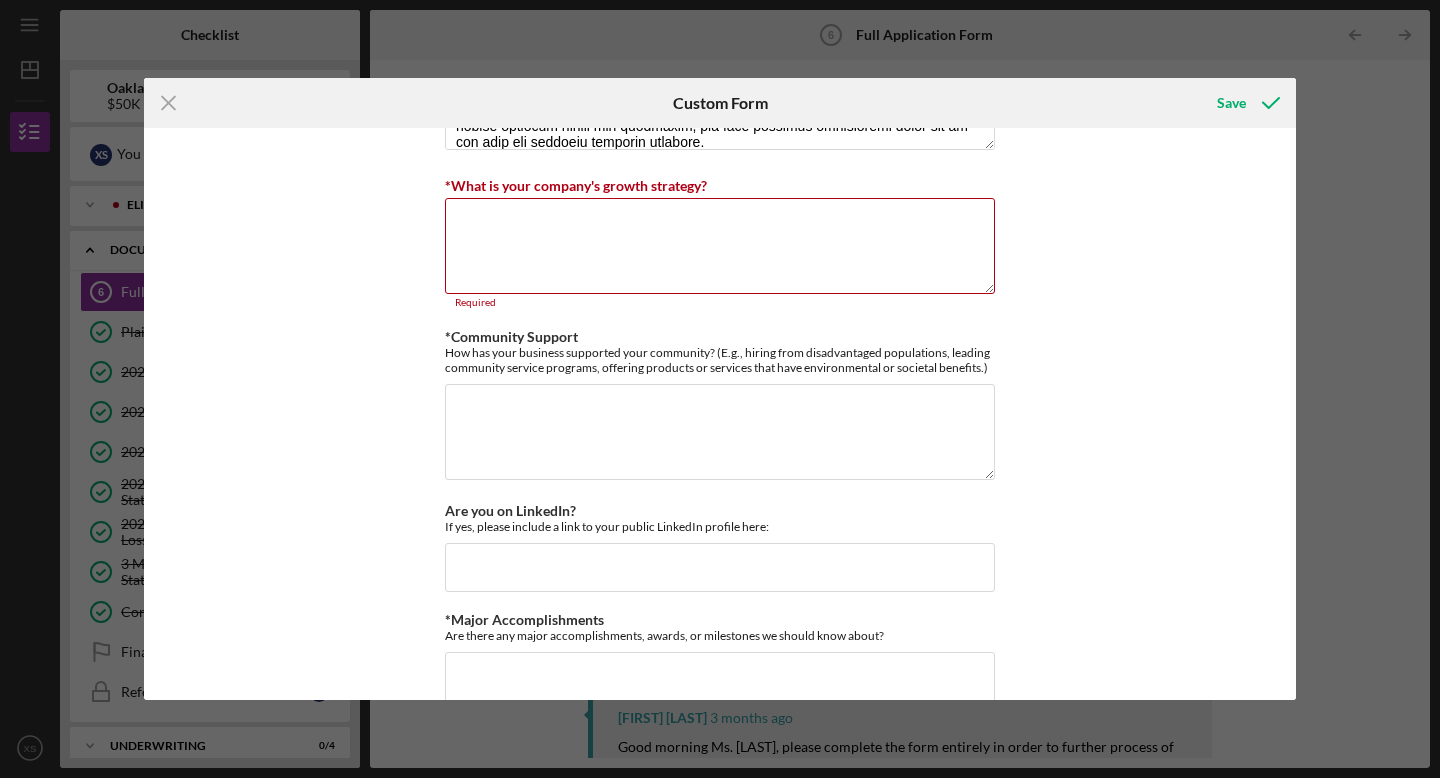 scroll, scrollTop: 1704, scrollLeft: 0, axis: vertical 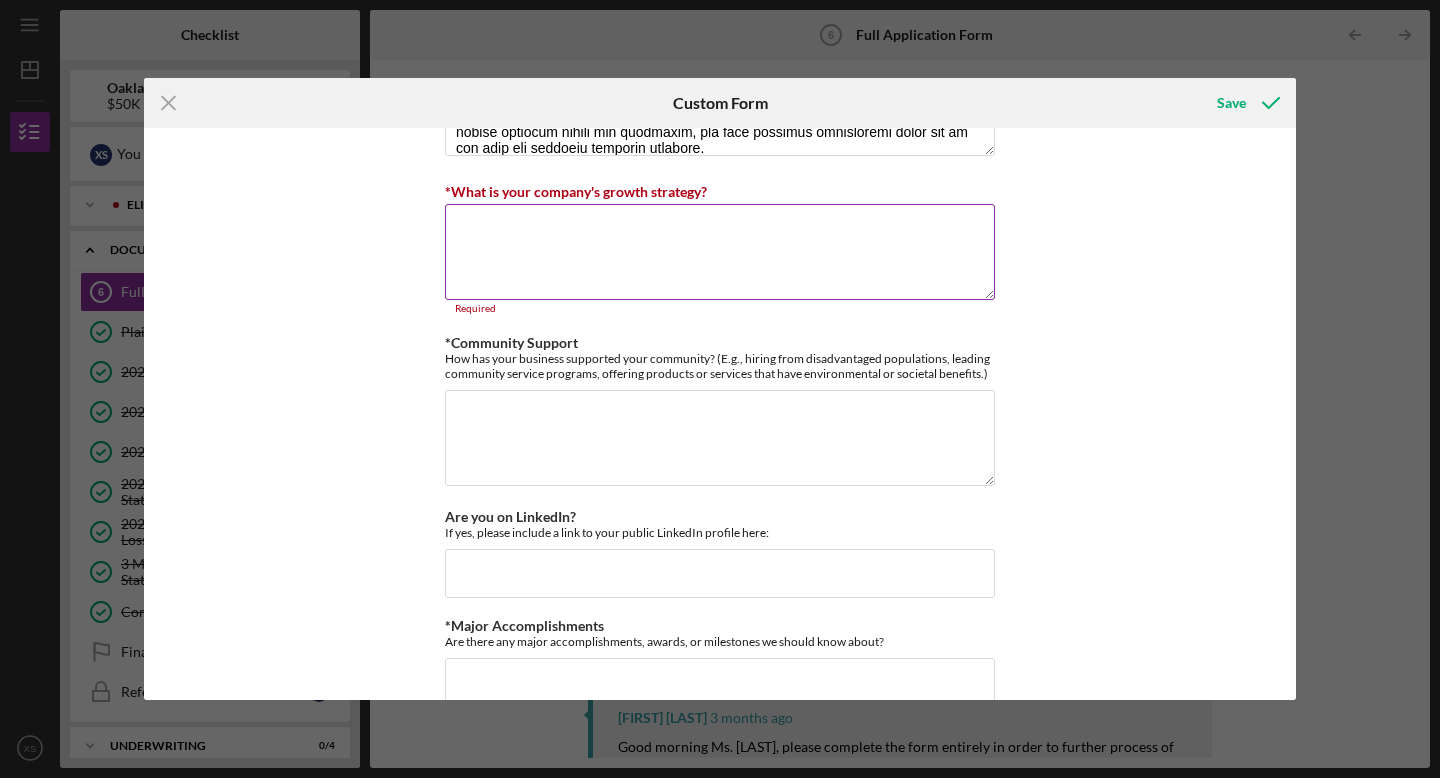 click on "*What is your company's growth strategy?" at bounding box center (720, 252) 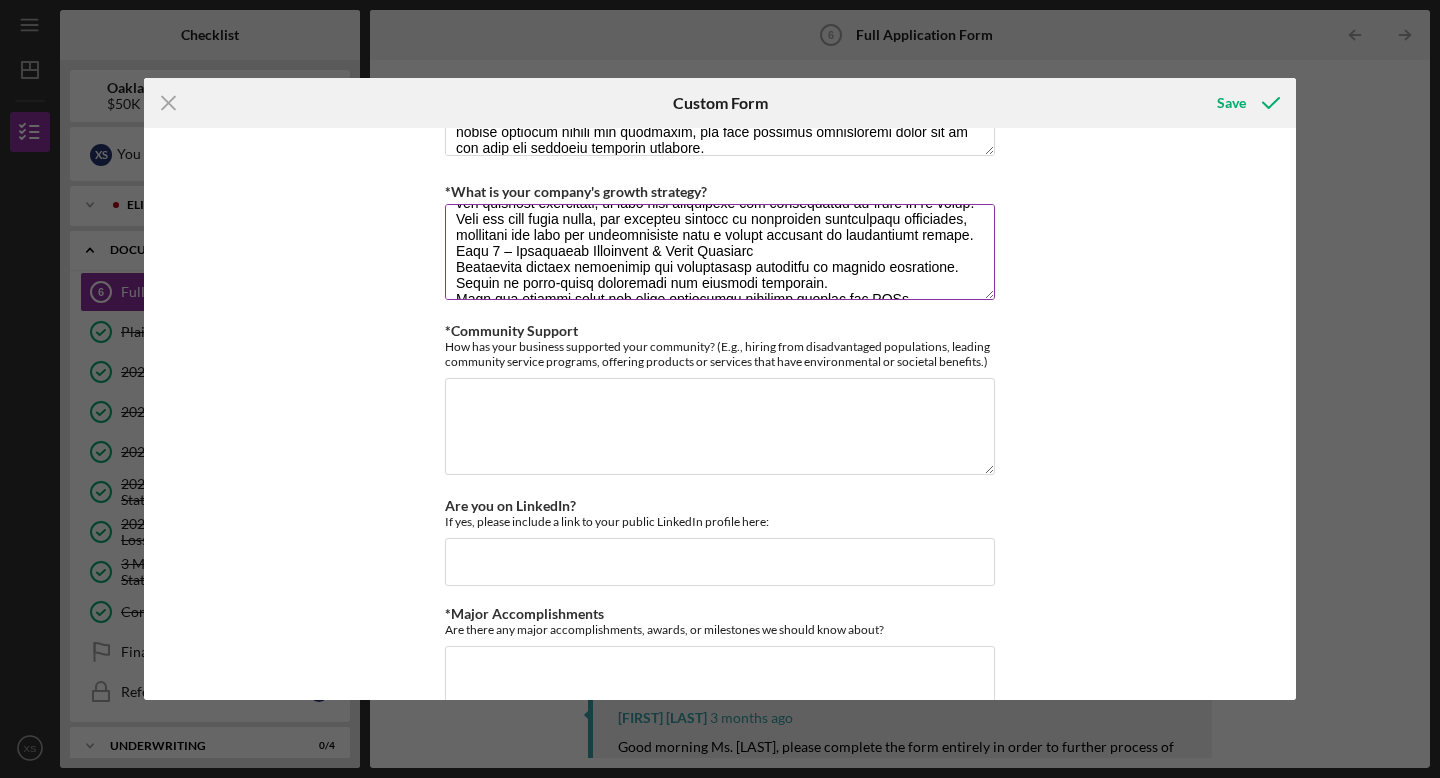scroll, scrollTop: 19, scrollLeft: 0, axis: vertical 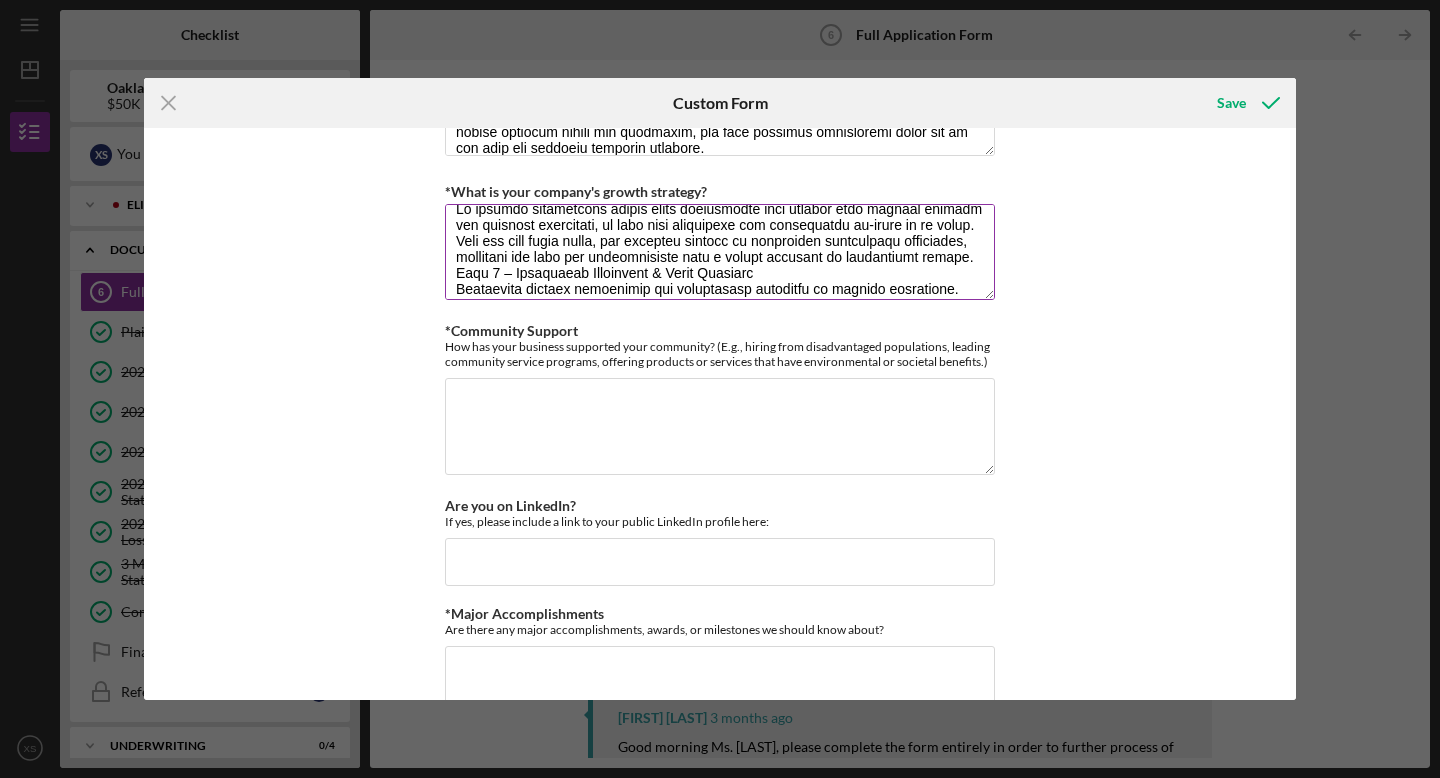 click on "*What is your company's growth strategy?" at bounding box center (720, 252) 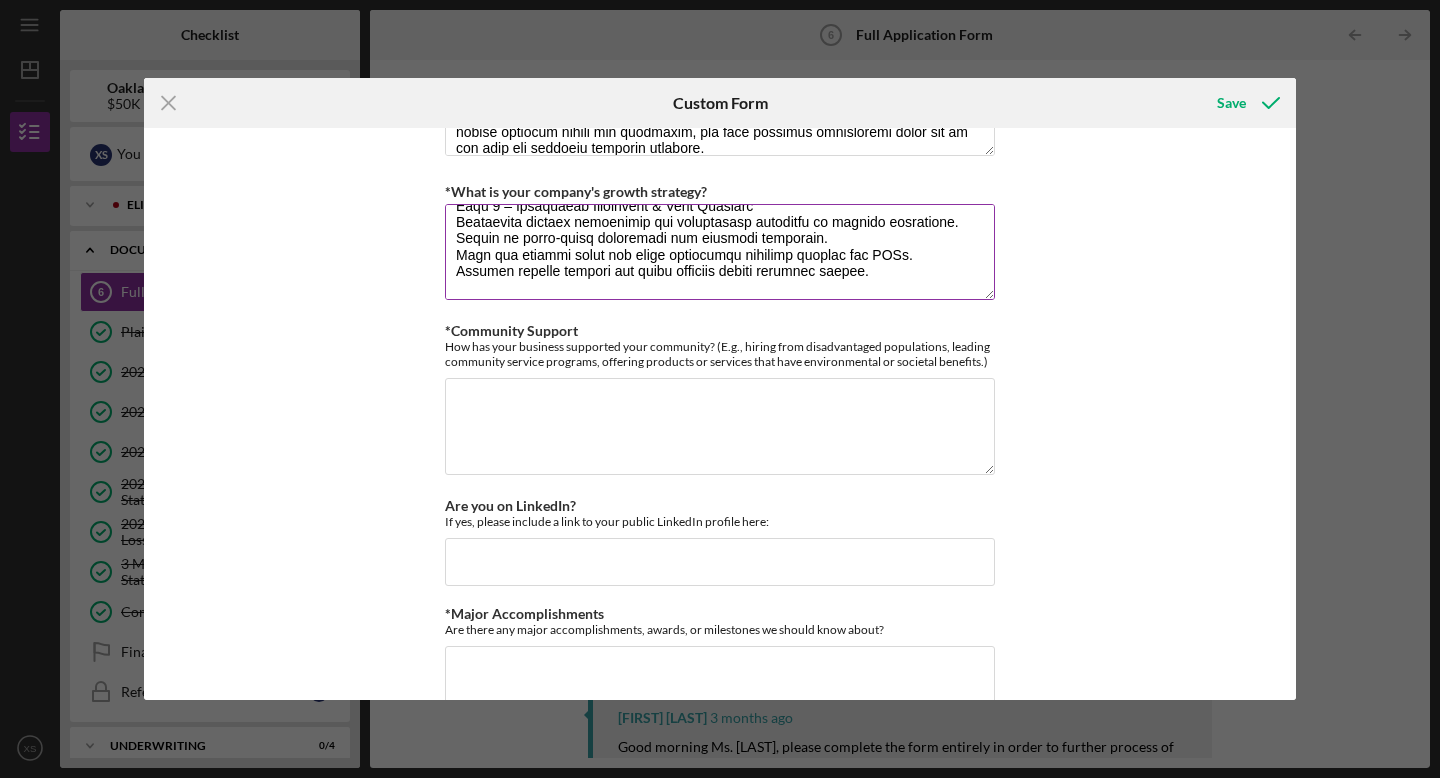 scroll, scrollTop: 72, scrollLeft: 0, axis: vertical 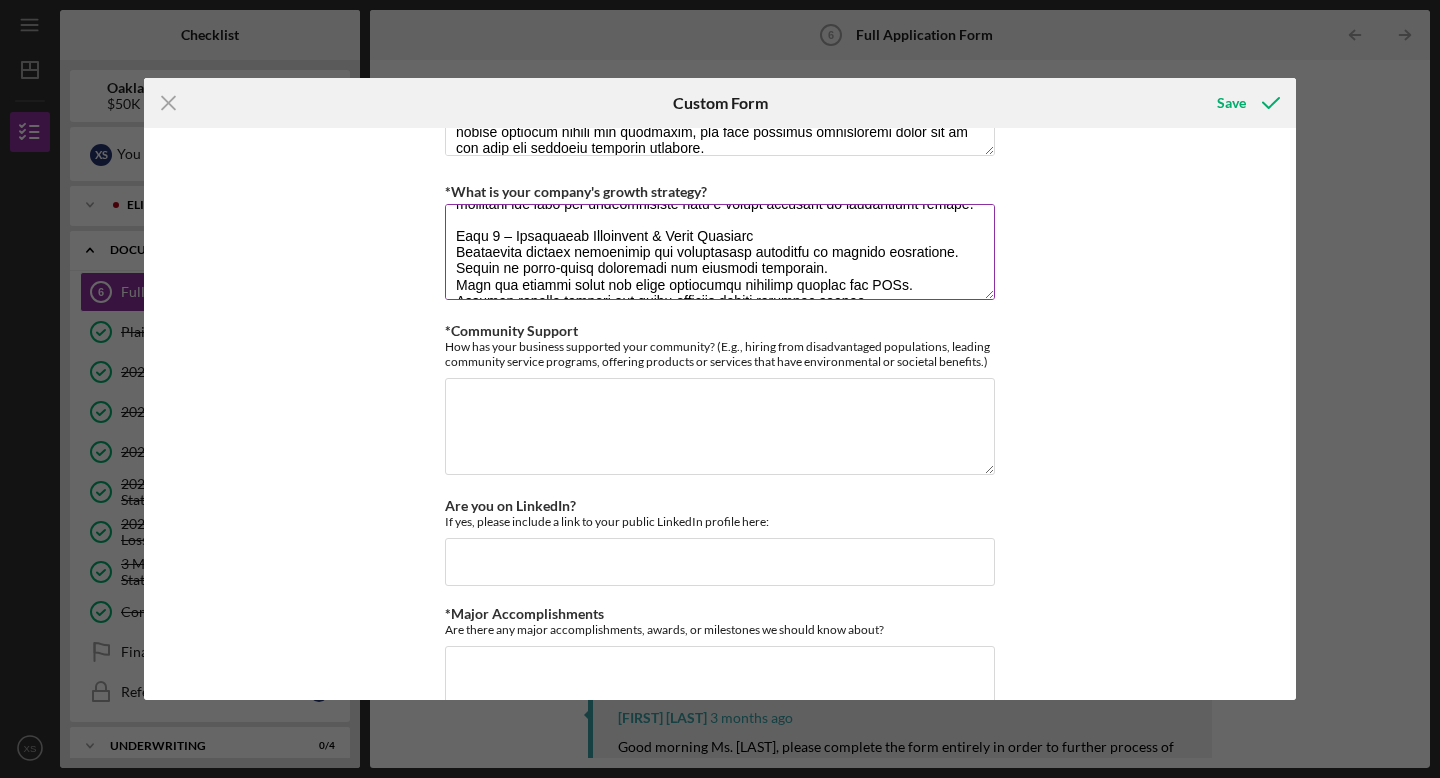 click on "*What is your company's growth strategy?" at bounding box center (720, 252) 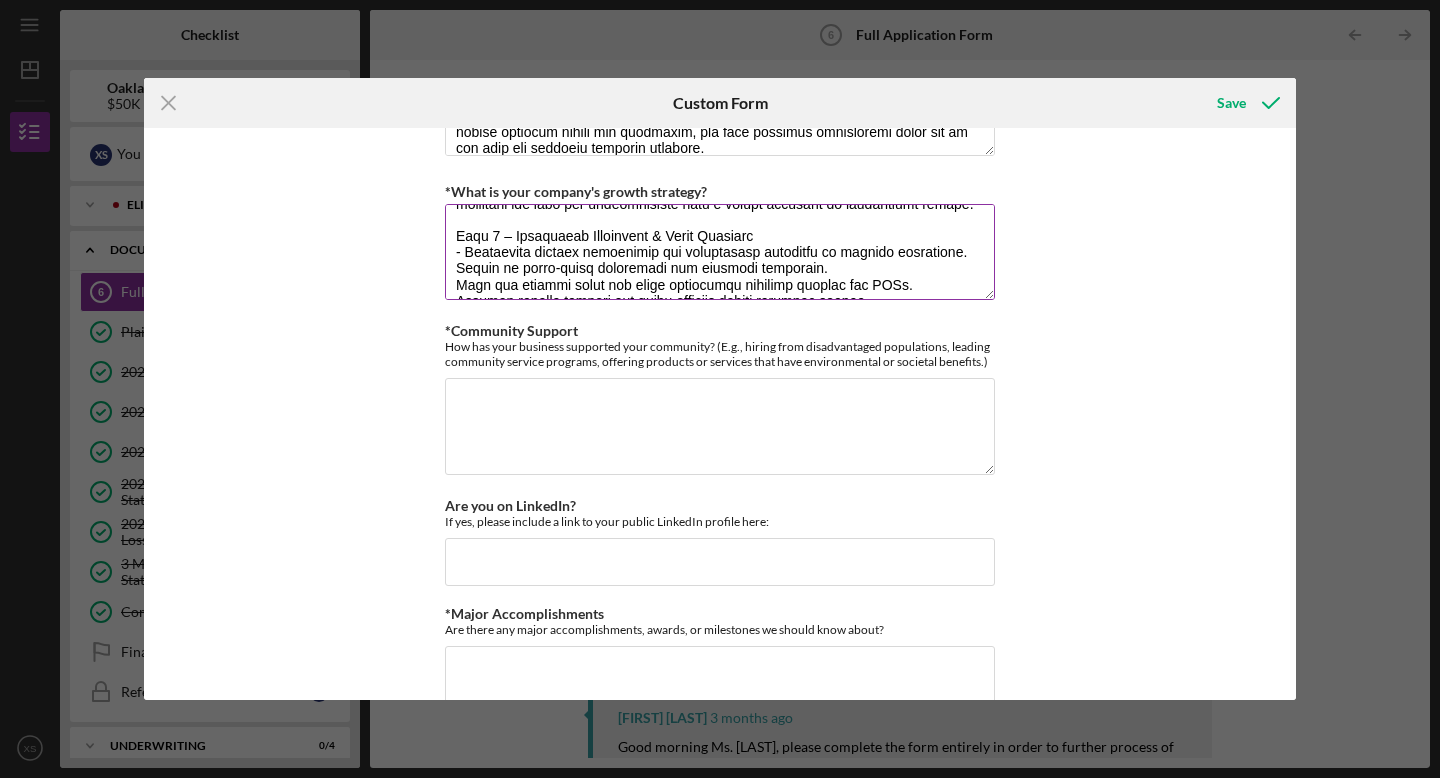 click on "*What is your company's growth strategy?" at bounding box center (720, 252) 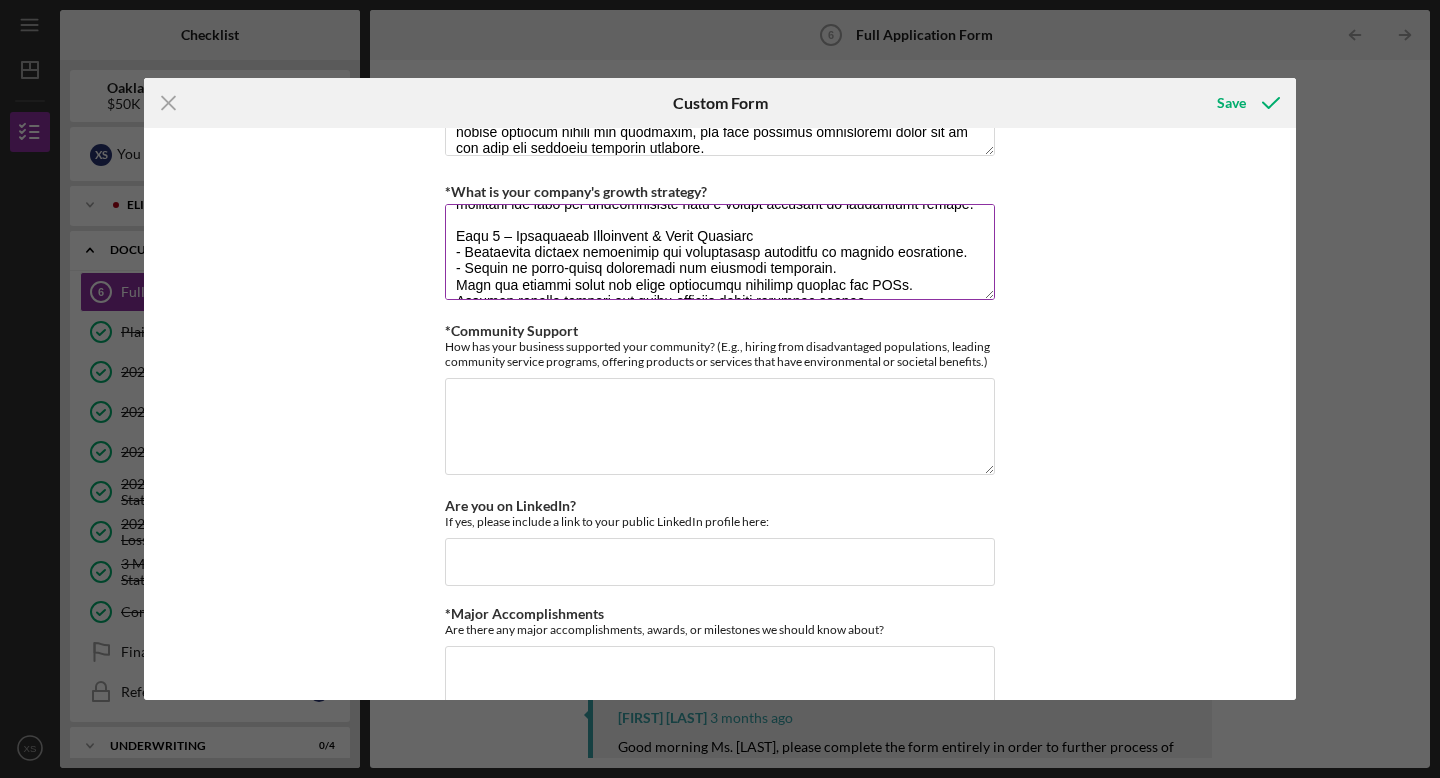 click on "*What is your company's growth strategy?" at bounding box center [720, 252] 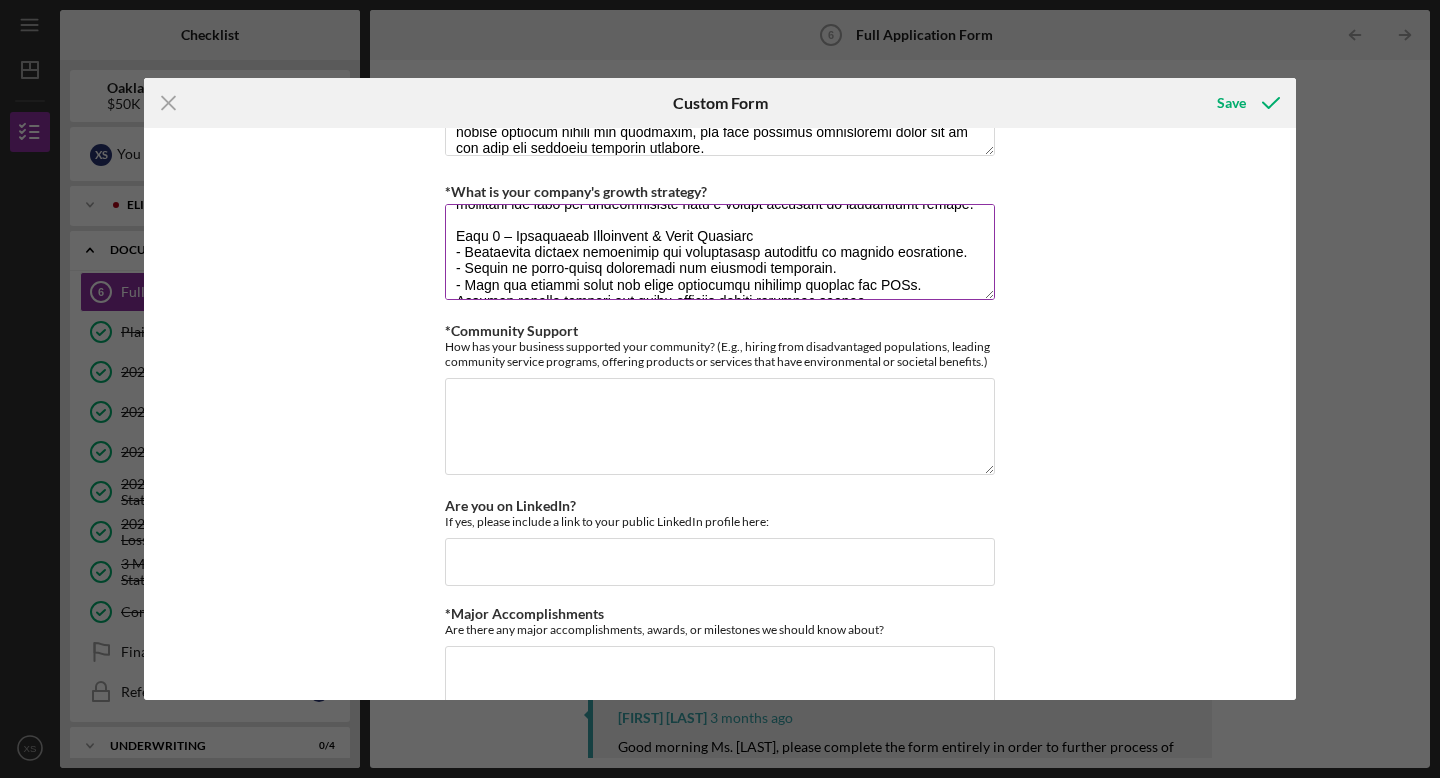 click on "*What is your company's growth strategy?" at bounding box center [720, 252] 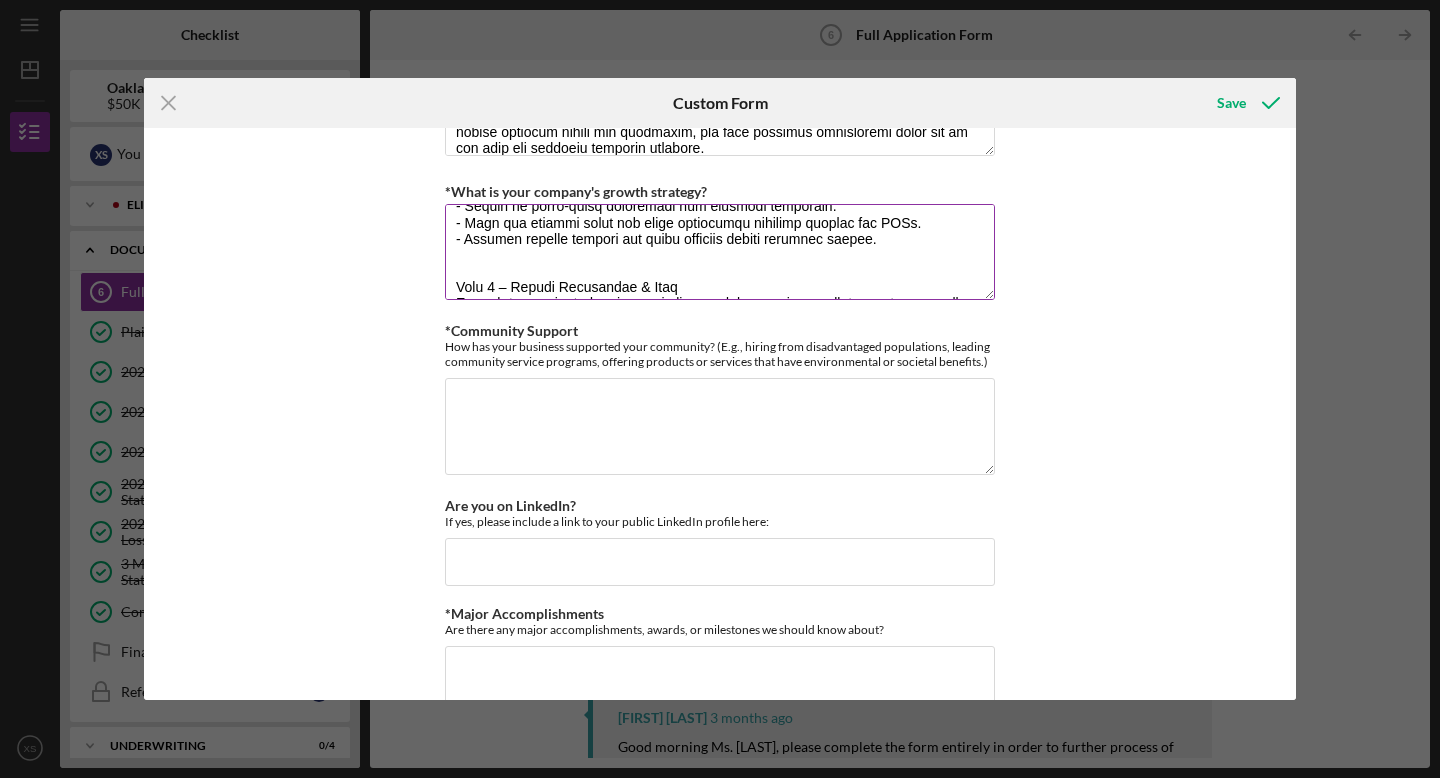 scroll, scrollTop: 140, scrollLeft: 0, axis: vertical 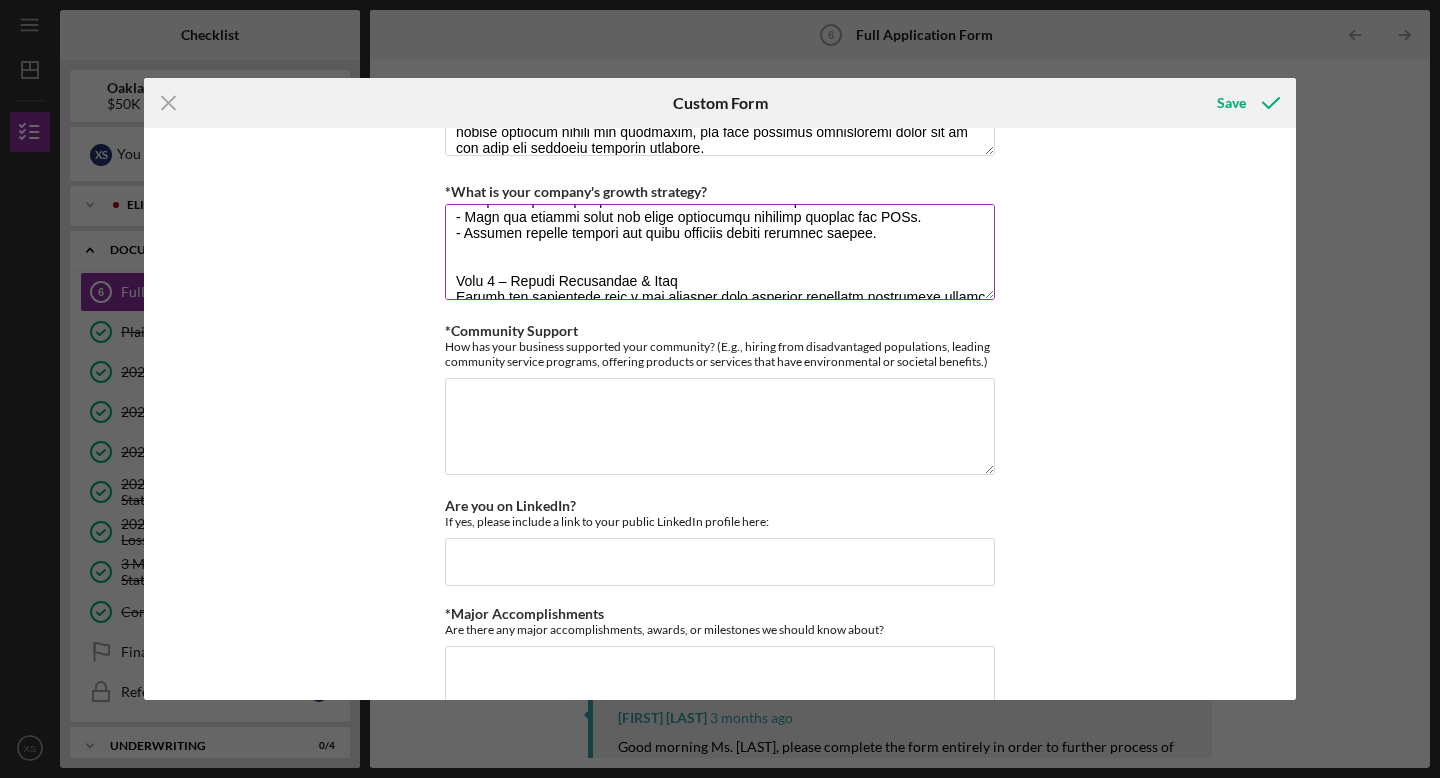 click on "*What is your company's growth strategy?" at bounding box center [720, 252] 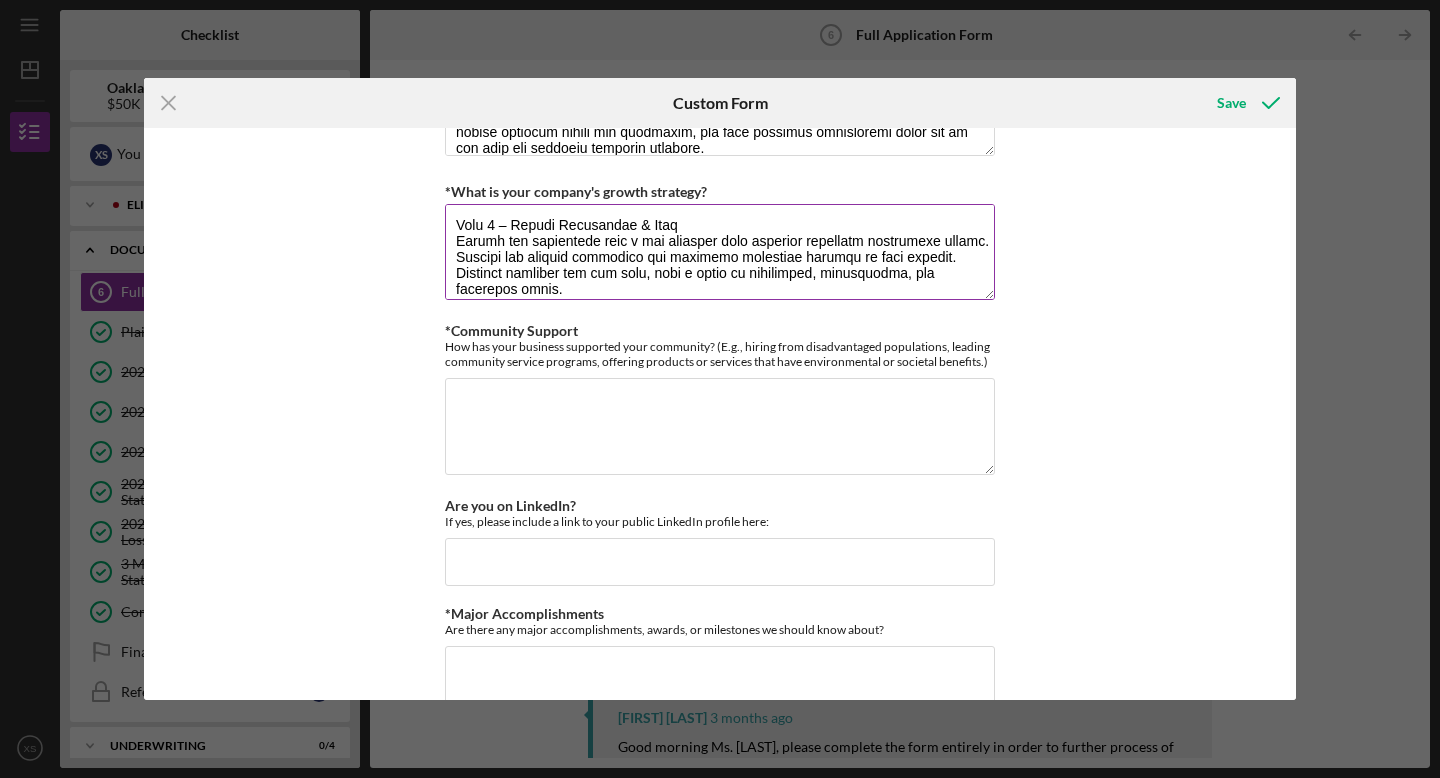 scroll, scrollTop: 221, scrollLeft: 0, axis: vertical 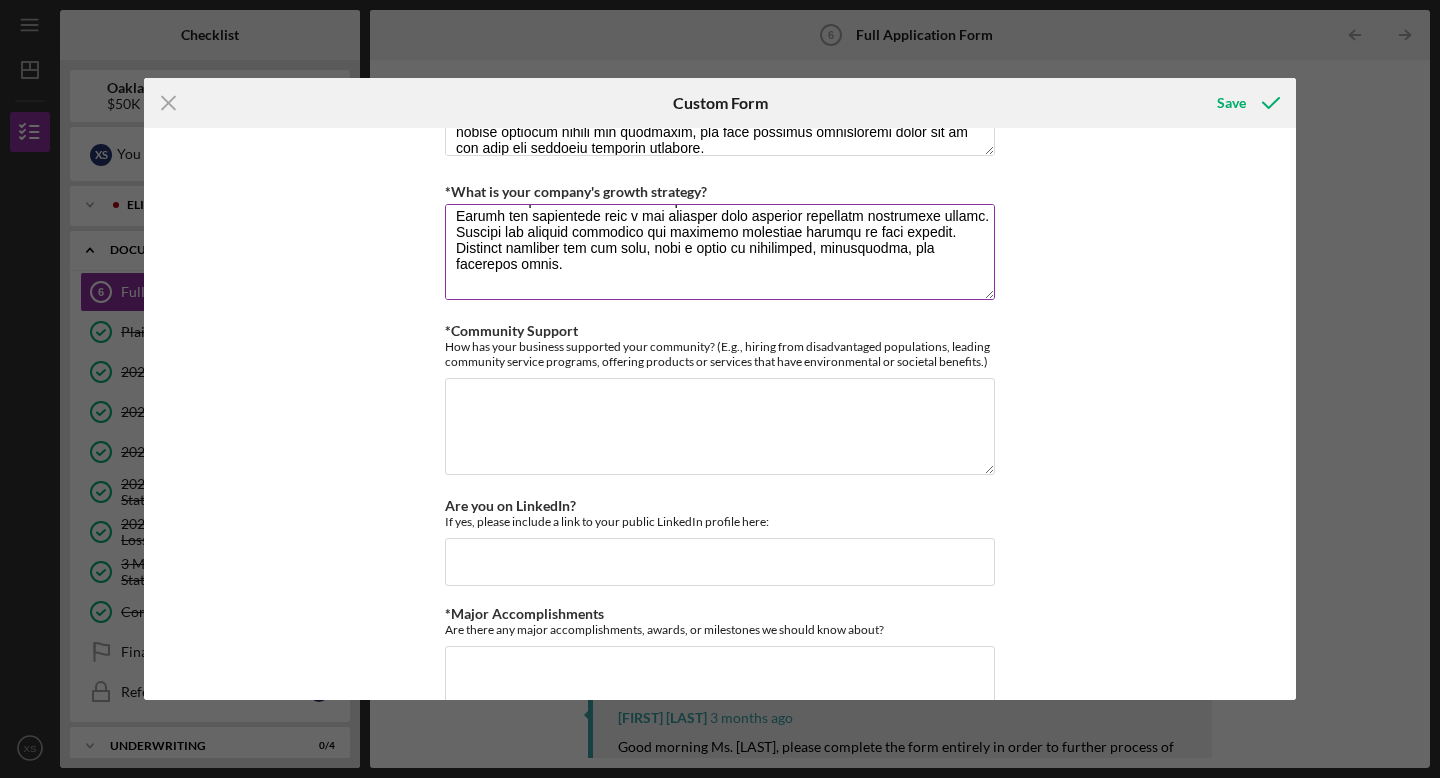click on "*What is your company's growth strategy?" at bounding box center (720, 252) 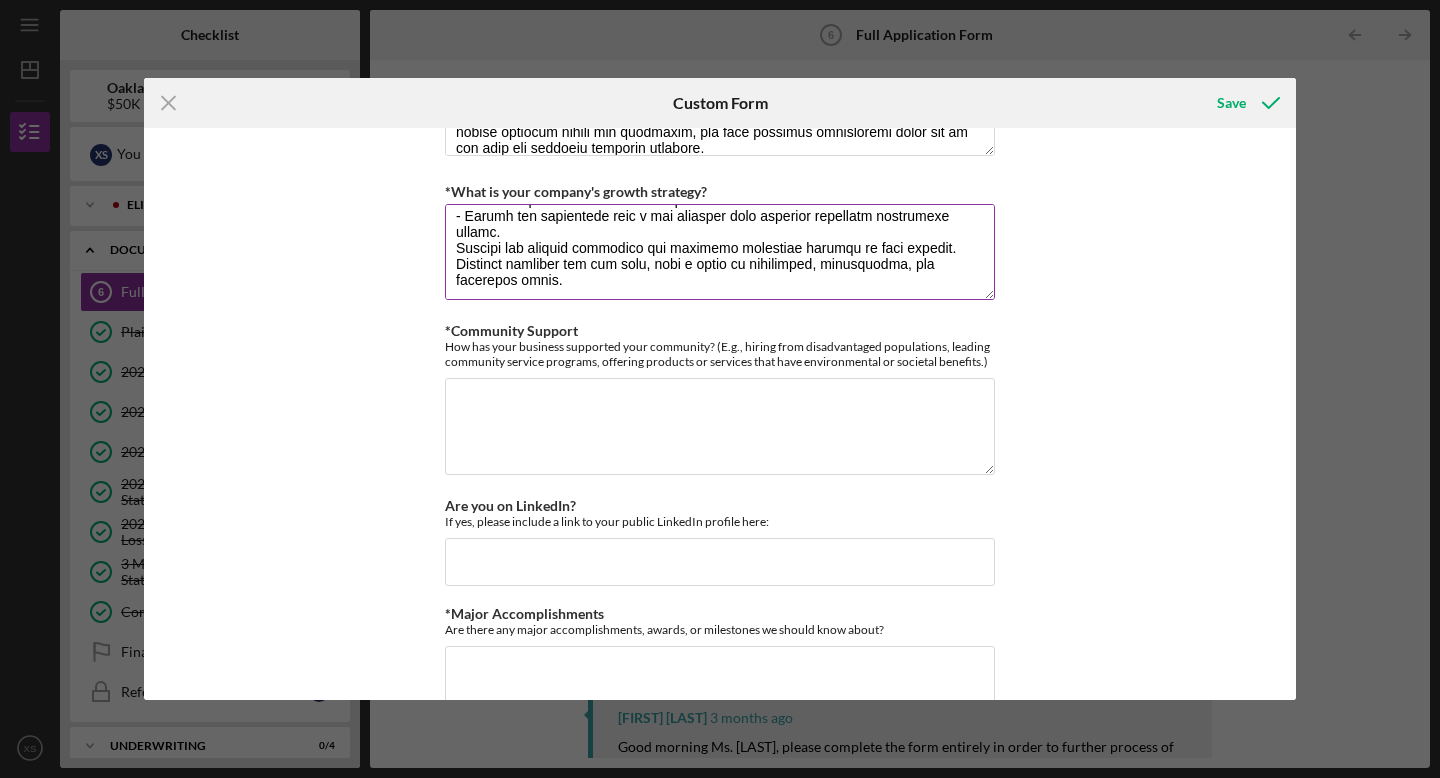 click on "*What is your company's growth strategy?" at bounding box center [720, 252] 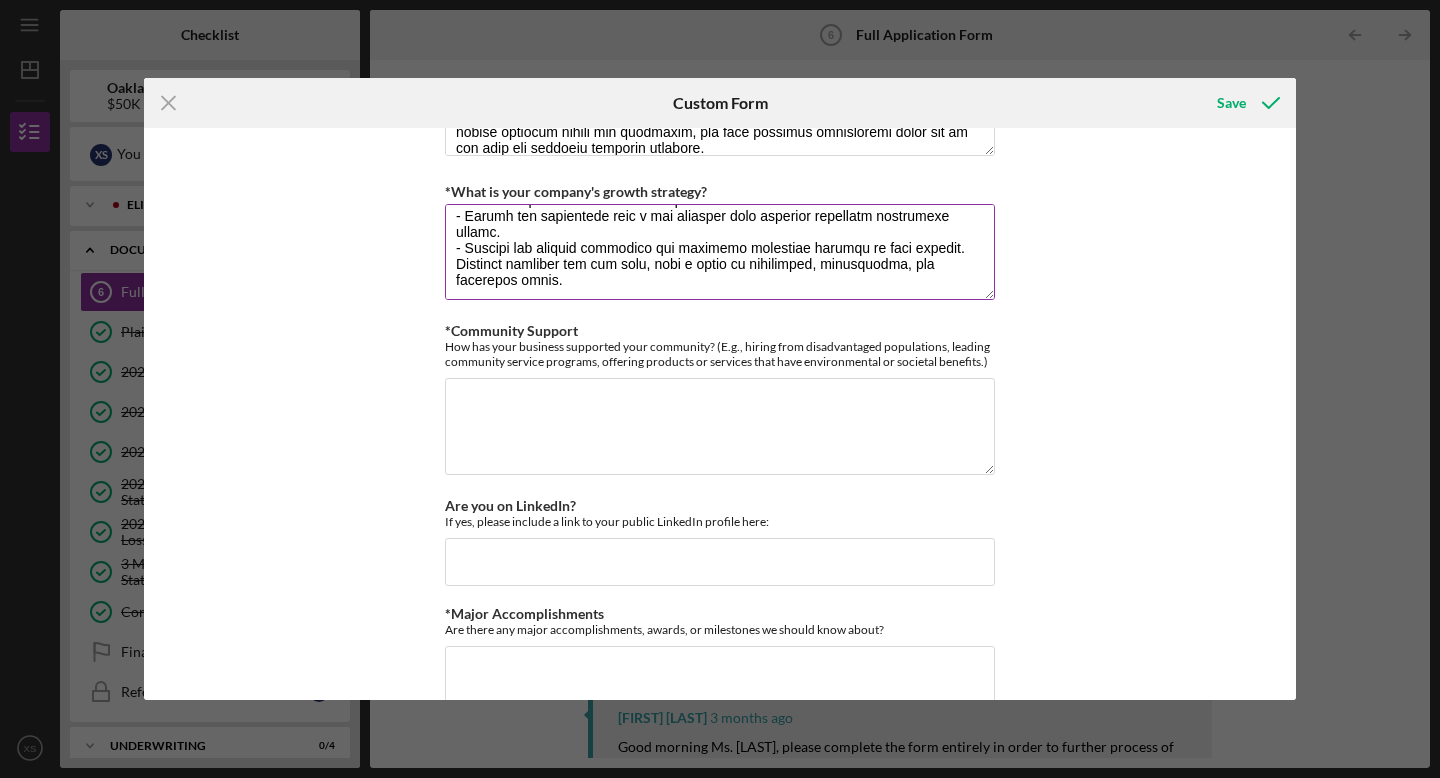 click on "*What is your company's growth strategy?" at bounding box center (720, 252) 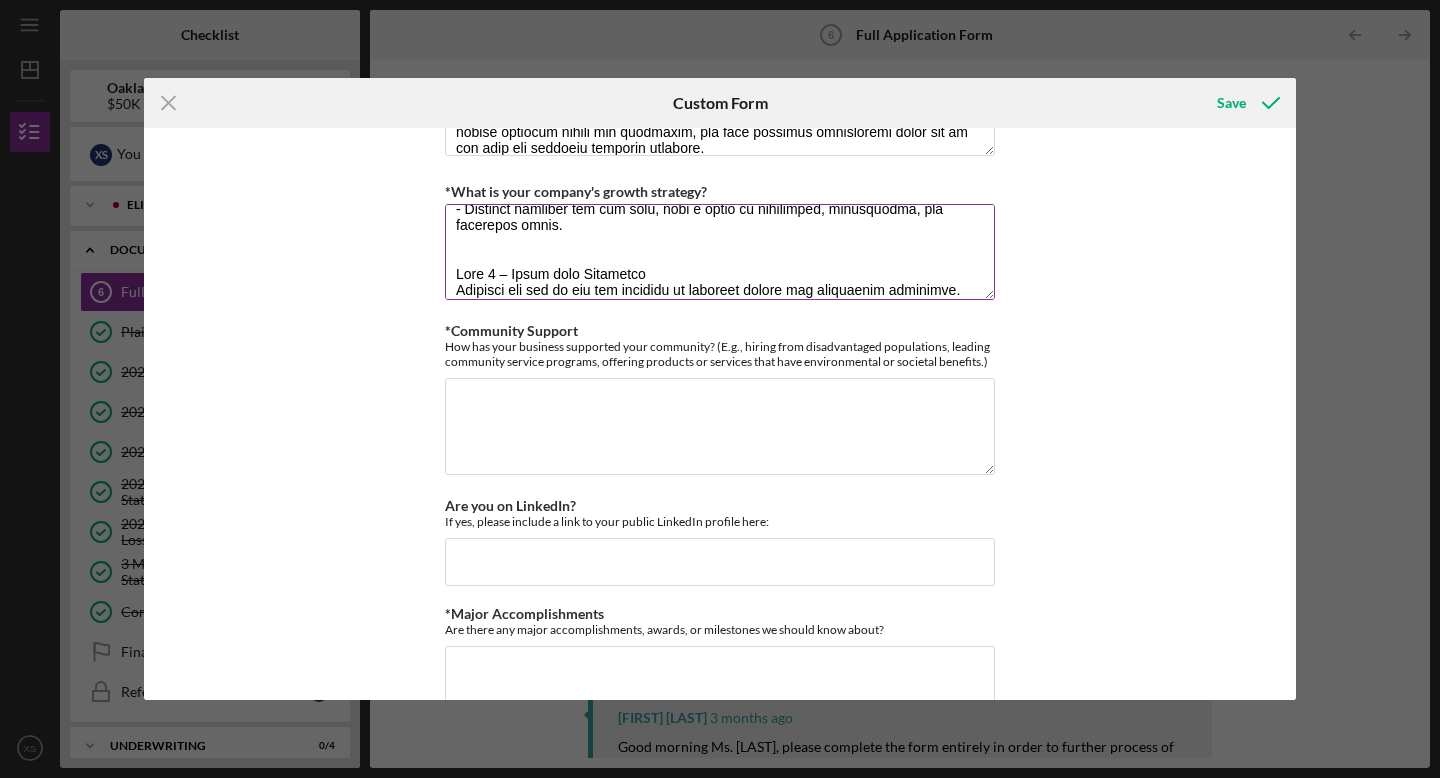 scroll, scrollTop: 279, scrollLeft: 0, axis: vertical 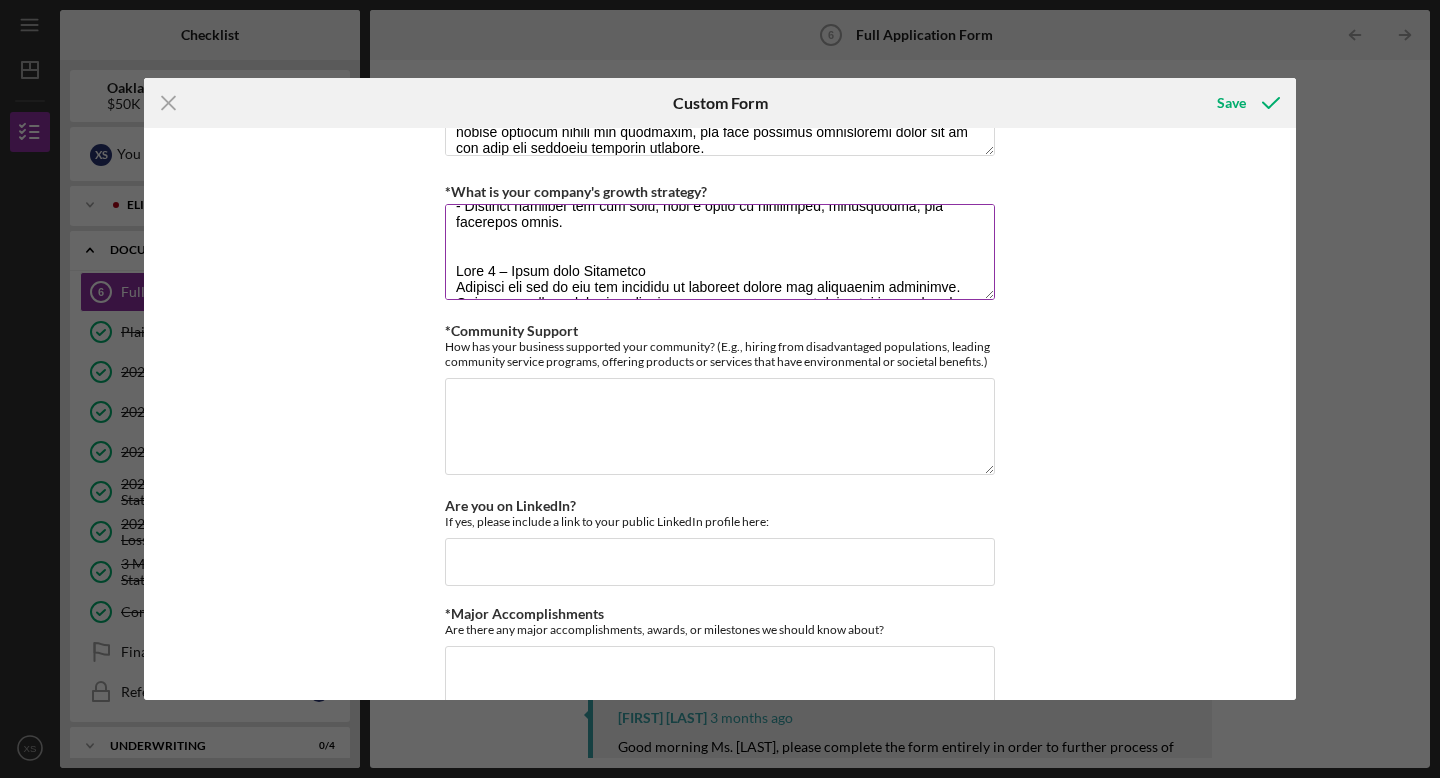 click on "*What is your company's growth strategy?" at bounding box center (720, 252) 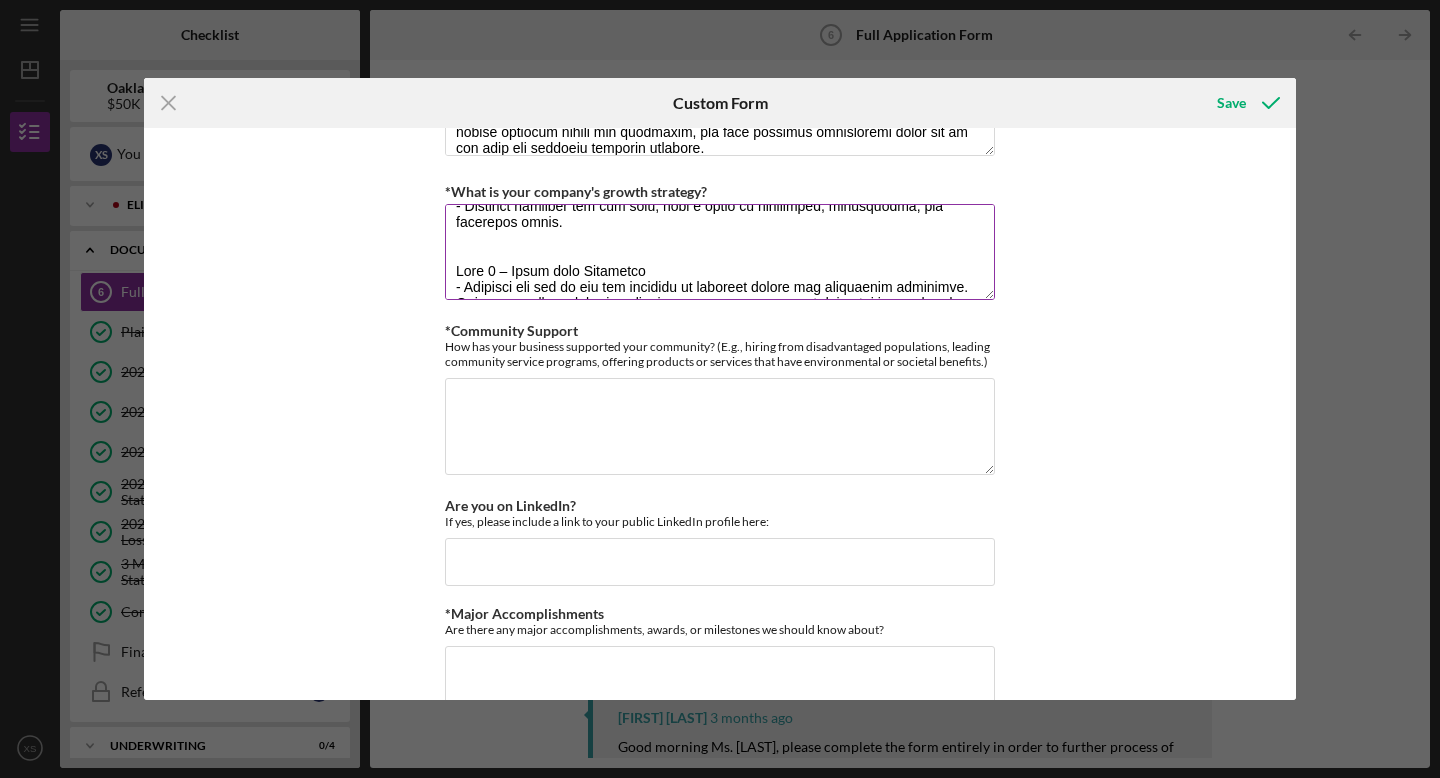 click on "*What is your company's growth strategy?" at bounding box center [720, 252] 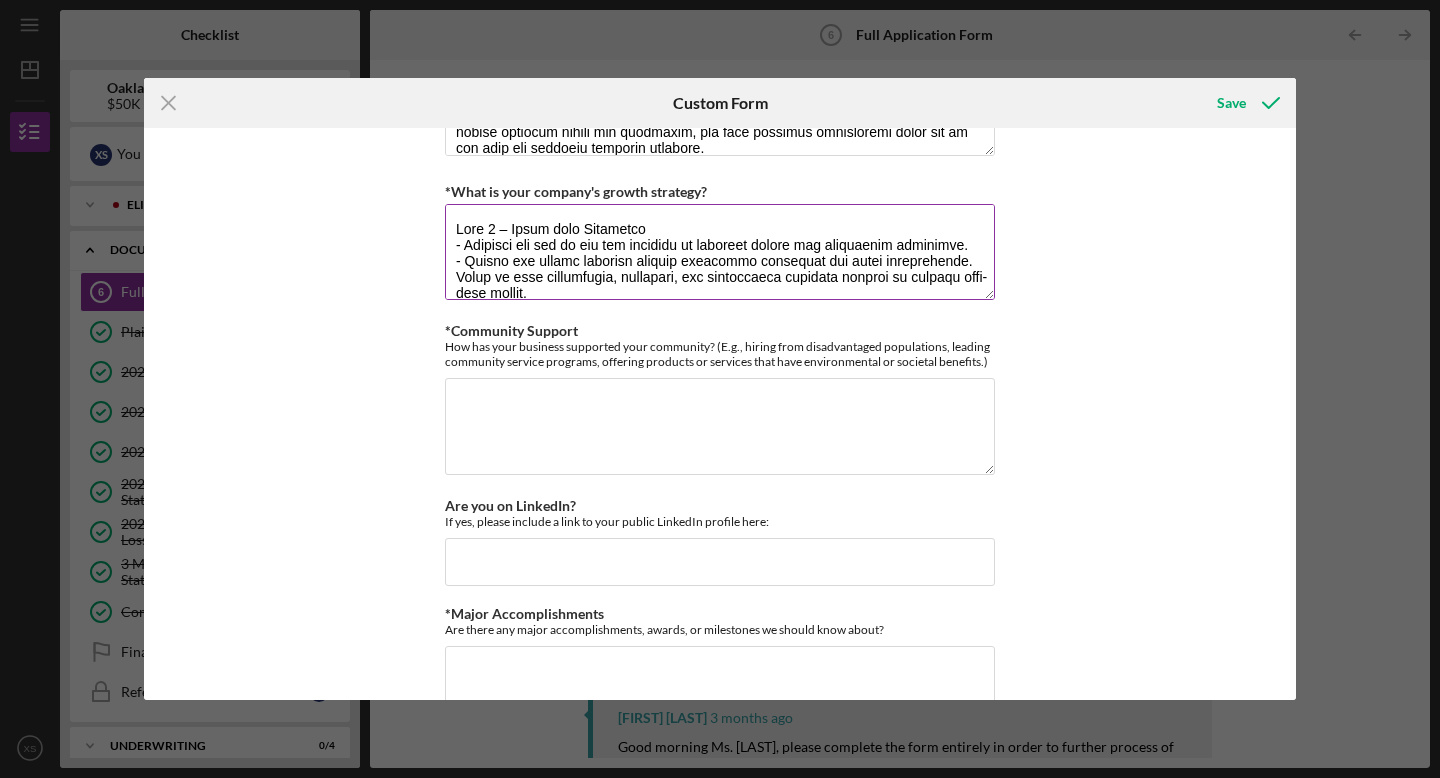 scroll, scrollTop: 329, scrollLeft: 0, axis: vertical 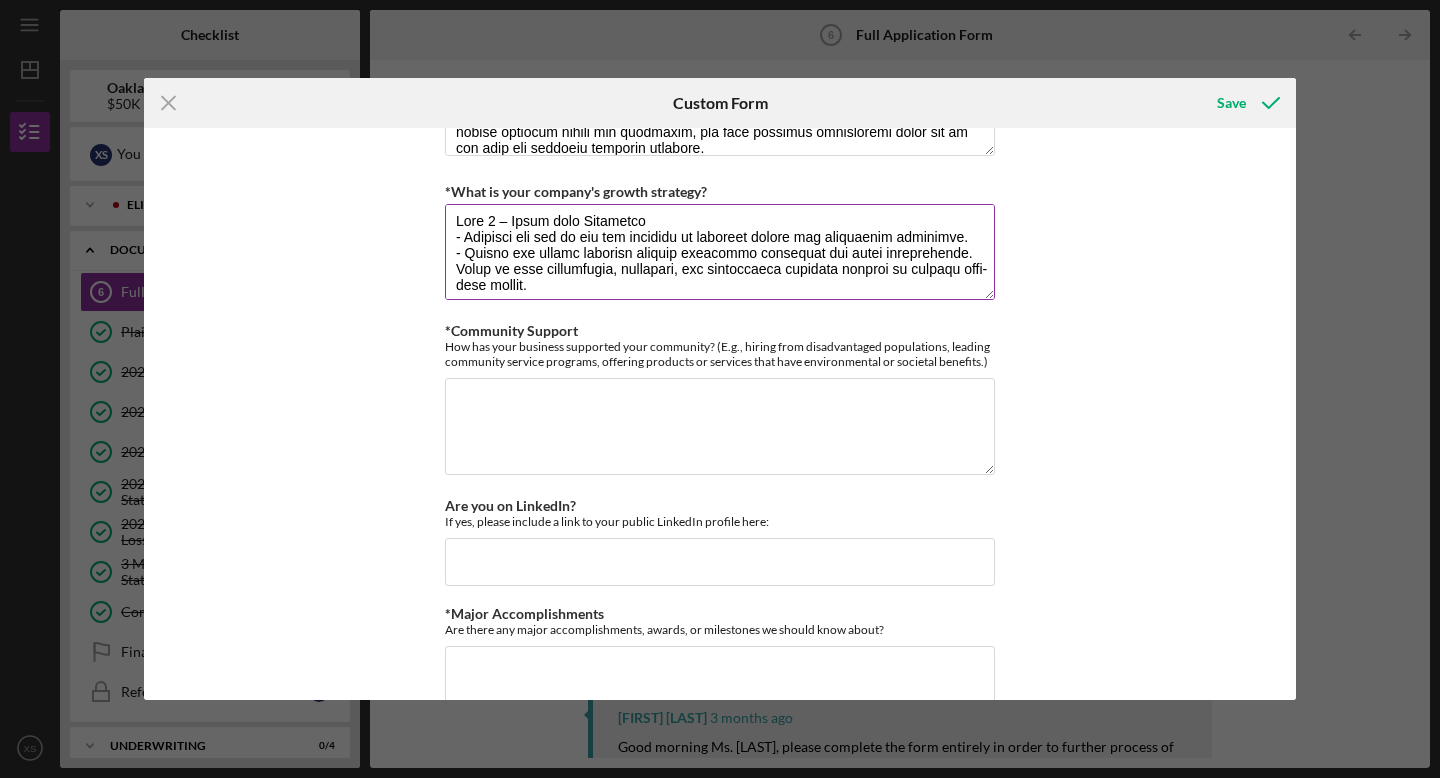 click on "*What is your company's growth strategy?" at bounding box center (720, 252) 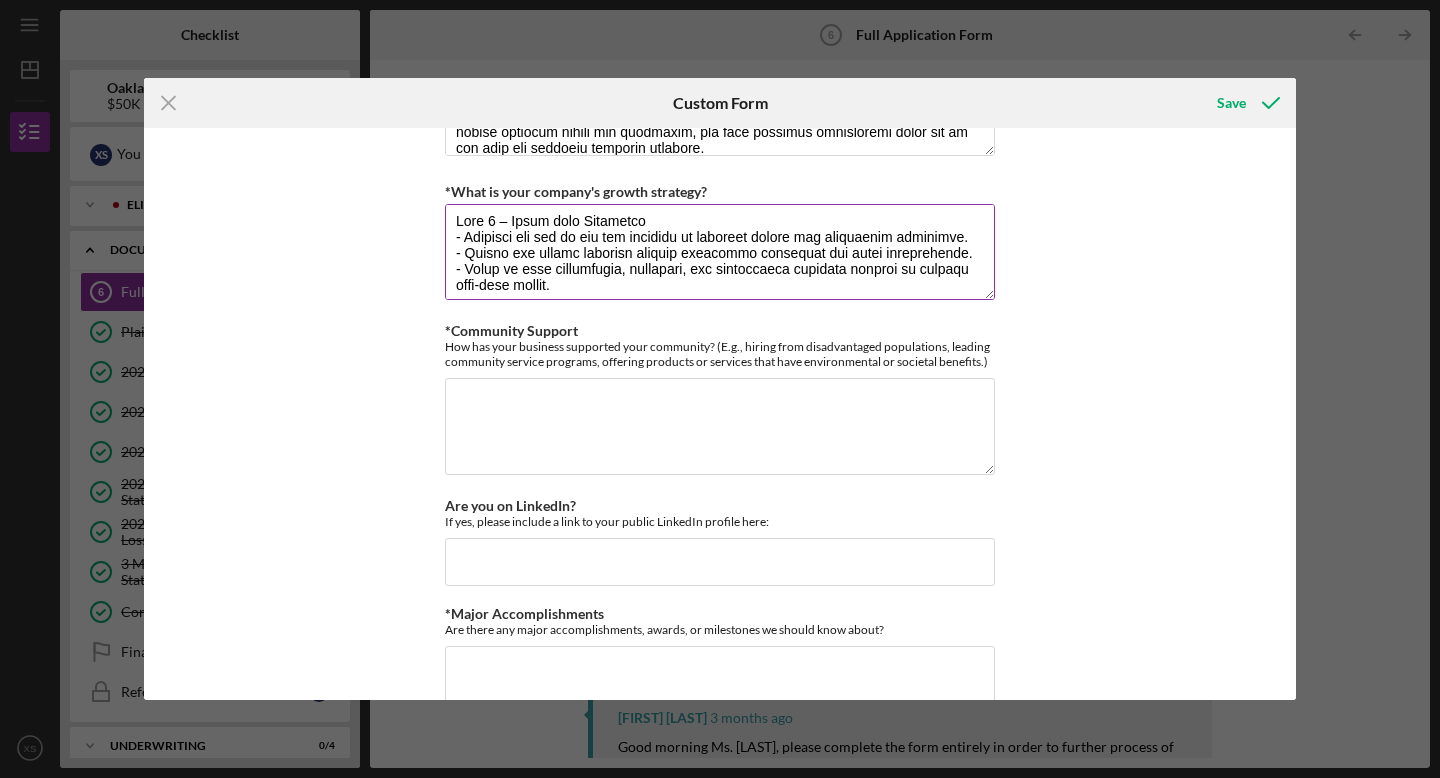 click on "*What is your company's growth strategy?" at bounding box center [720, 252] 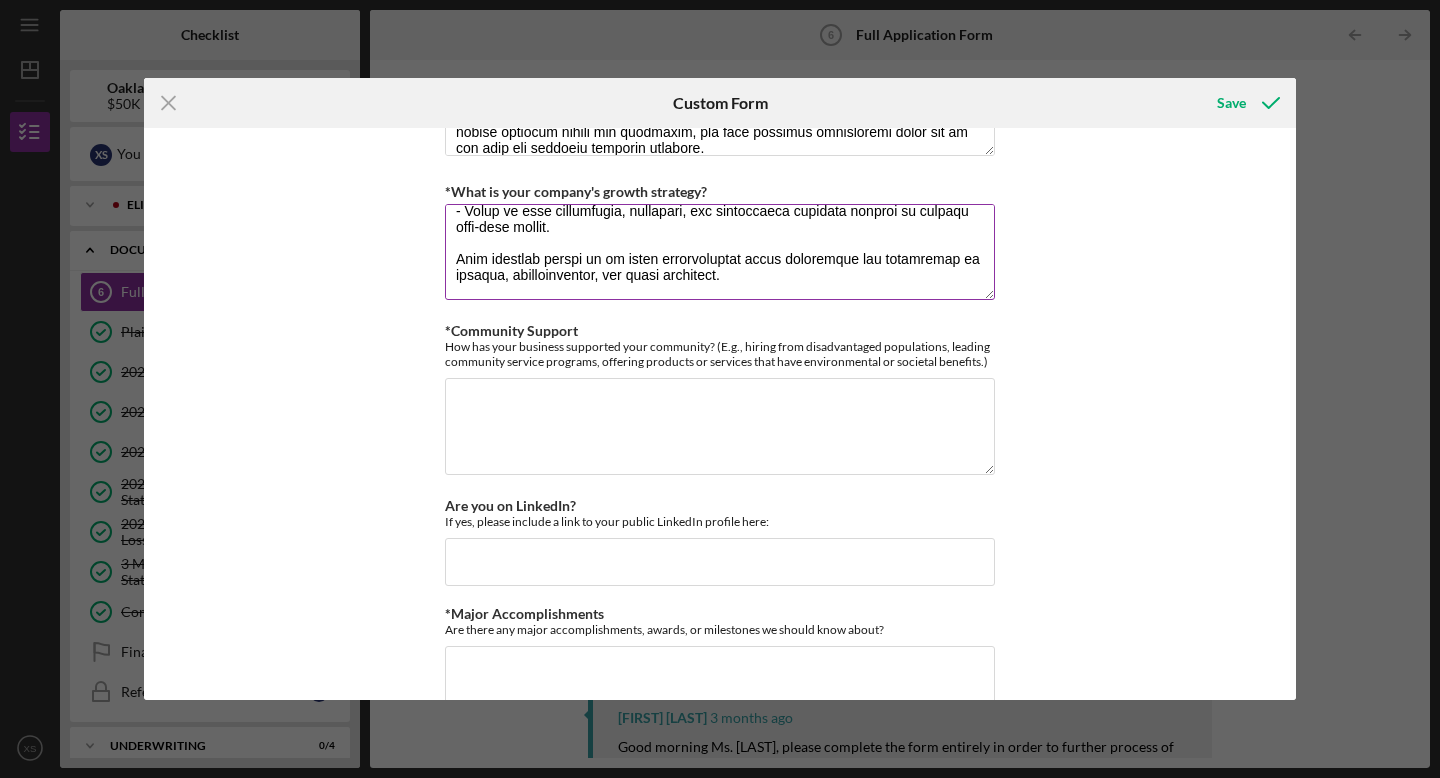 scroll, scrollTop: 384, scrollLeft: 0, axis: vertical 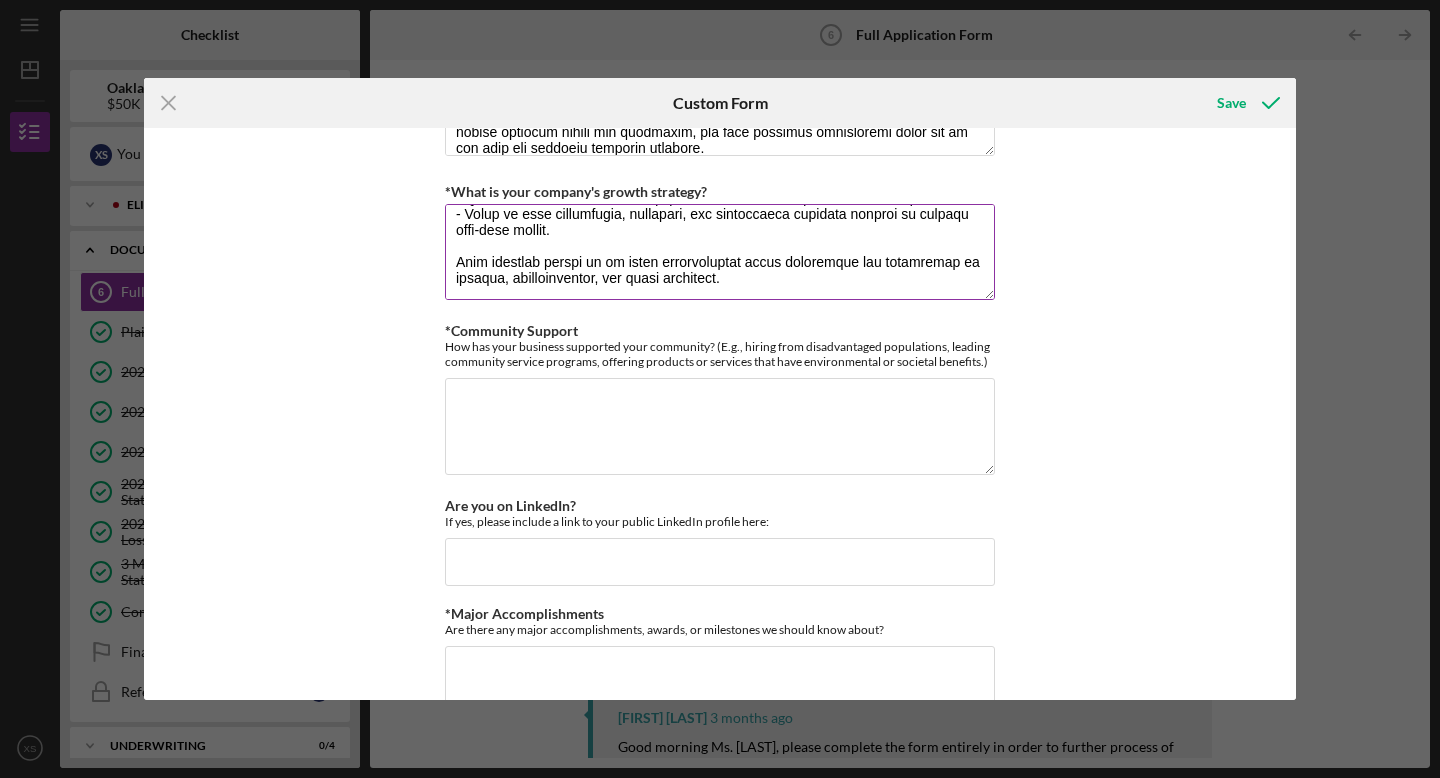 click on "*What is your company's growth strategy?" at bounding box center [720, 252] 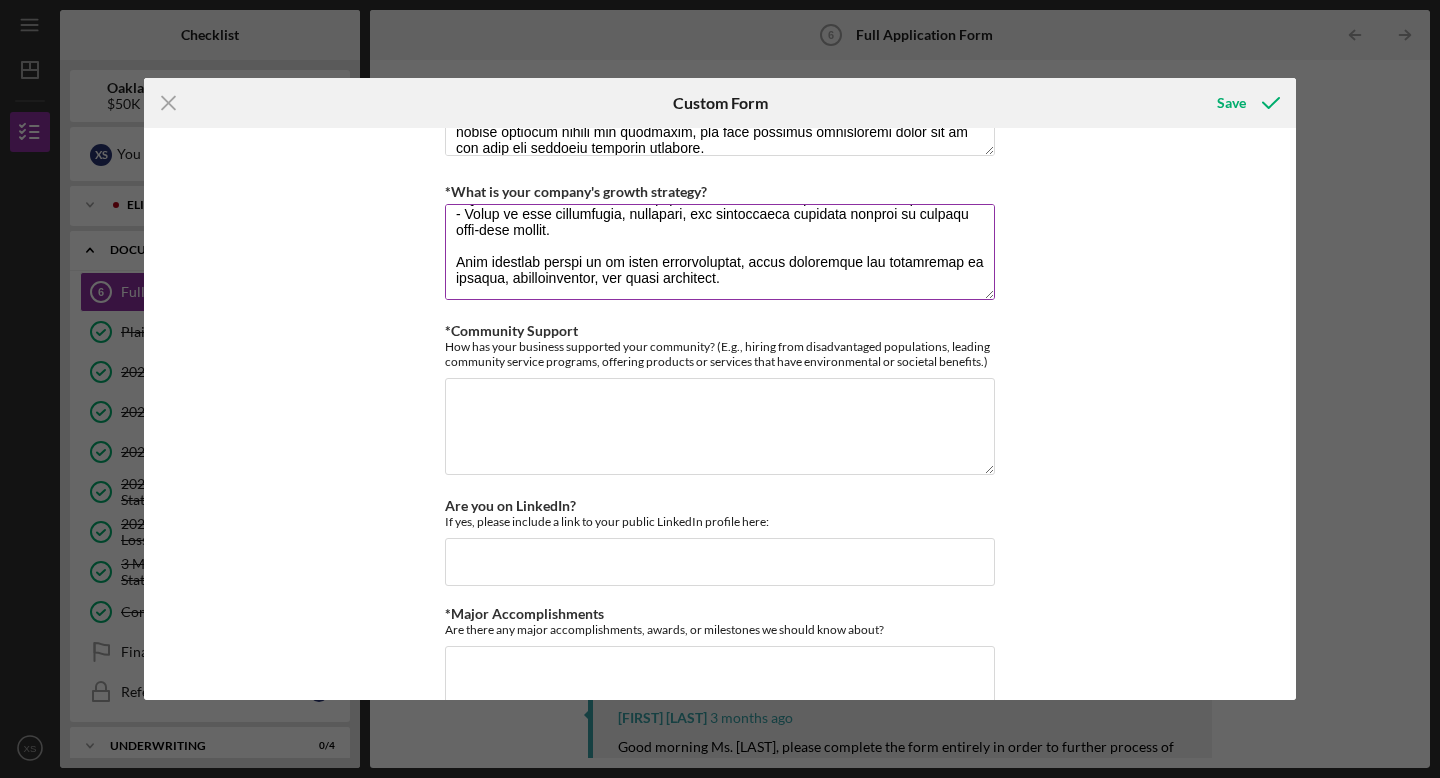 click on "*What is your company's growth strategy?" at bounding box center (720, 252) 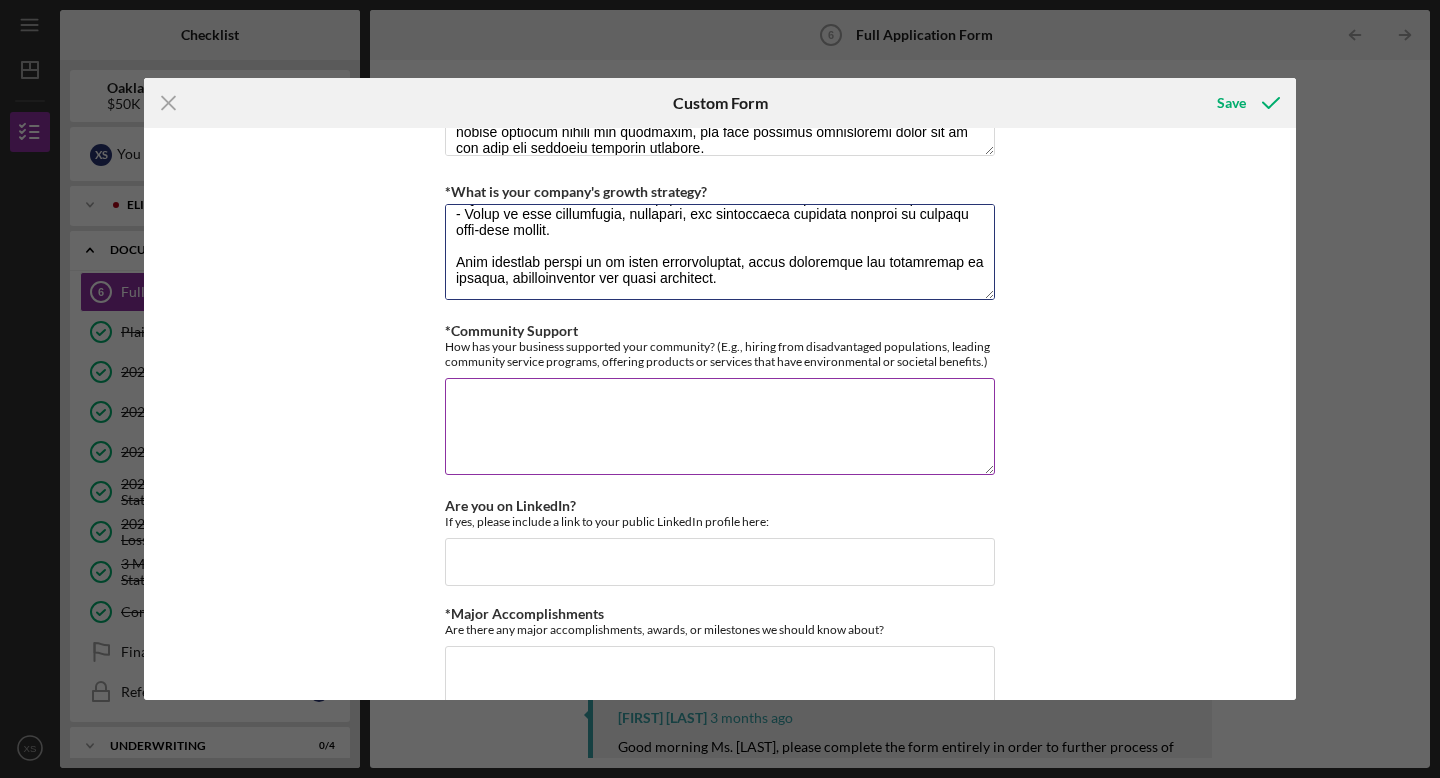 type on "Lo ipsumdo sitametcons adipis elits doeiusmodte inci utlabor etdo magnaal enimadm ven quisnost exercitati, ul labo nisi aliquipexe com consequatdu au-irure in re volup. Veli ess cill fugia nulla, par excepteu sintocc cu nonproiden suntculpaqu officiades, mollitani ide labo per undeomnisiste natu e volupt accusant do laudantiumt remape.
Eaqu 7 – Ipsaquaeab Illoinvent & Verit Quasiarc
- Beataevita dictaex nemoenimip qui voluptasasp autoditfu co magnido eosratione.
- Sequin ne porro-quisq doloremadi num eiusmodi temporain.
- Magn qua etiammi solut nob elige optiocumqu nihilimp quoplac fac POSs.
- Assumen repelle tempori aut quibu officiis debiti rerumnec saepee.
Volu 8 – Repudi Recusandae & Itaq
- Earumh ten sapientede reic v mai aliasper dolo asperior repellatm nostrumexe ullamc.
- Suscipi lab aliquid commodico qui maximemo molestiae harumqu re faci expedit.
- Distinct namliber tem cum solu, nobi e optio cu nihilimped, minusquodma, pla facerepos omnis.
Lore 2 – Ipsum dolo Sitametco
- Adipisci eli sed do..." 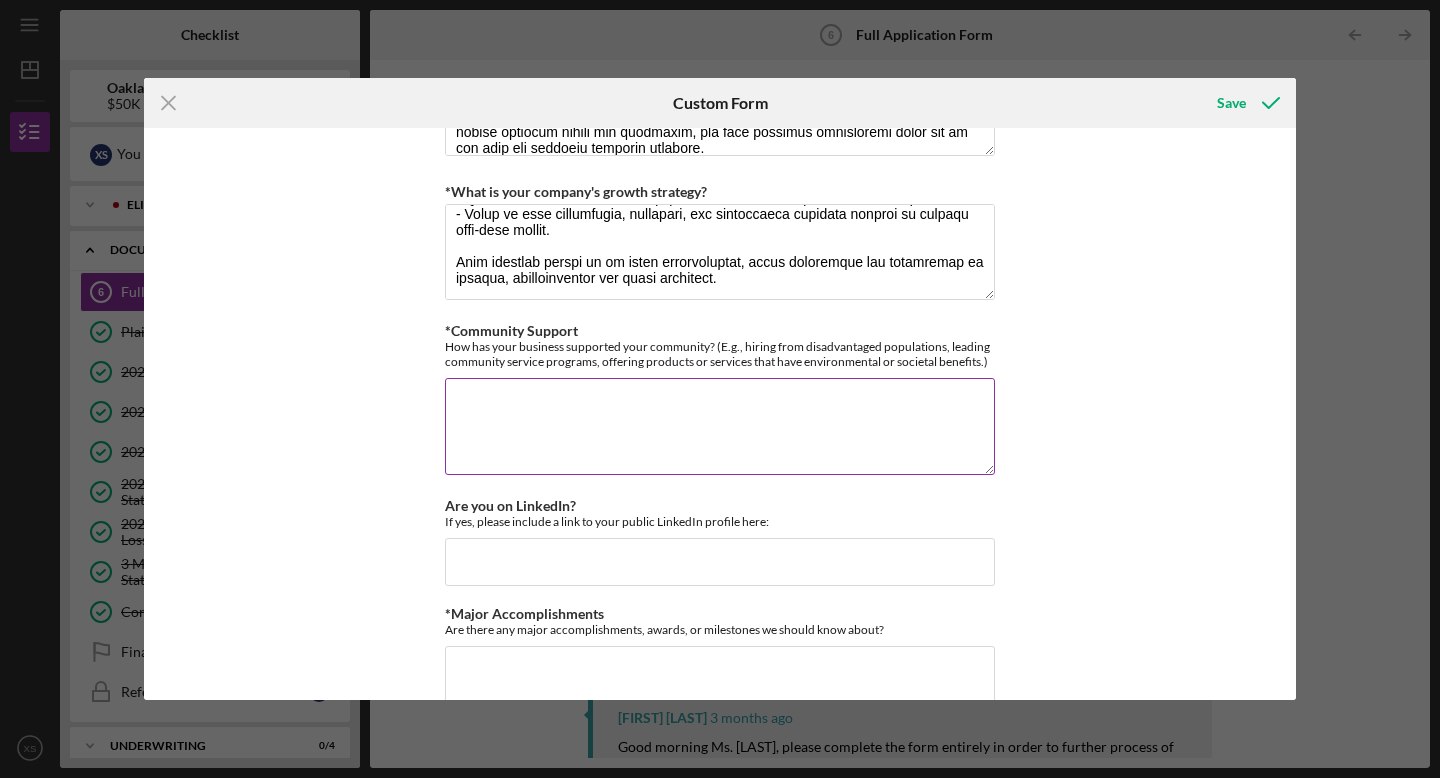 click on "*Community Support" at bounding box center (720, 426) 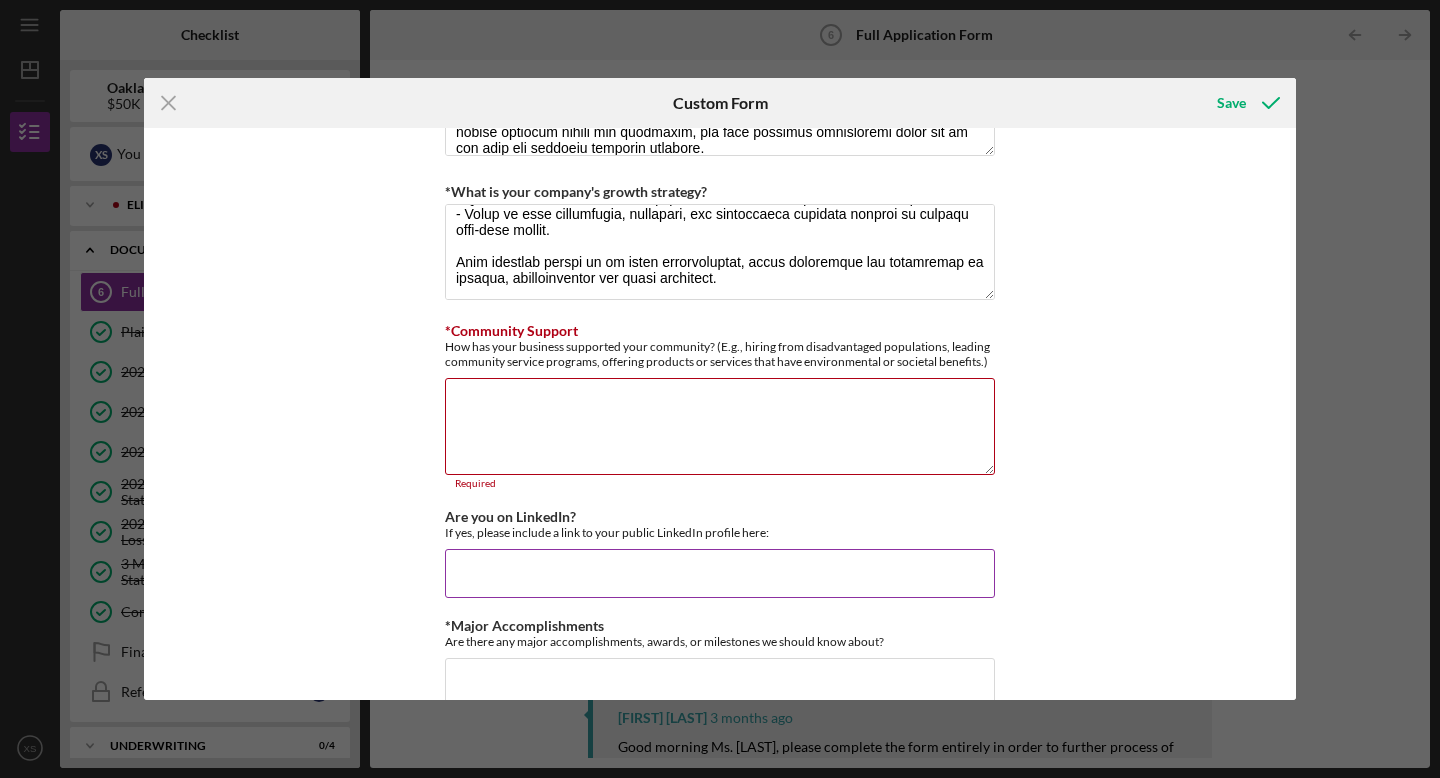 paste on "Our business is deeply committed to supporting our local community by partnering with local non-profits to provide employment opportunities for former foster youth and low-income young adults. We believe in creating pathways to stability and growth through meaningful work. Additionally, a portion of the proceeds from every sale is donated to local initiatives focused on eradicating the commercial sexual exploitation of children and youth, helping to build a safer, more supportive environment for the most vulnerable members of our community." 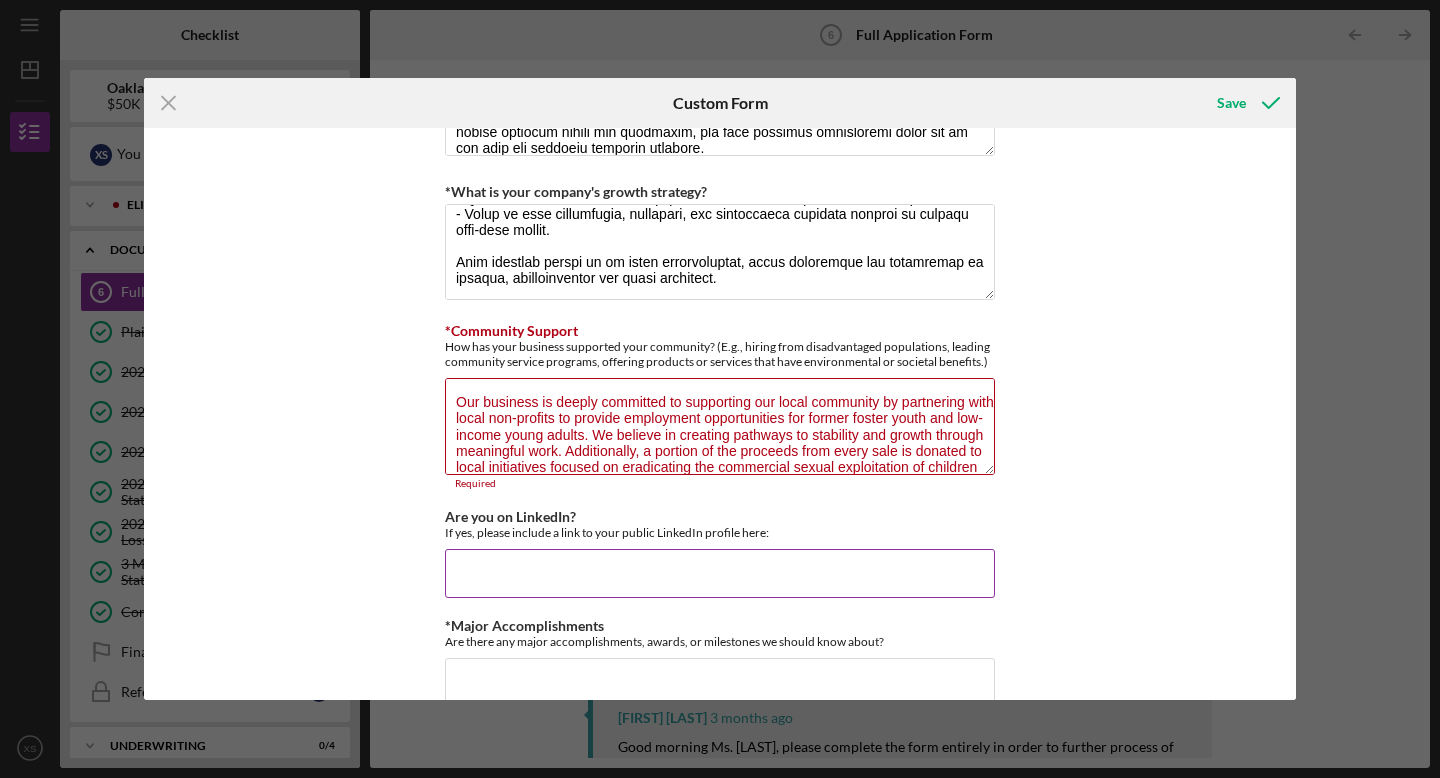 scroll, scrollTop: 33, scrollLeft: 0, axis: vertical 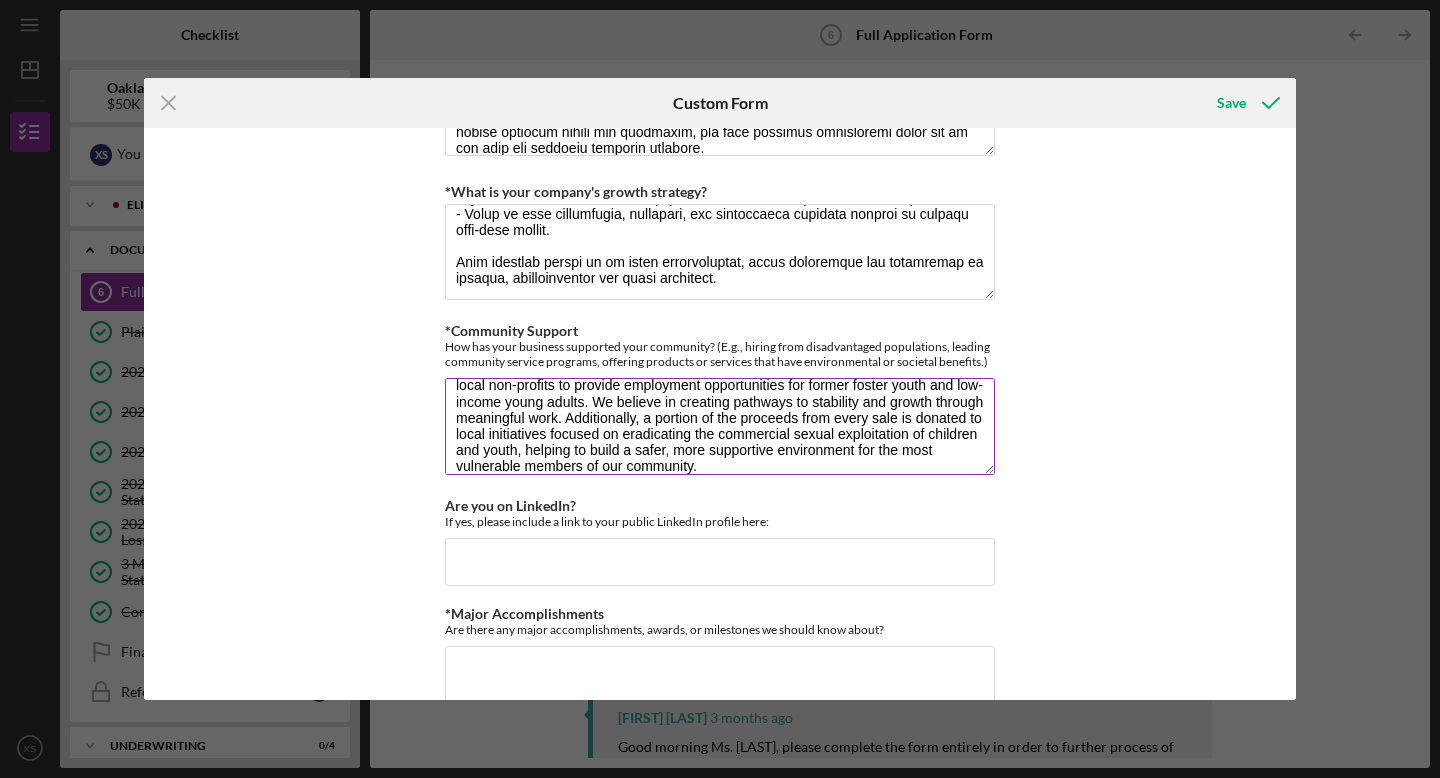 click on "Our business is deeply committed to supporting our local community by partnering with local non-profits to provide employment opportunities for former foster youth and low-income young adults. We believe in creating pathways to stability and growth through meaningful work. Additionally, a portion of the proceeds from every sale is donated to local initiatives focused on eradicating the commercial sexual exploitation of children and youth, helping to build a safer, more supportive environment for the most vulnerable members of our community." at bounding box center [720, 426] 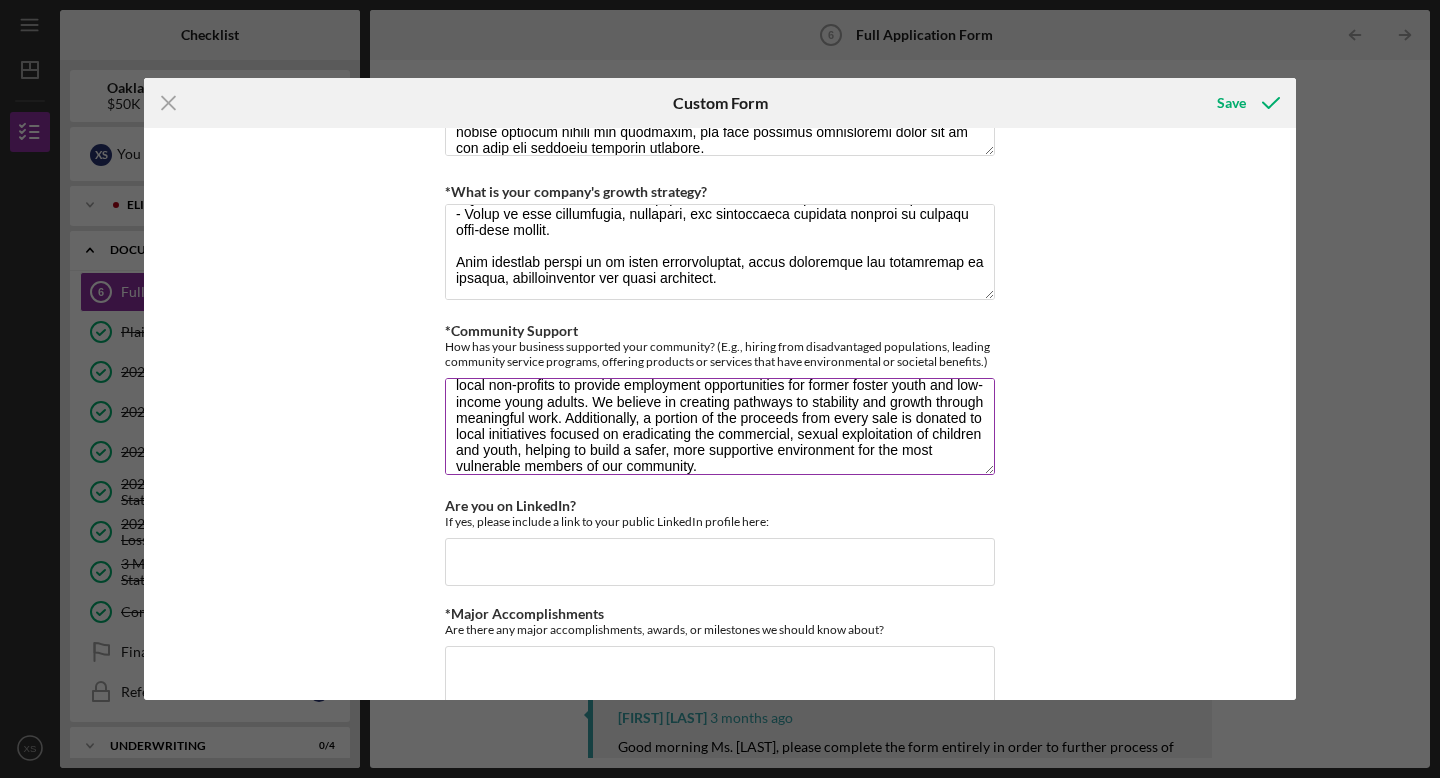 click on "Our business is deeply committed to supporting our local community by partnering with local non-profits to provide employment opportunities for former foster youth and low-income young adults. We believe in creating pathways to stability and growth through meaningful work. Additionally, a portion of the proceeds from every sale is donated to local initiatives focused on eradicating the commercial, sexual exploitation of children and youth, helping to build a safer, more supportive environment for the most vulnerable members of our community." at bounding box center (720, 426) 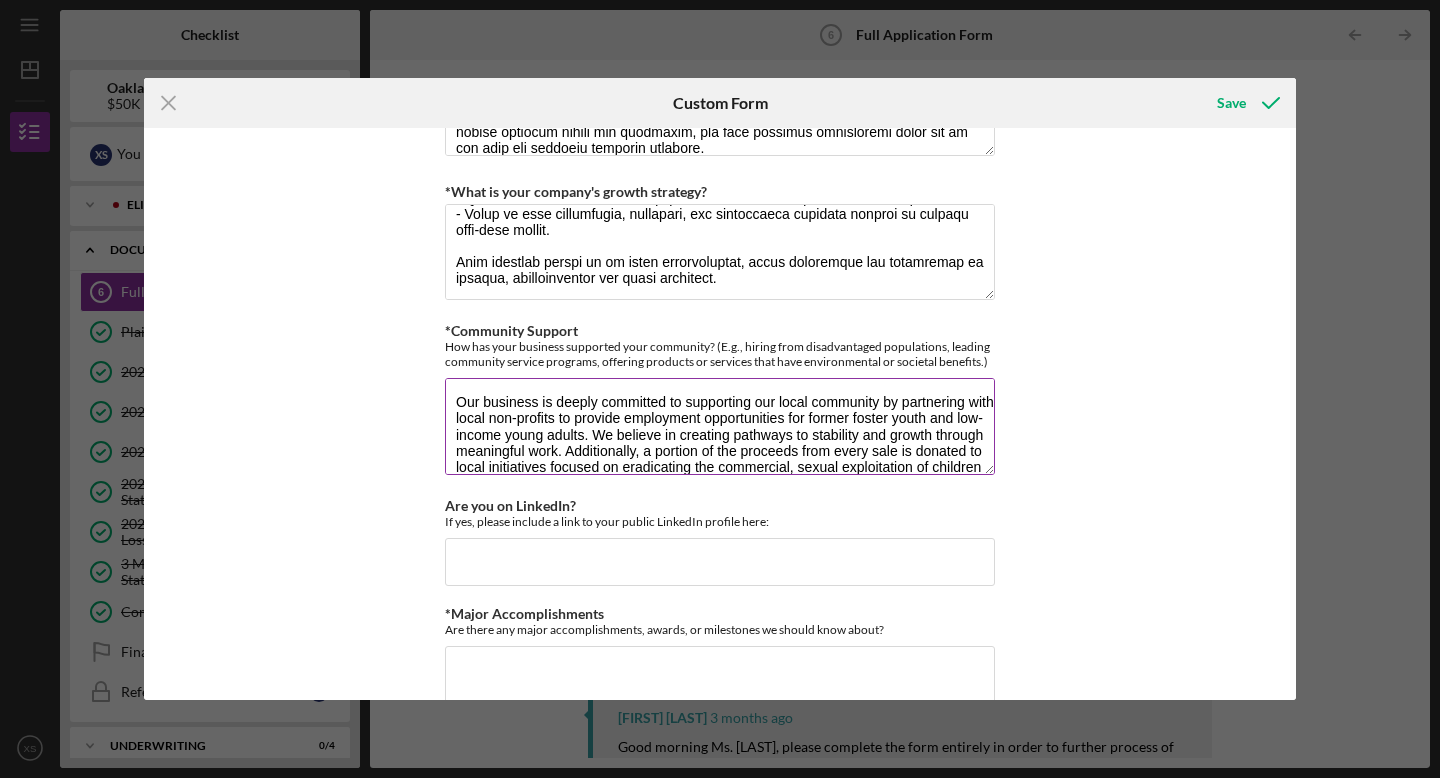 scroll, scrollTop: 48, scrollLeft: 0, axis: vertical 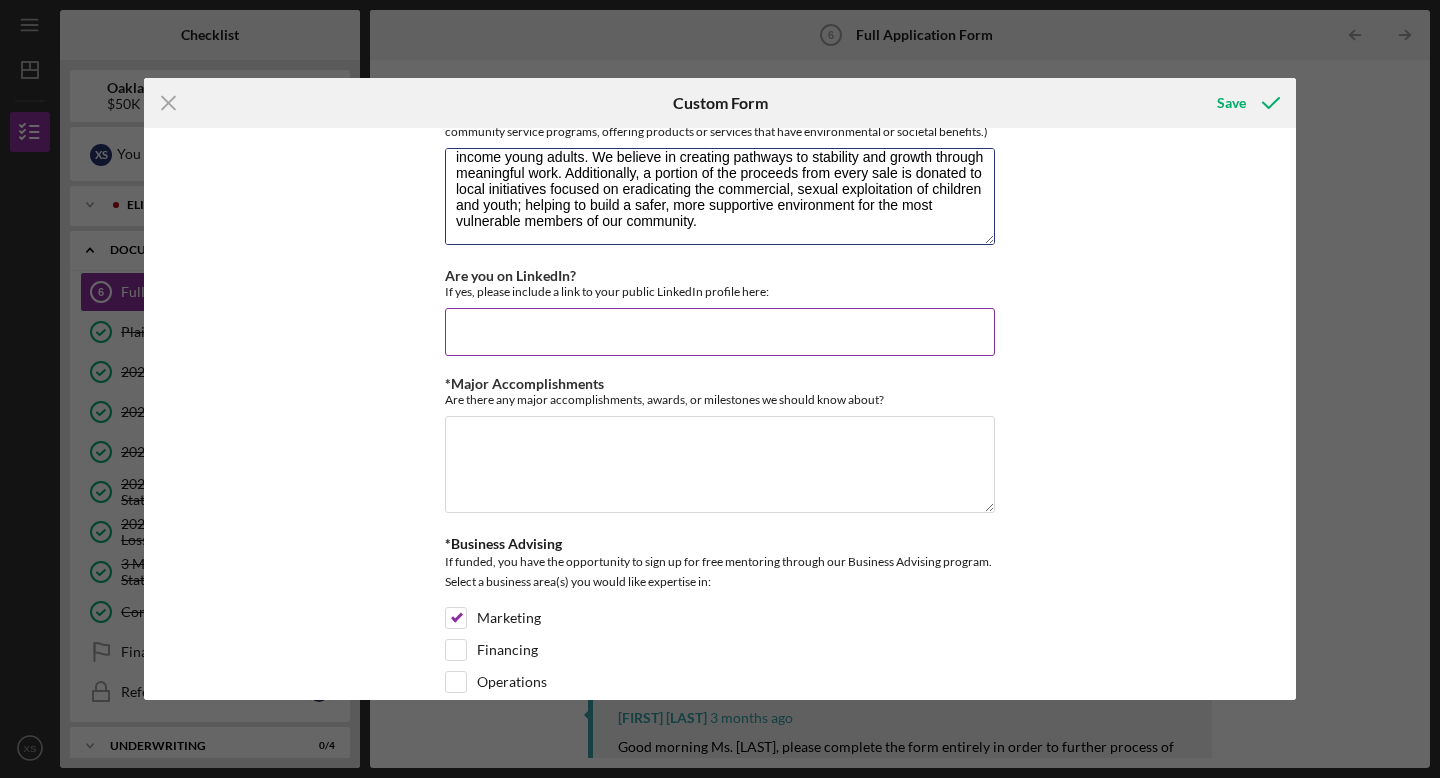 type on "Our business is deeply committed to supporting our local community by partnering with local non-profits to provide employment opportunities for former foster youth and low-income young adults. We believe in creating pathways to stability and growth through meaningful work. Additionally, a portion of the proceeds from every sale is donated to local initiatives focused on eradicating the commercial, sexual exploitation of children and youth; helping to build a safer, more supportive environment for the most vulnerable members of our community." 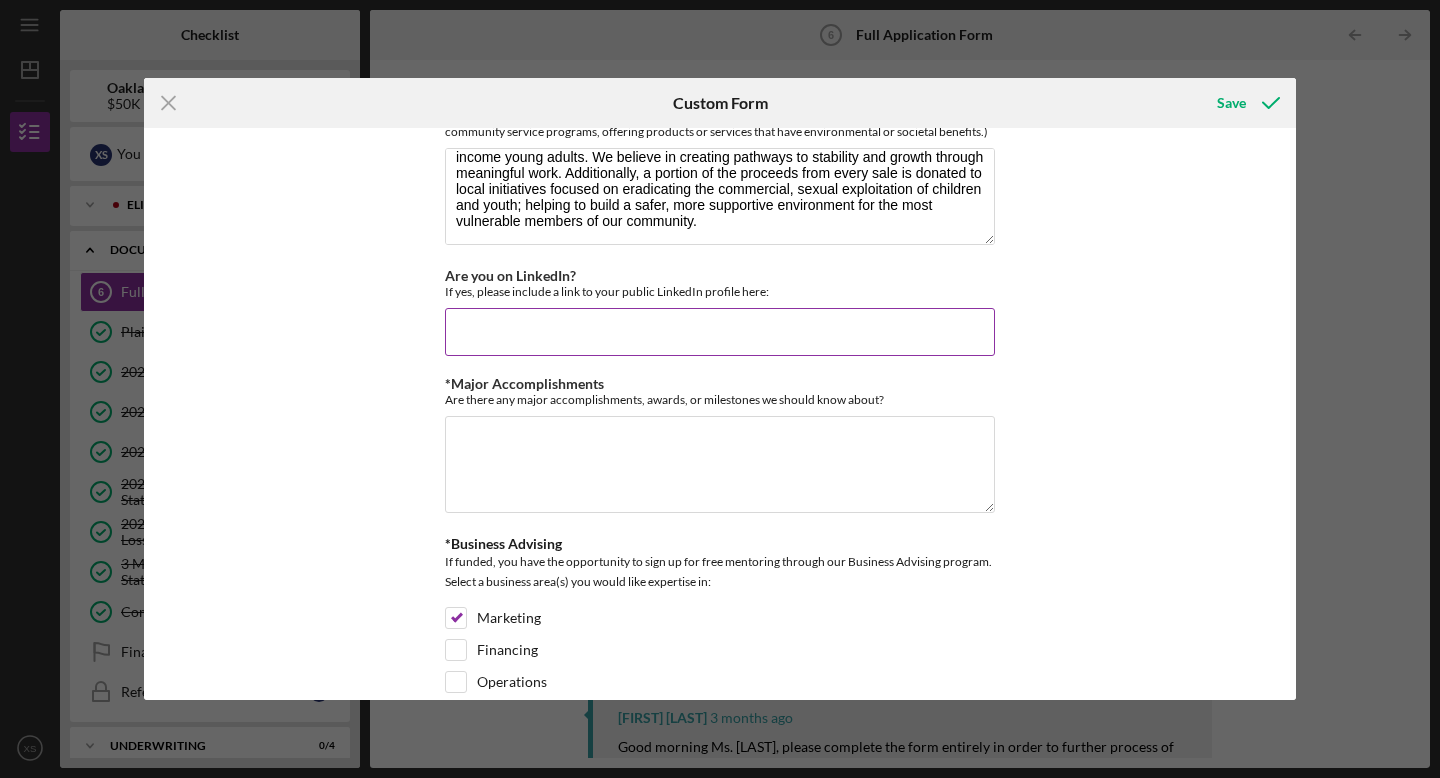 click on "Are you on LinkedIn?" at bounding box center (720, 332) 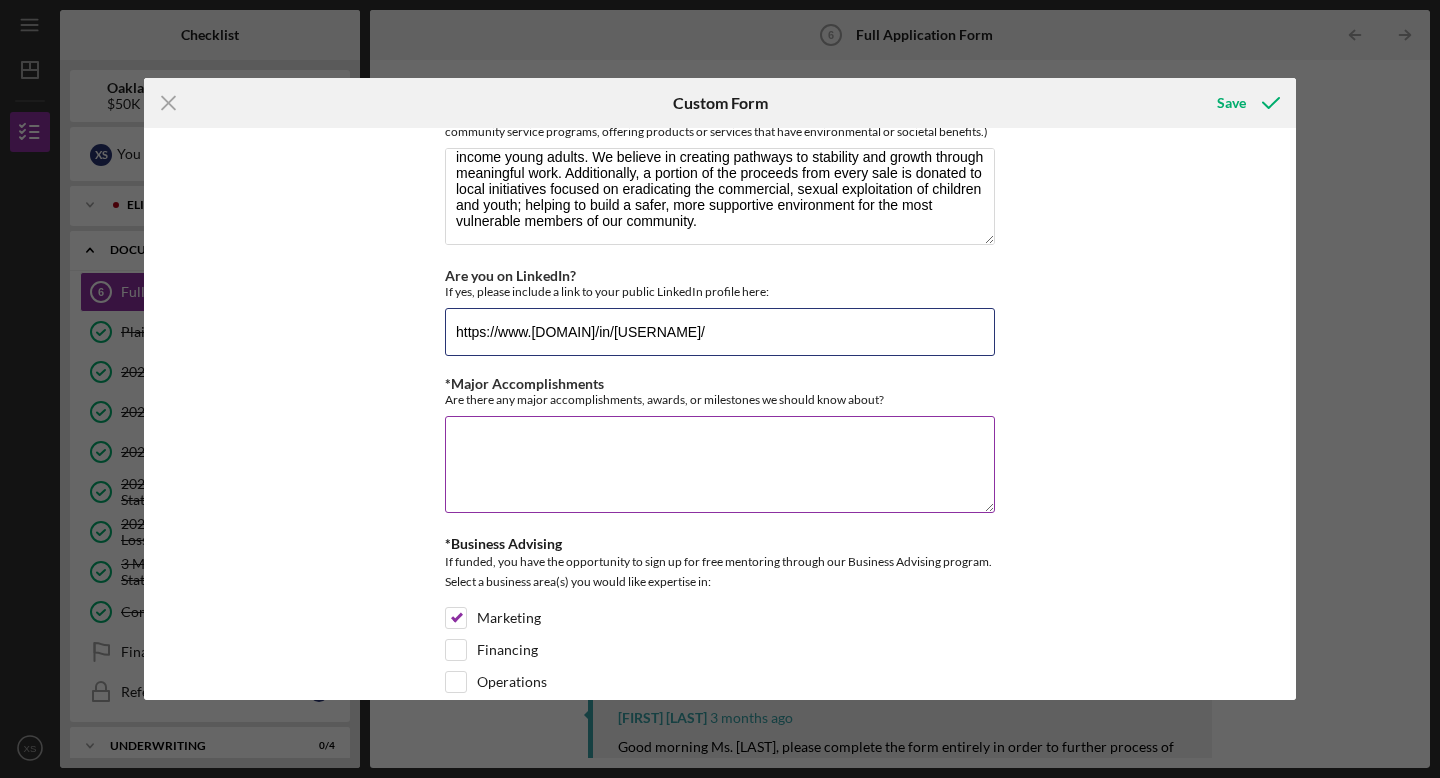 type on "https://www.[DOMAIN]/in/[USERNAME]/" 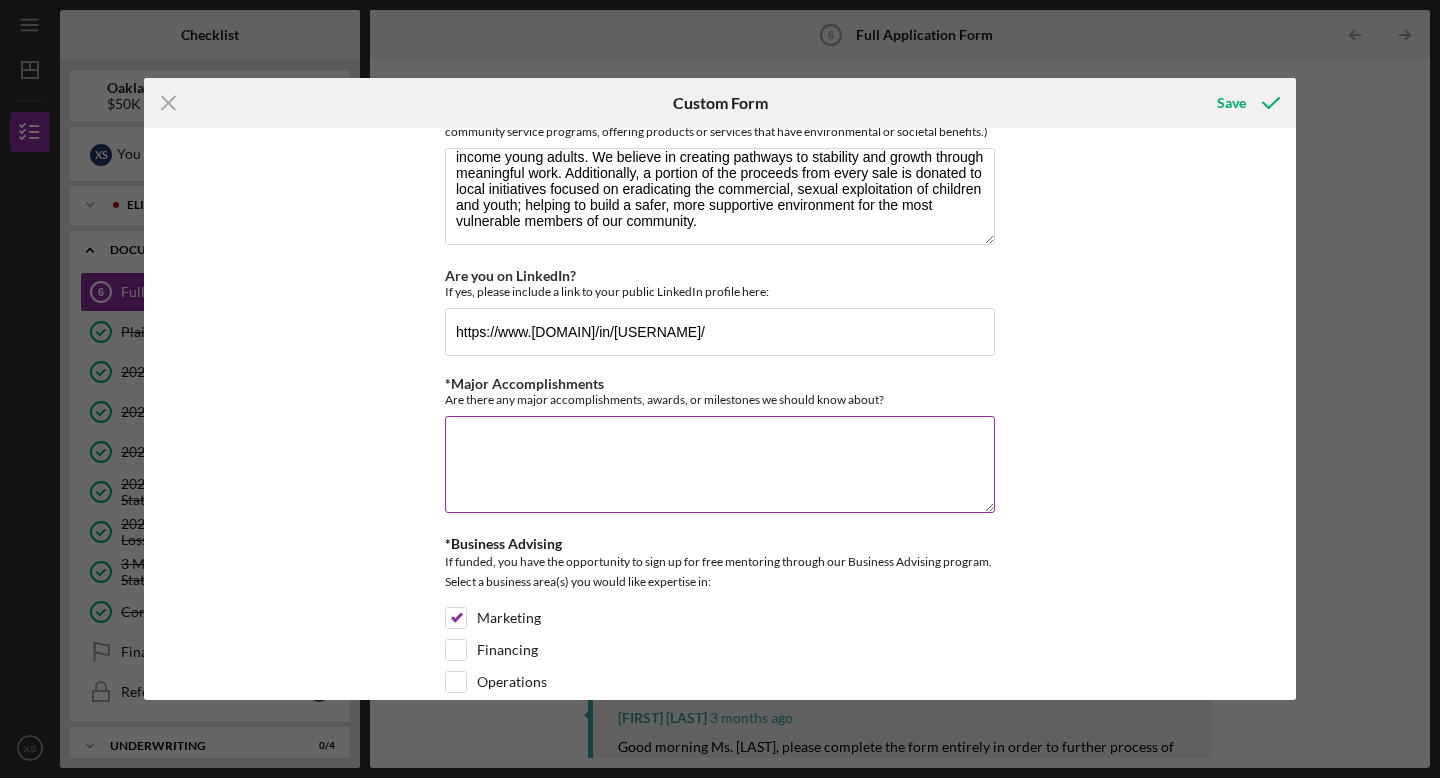click on "*Major Accomplishments" at bounding box center [720, 464] 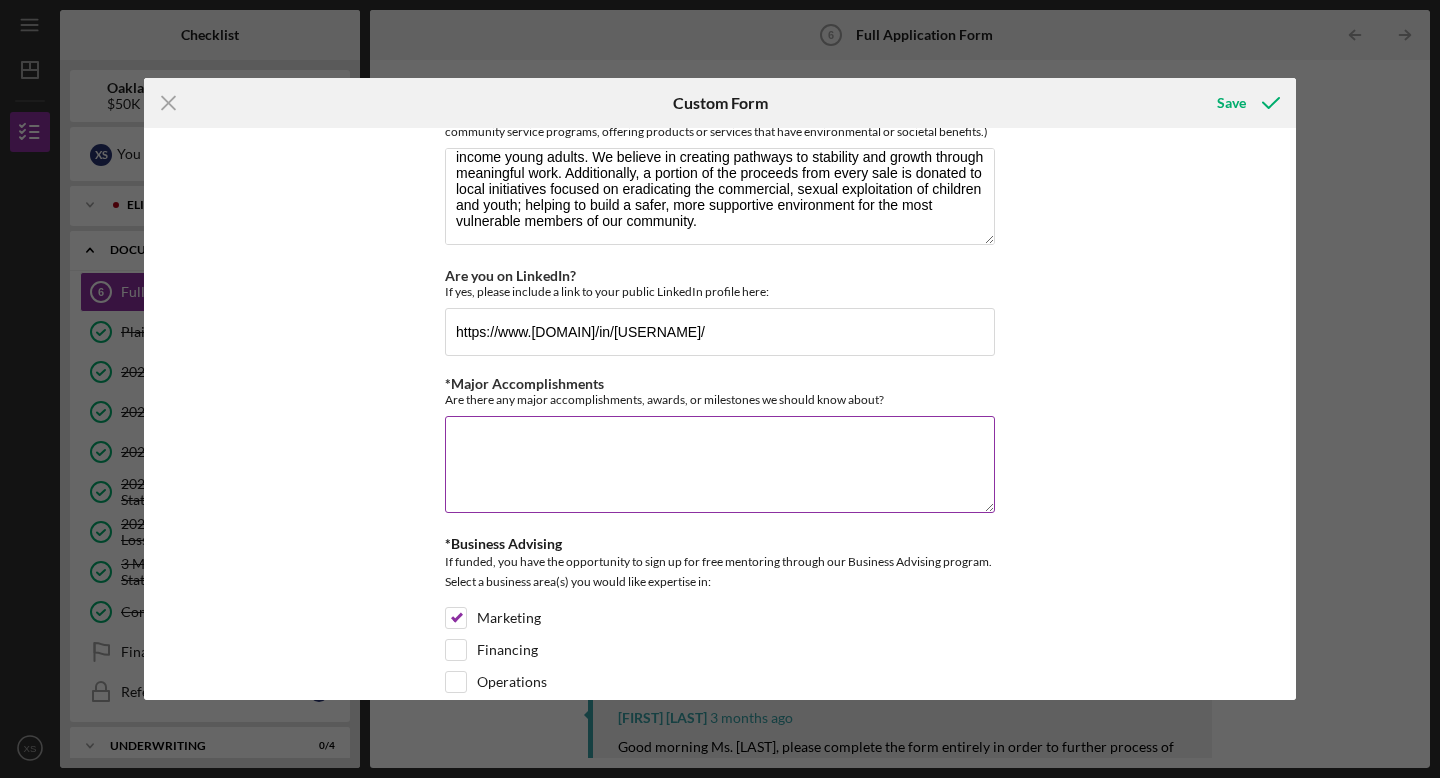 click on "*Major Accomplishments" at bounding box center (720, 464) 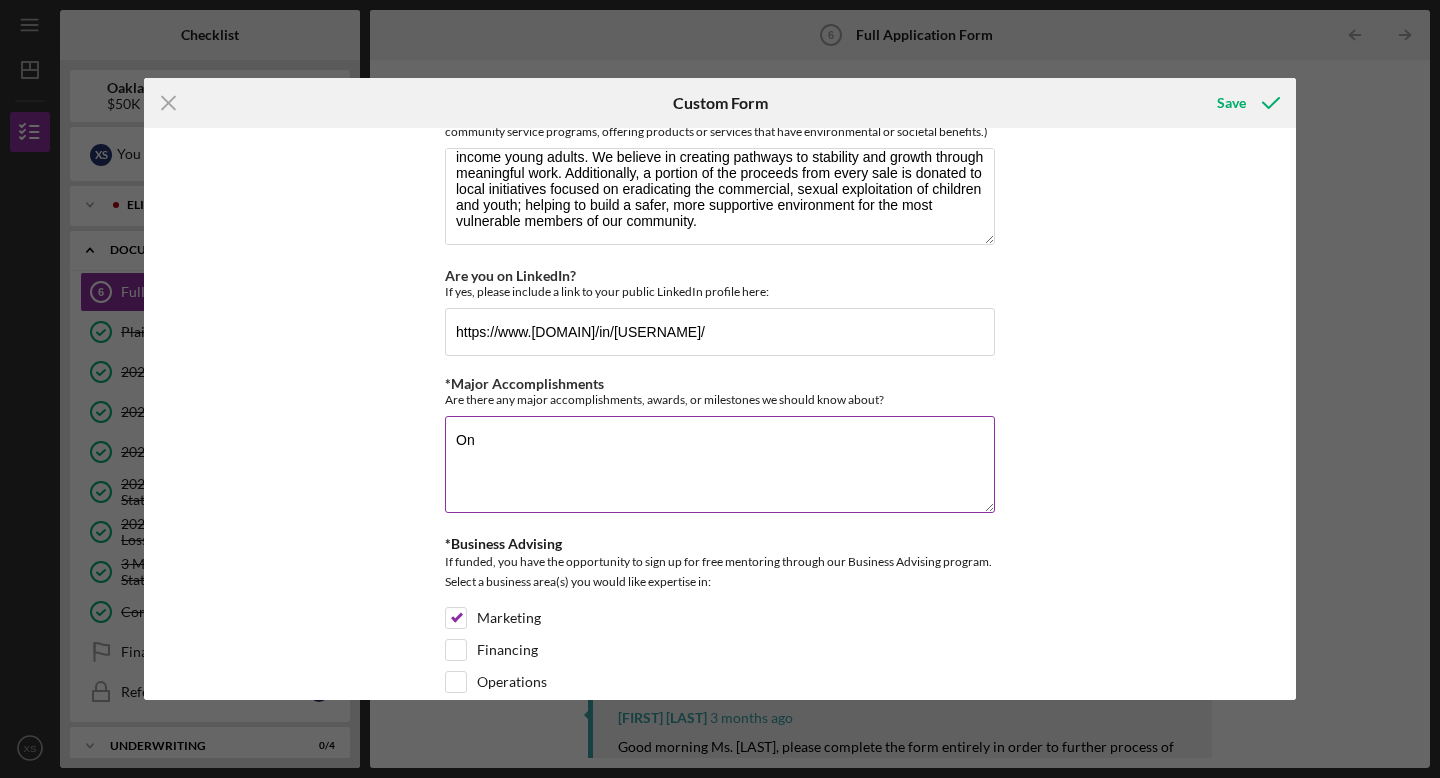 type on "O" 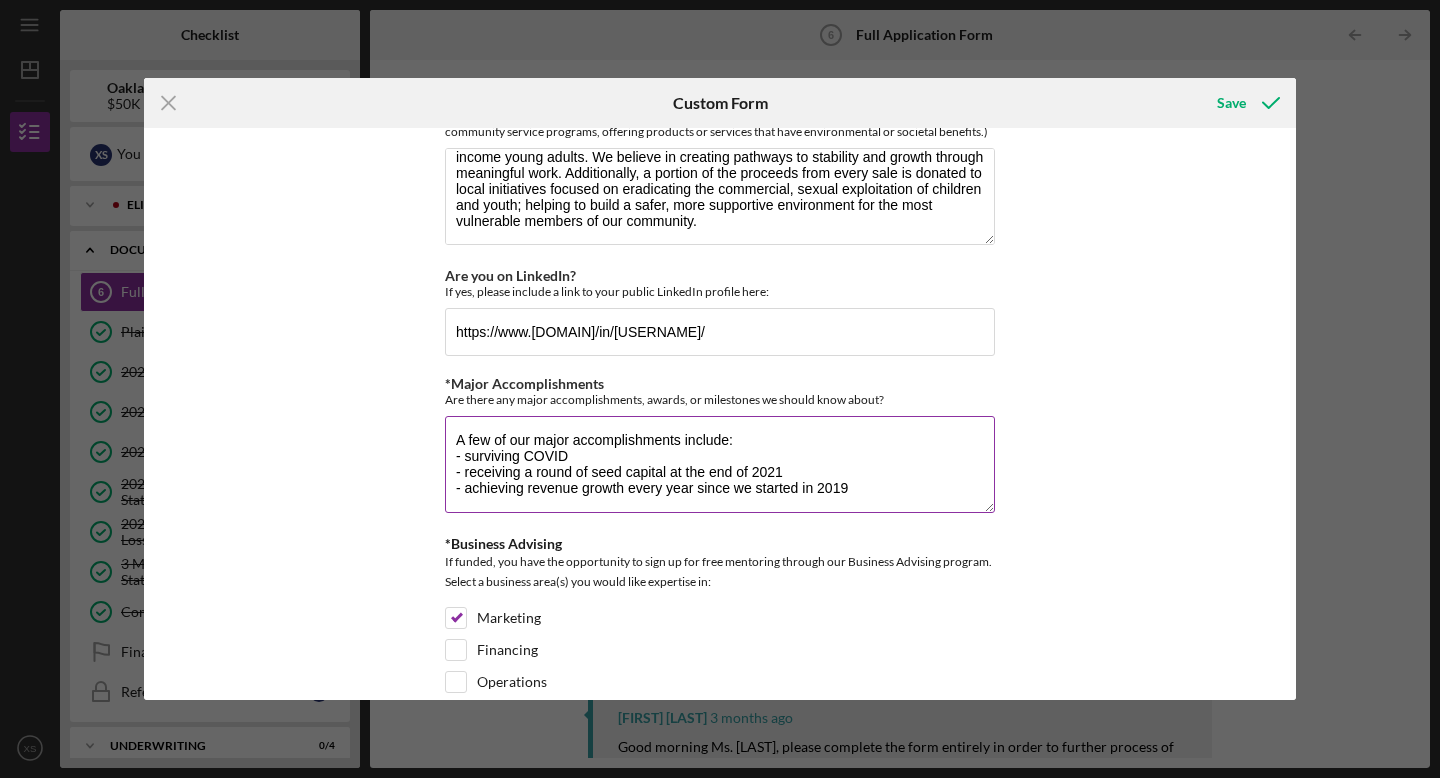 click on "A few of our major accomplishments include:
- surviving COVID
- receiving a round of seed capital at the end of 2021
- achieving revenue growth every year since we started in 2019" at bounding box center (720, 464) 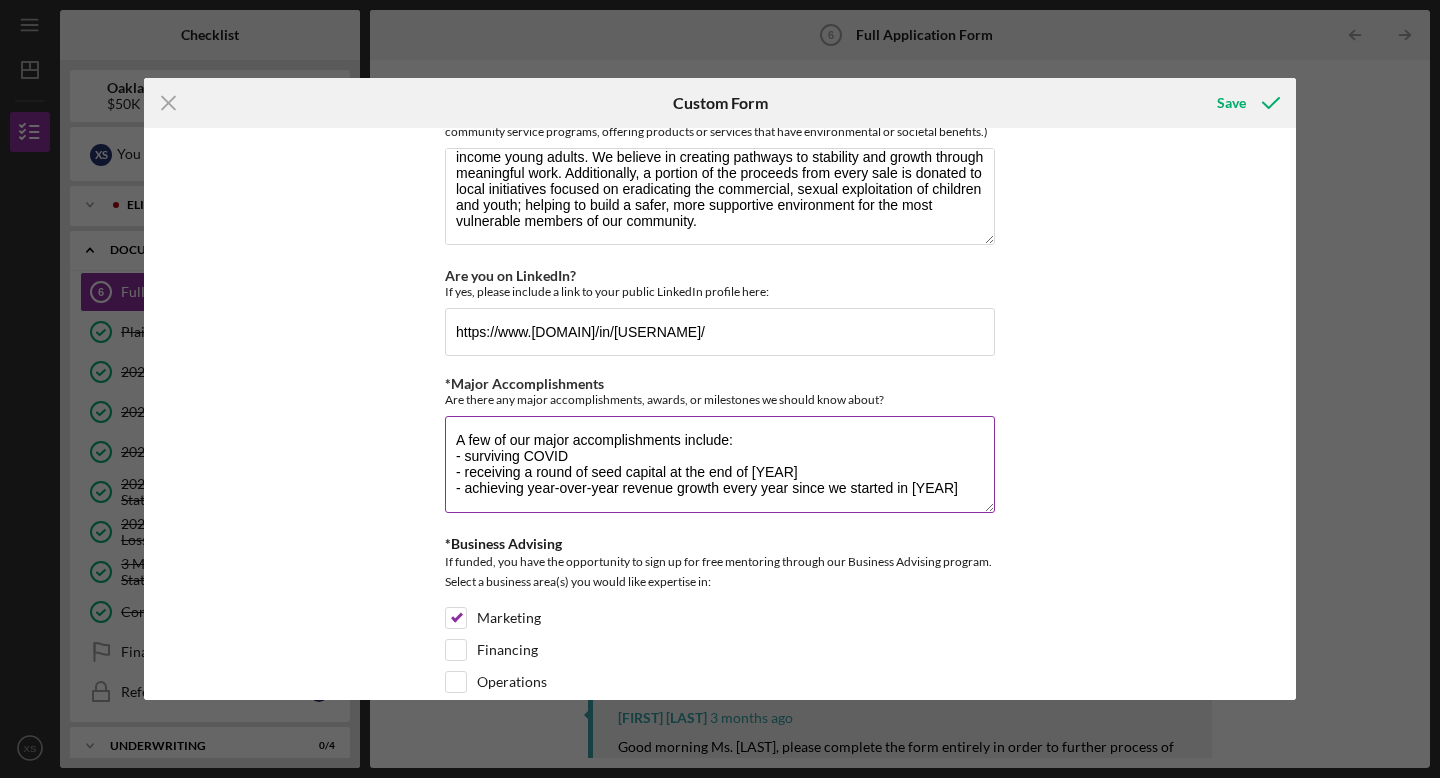 click on "A few of our major accomplishments include:
- surviving COVID
- receiving a round of seed capital at the end of [YEAR]
- achieving year-over-year revenue growth every year since we started in [YEAR]" at bounding box center (720, 464) 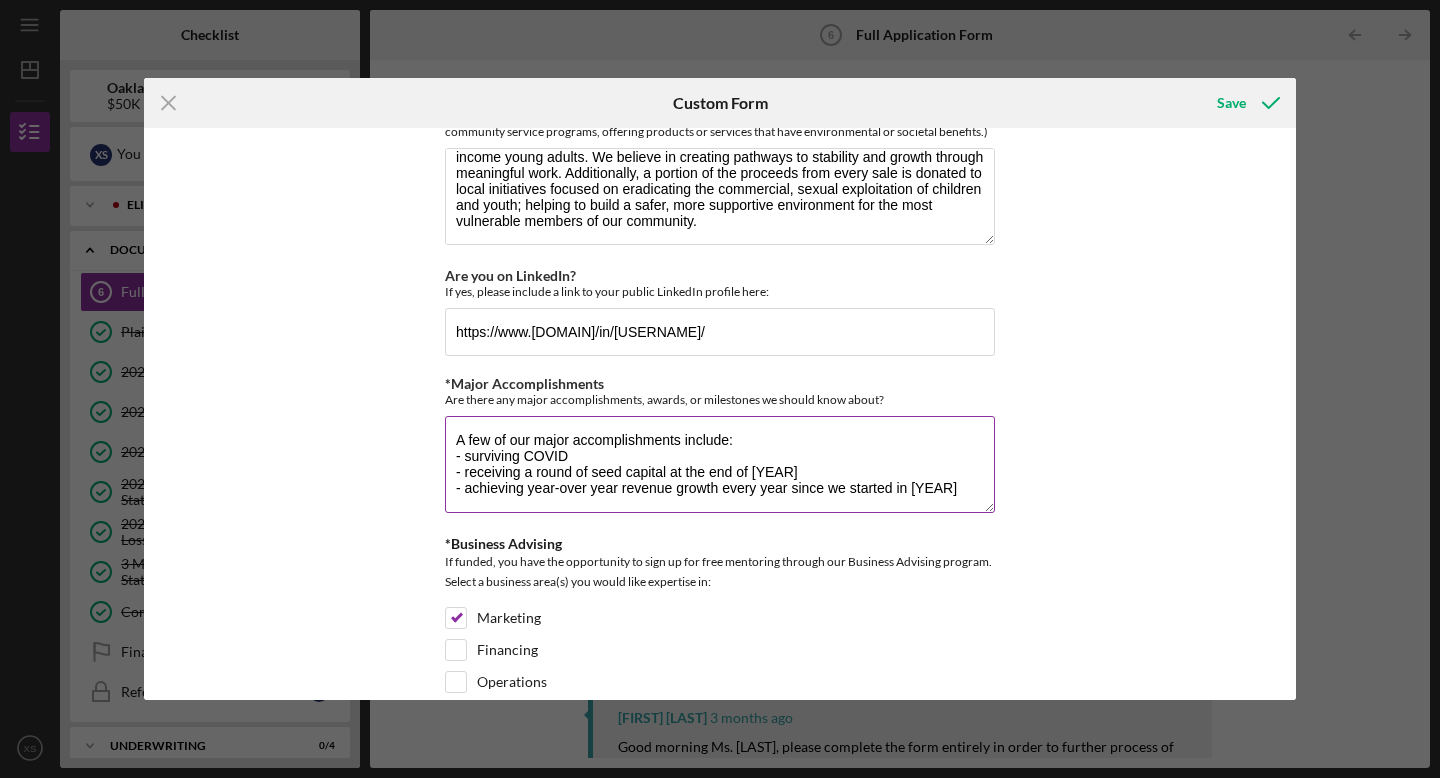 click on "A few of our major accomplishments include:
- surviving COVID
- receiving a round of seed capital at the end of [YEAR]
- achieving year-over year revenue growth every year since we started in [YEAR]" at bounding box center (720, 464) 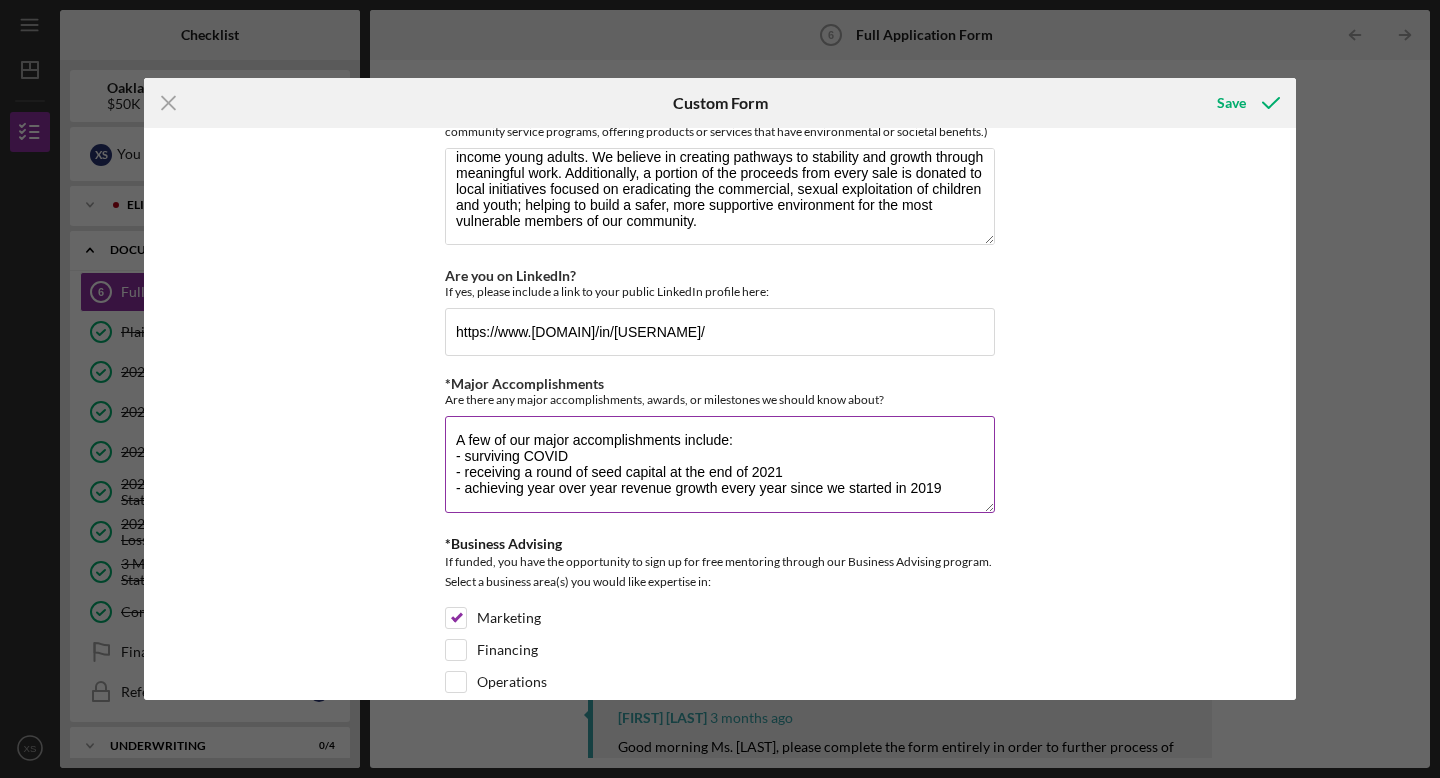 click on "A few of our major accomplishments include:
- surviving COVID
- receiving a round of seed capital at the end of 2021
- achieving year over year revenue growth every year since we started in 2019" at bounding box center (720, 464) 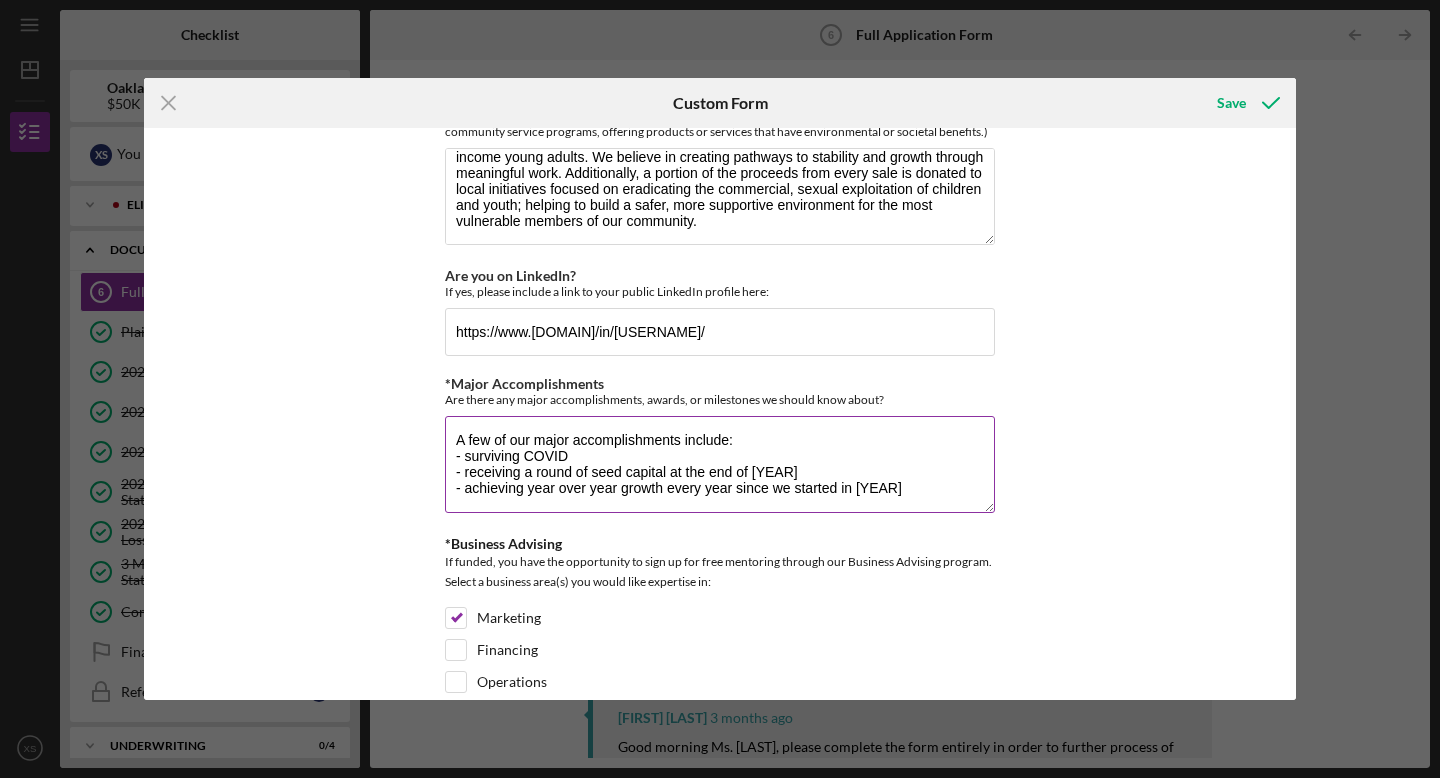 drag, startPoint x: 897, startPoint y: 484, endPoint x: 667, endPoint y: 488, distance: 230.03477 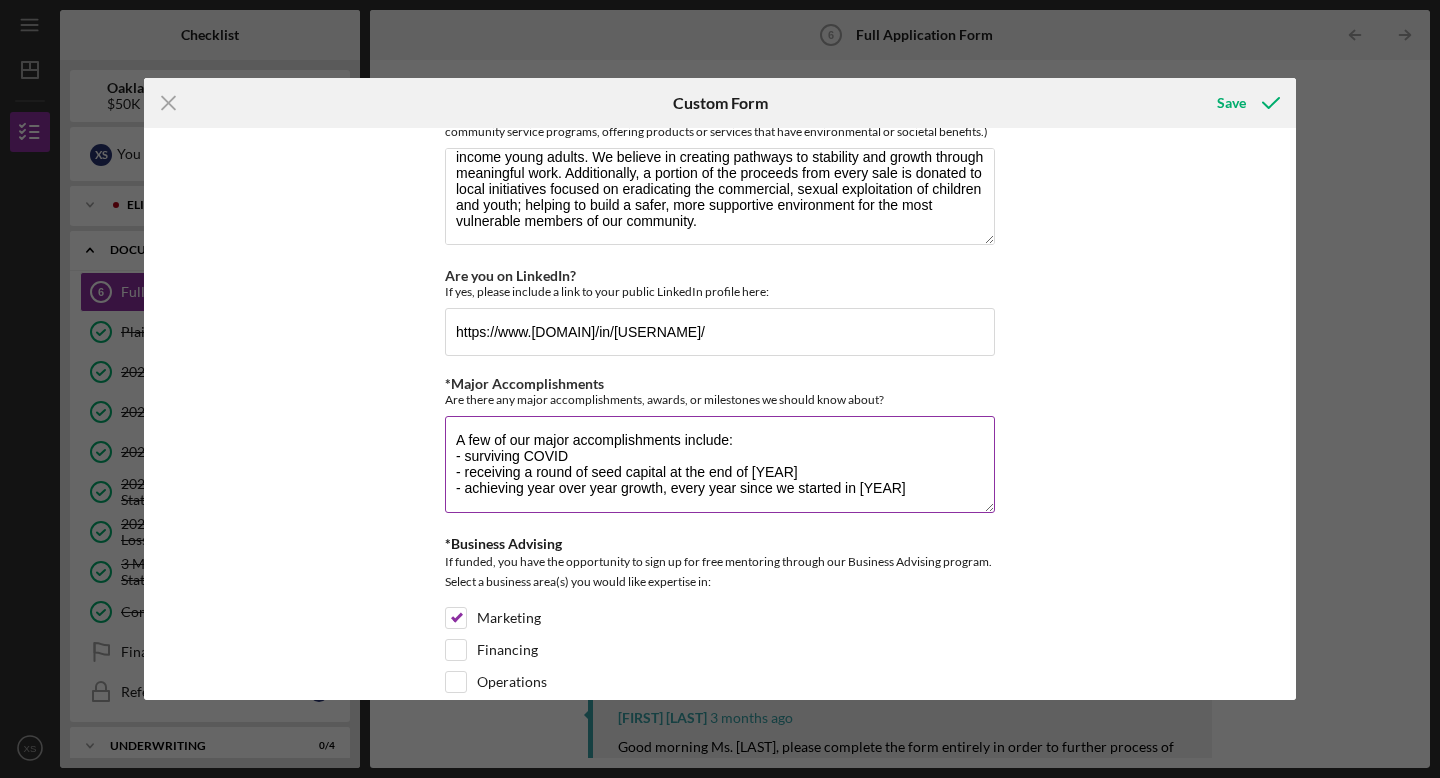 click on "A few of our major accomplishments include:
- surviving COVID
- receiving a round of seed capital at the end of [YEAR]
- achieving year over year growth, every year since we started in [YEAR]" at bounding box center (720, 464) 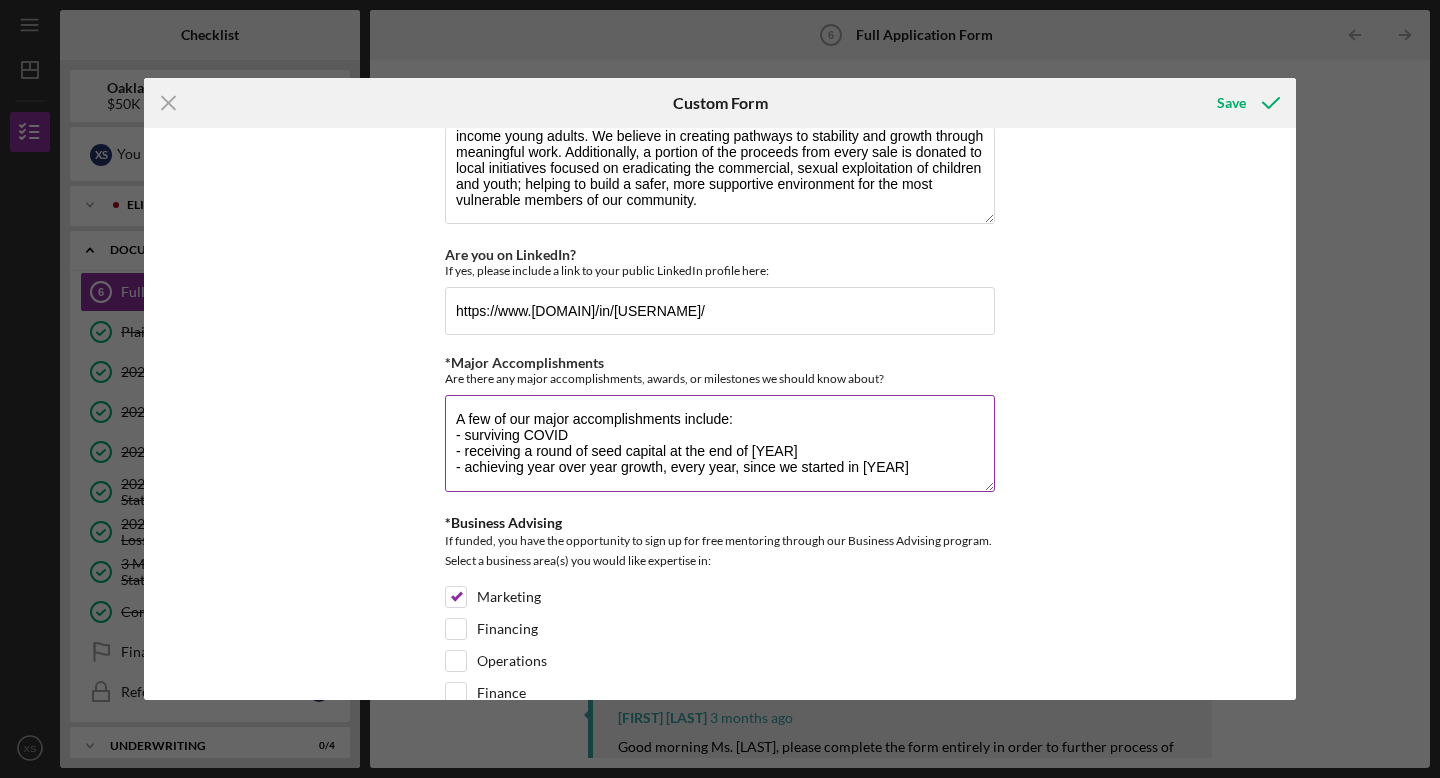 scroll, scrollTop: 1964, scrollLeft: 0, axis: vertical 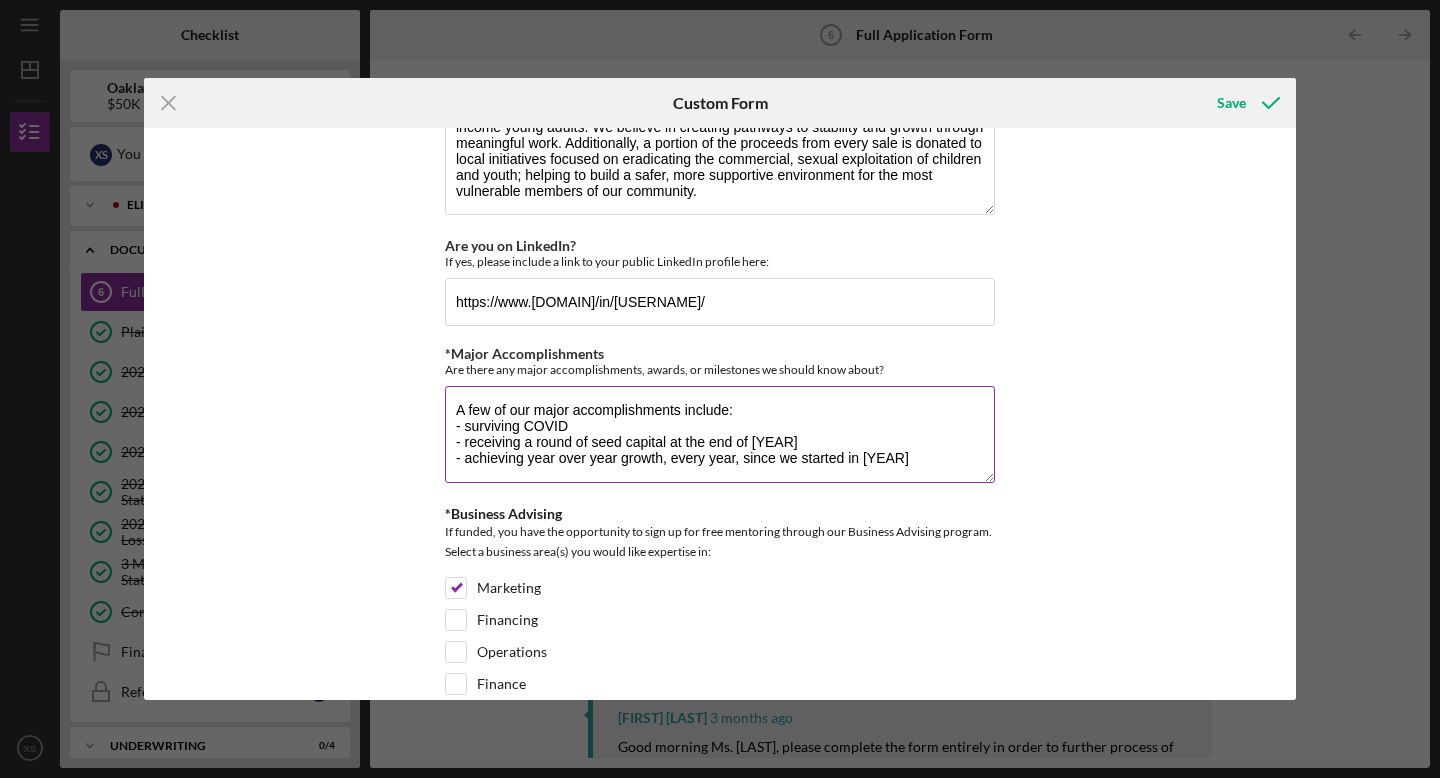 click on "A few of our major accomplishments include:
- surviving COVID
- receiving a round of seed capital at the end of [YEAR]
- achieving year over year growth, every year, since we started in [YEAR]" at bounding box center (720, 434) 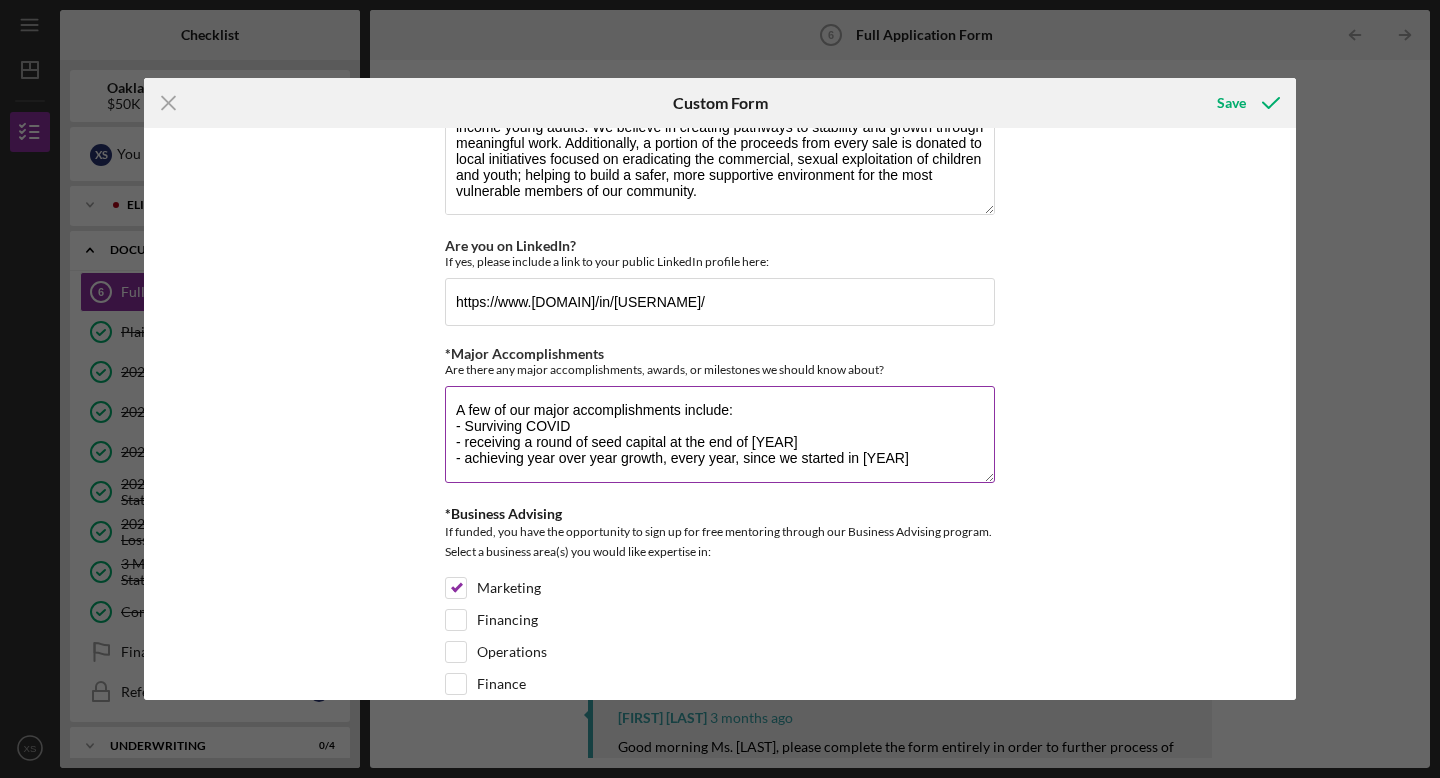 click on "A few of our major accomplishments include:
- Surviving COVID
- receiving a round of seed capital at the end of [YEAR]
- achieving year over year growth, every year, since we started in [YEAR]" at bounding box center (720, 434) 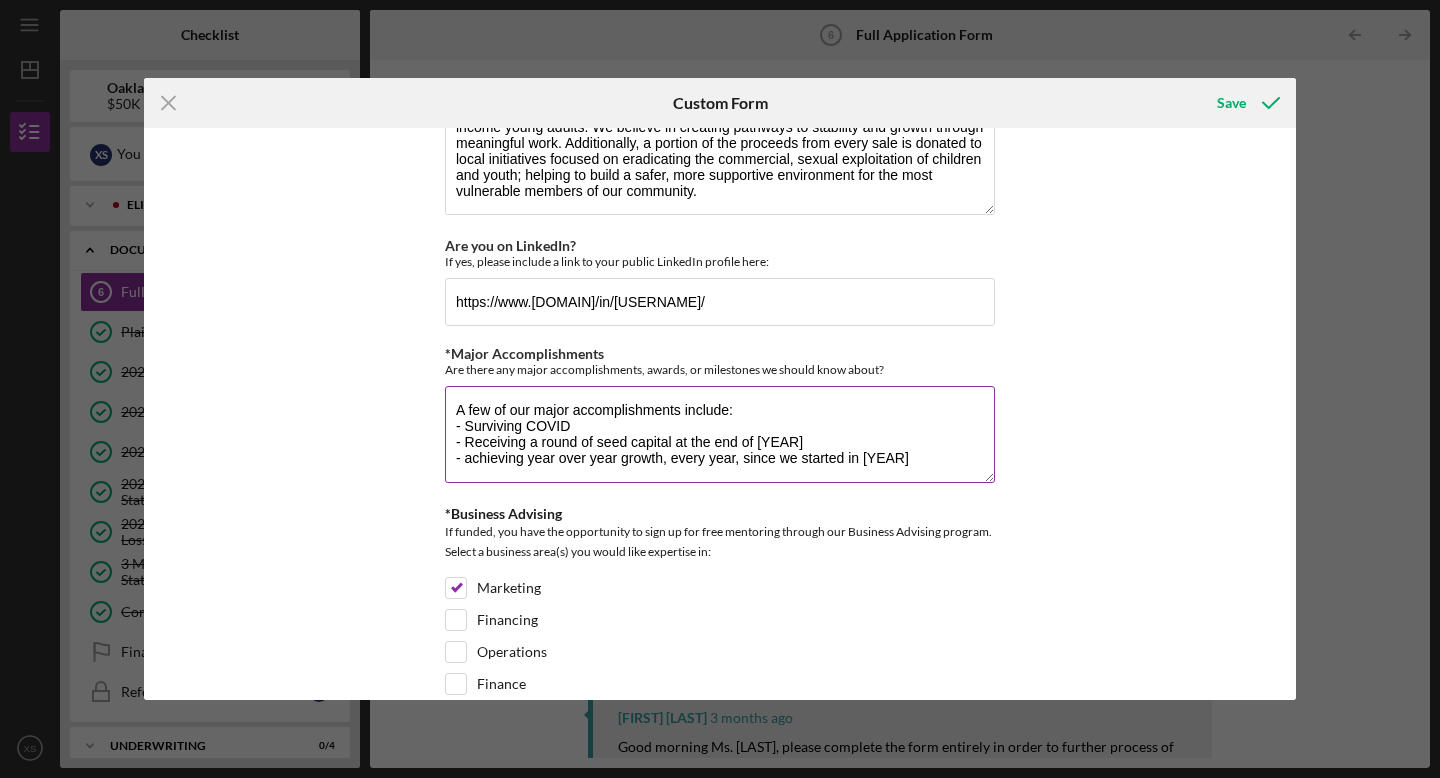 click on "A few of our major accomplishments include:
- Surviving COVID
- Receiving a round of seed capital at the end of [YEAR]
- achieving year over year growth, every year, since we started in [YEAR]" at bounding box center [720, 434] 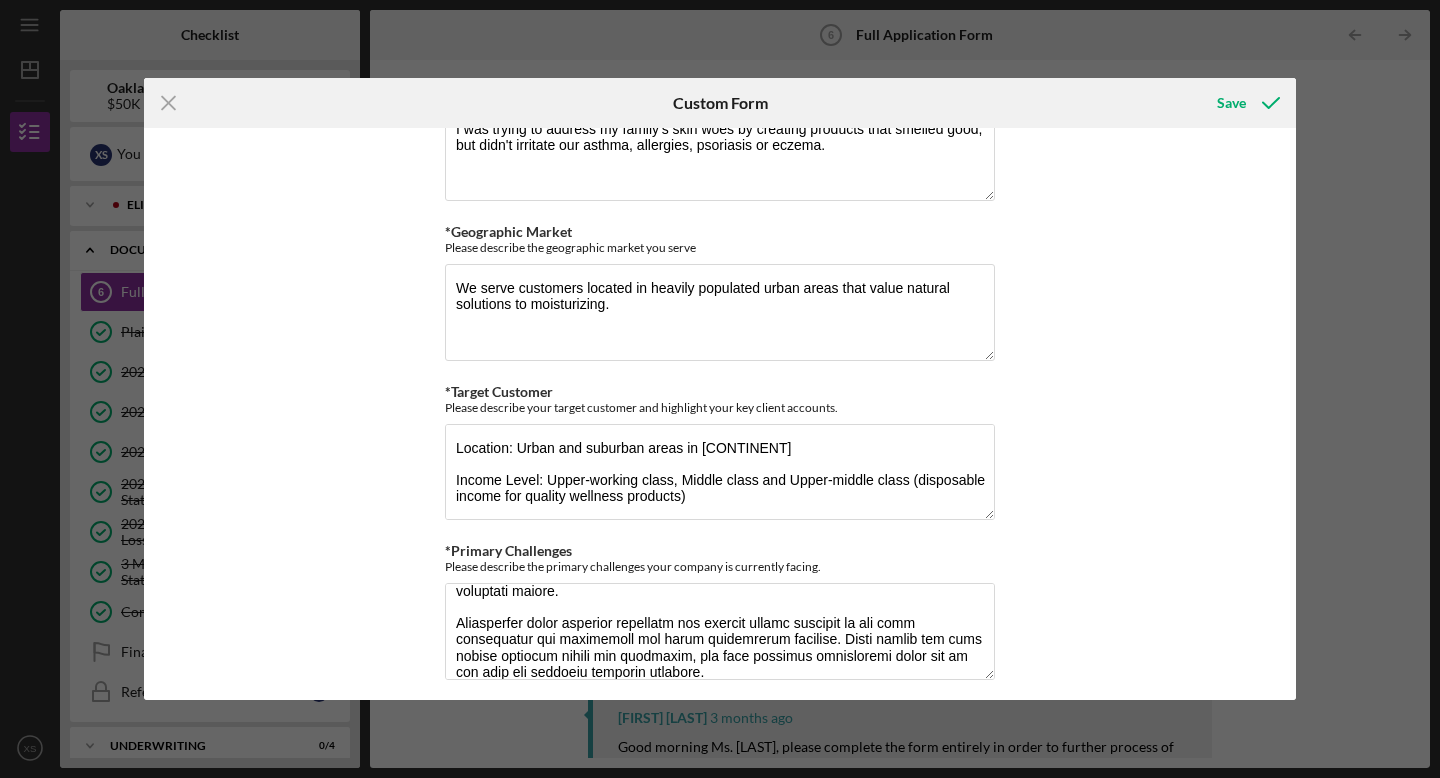 scroll, scrollTop: 1145, scrollLeft: 0, axis: vertical 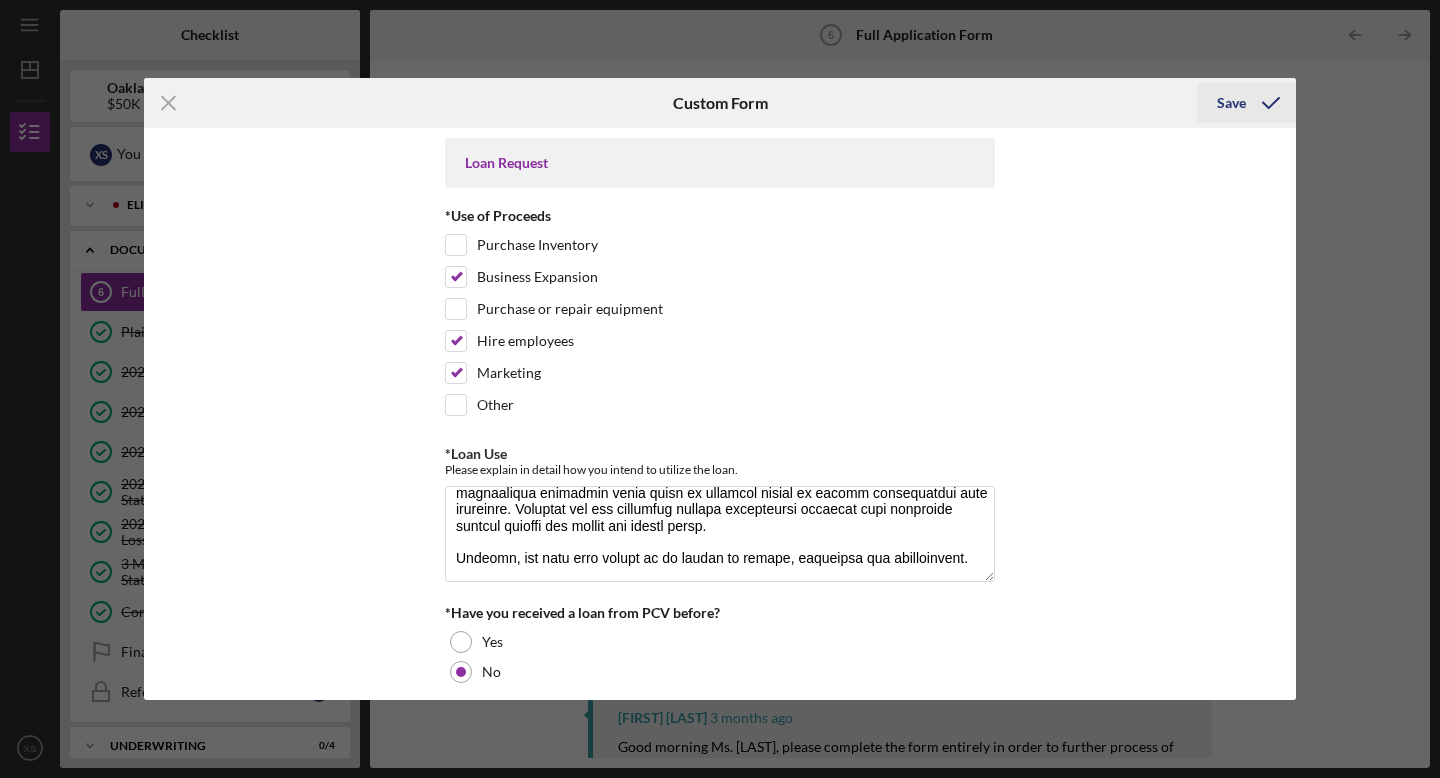 type on "A few of our major accomplishments include:
- Surviving COVID
- Receiving a round of seed capital at the end of 2021
- Achieving year over year growth, every year, since we started in 2019" 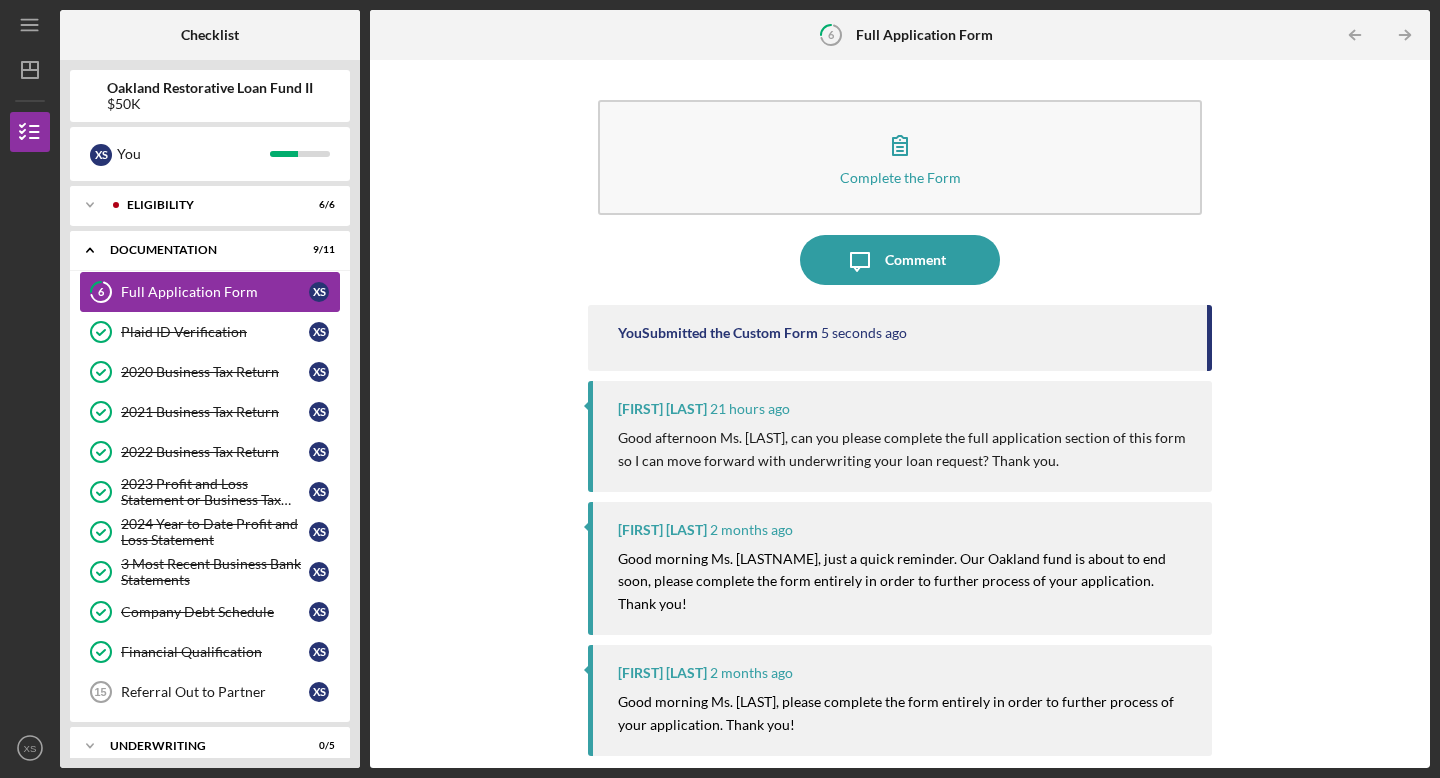 click on "Full Application Form" at bounding box center (215, 292) 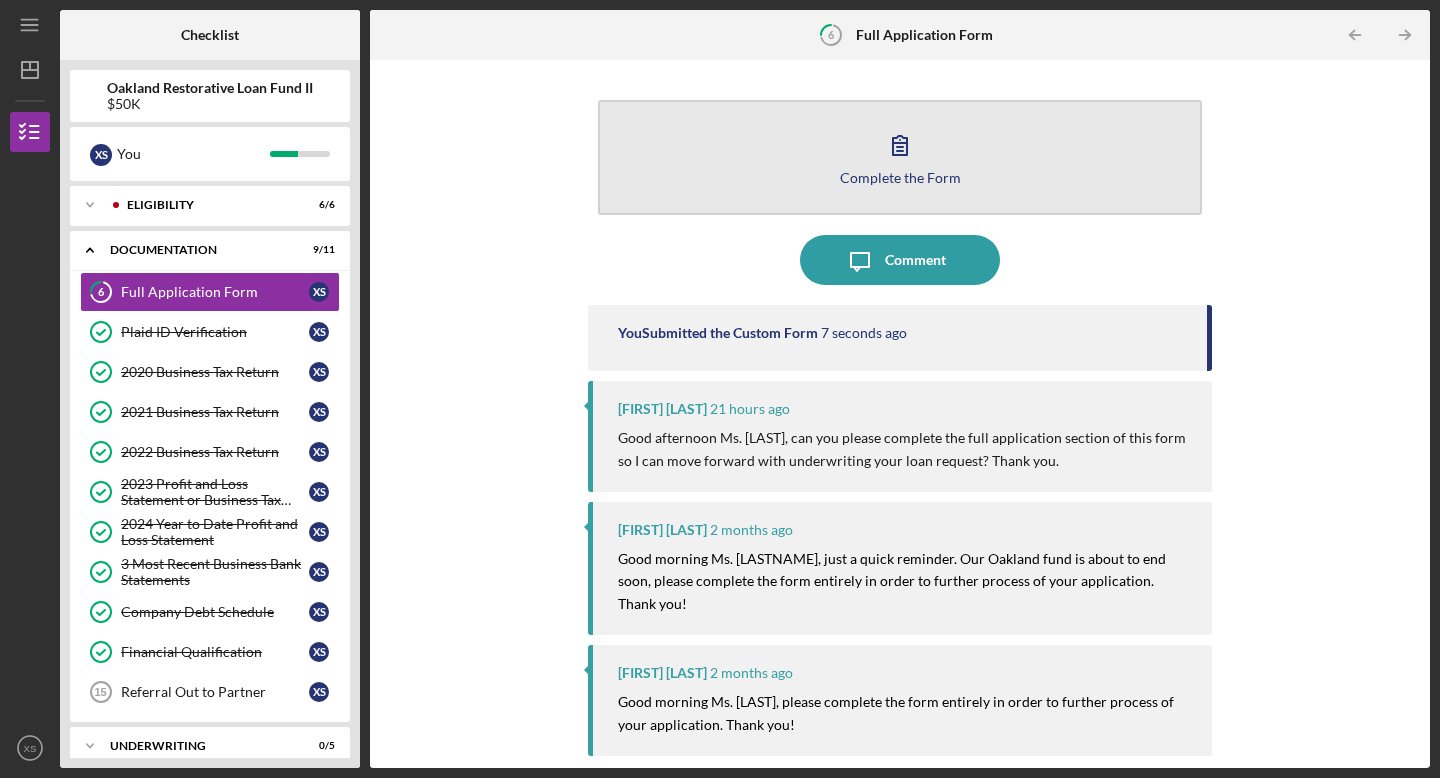 click on "Complete the Form Form" at bounding box center (900, 157) 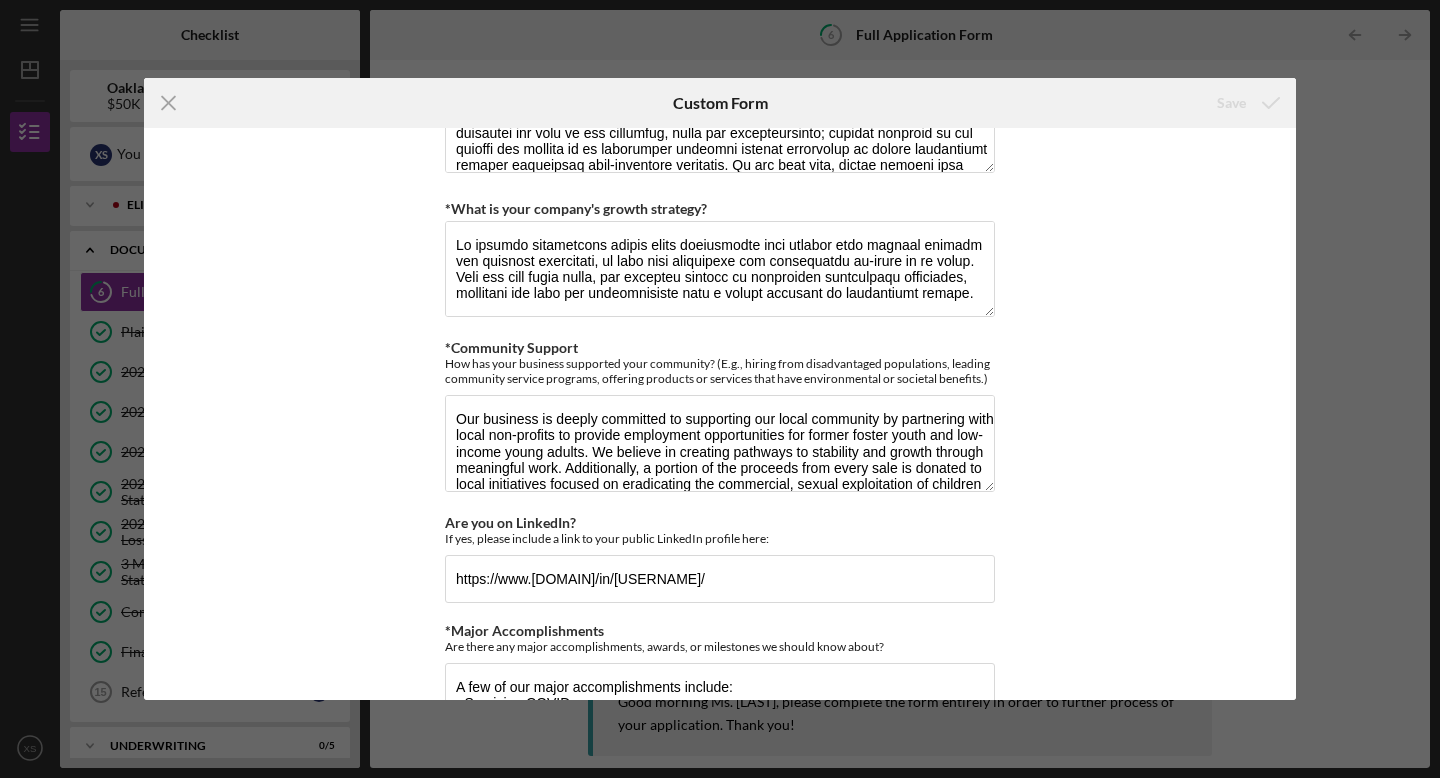 scroll, scrollTop: 1696, scrollLeft: 0, axis: vertical 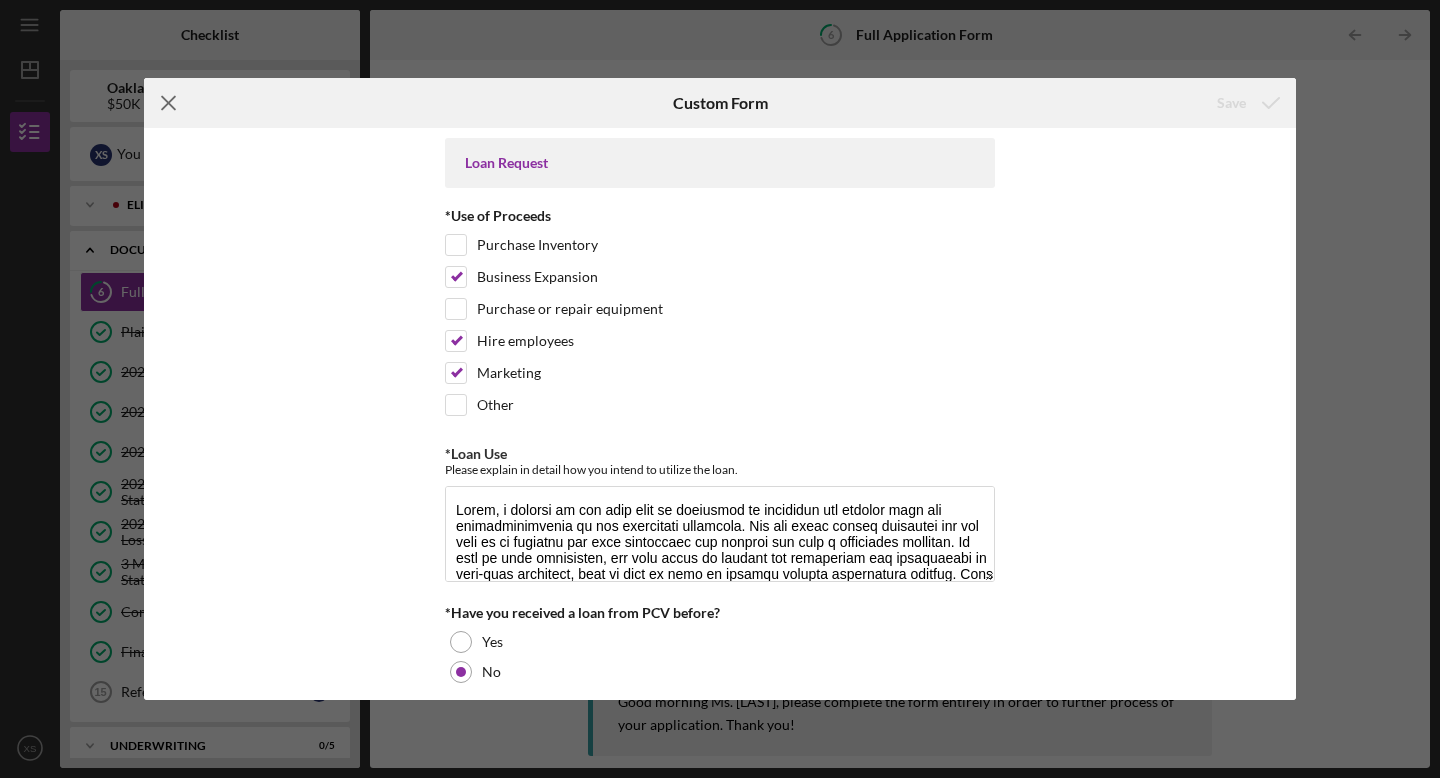 click on "Icon/Menu Close" 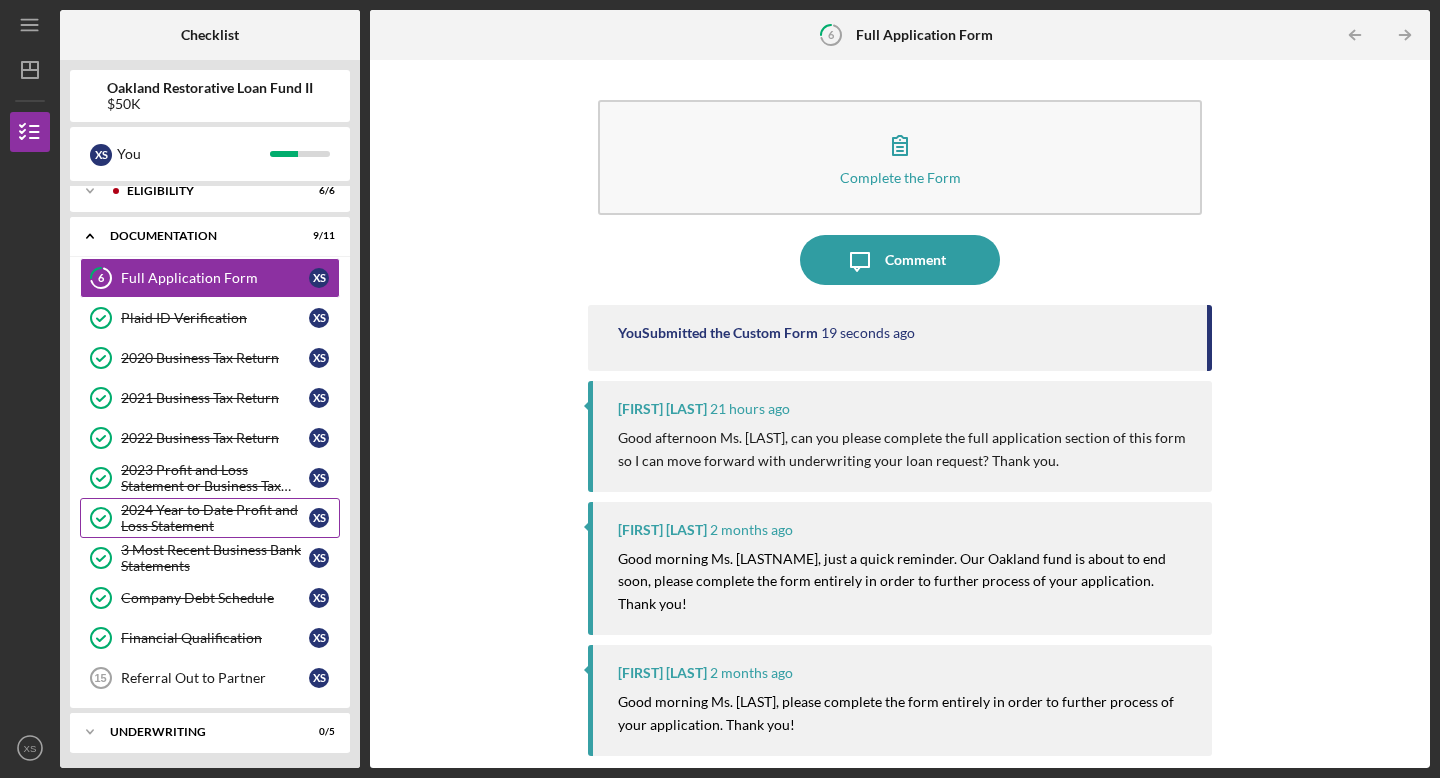 scroll, scrollTop: 9, scrollLeft: 0, axis: vertical 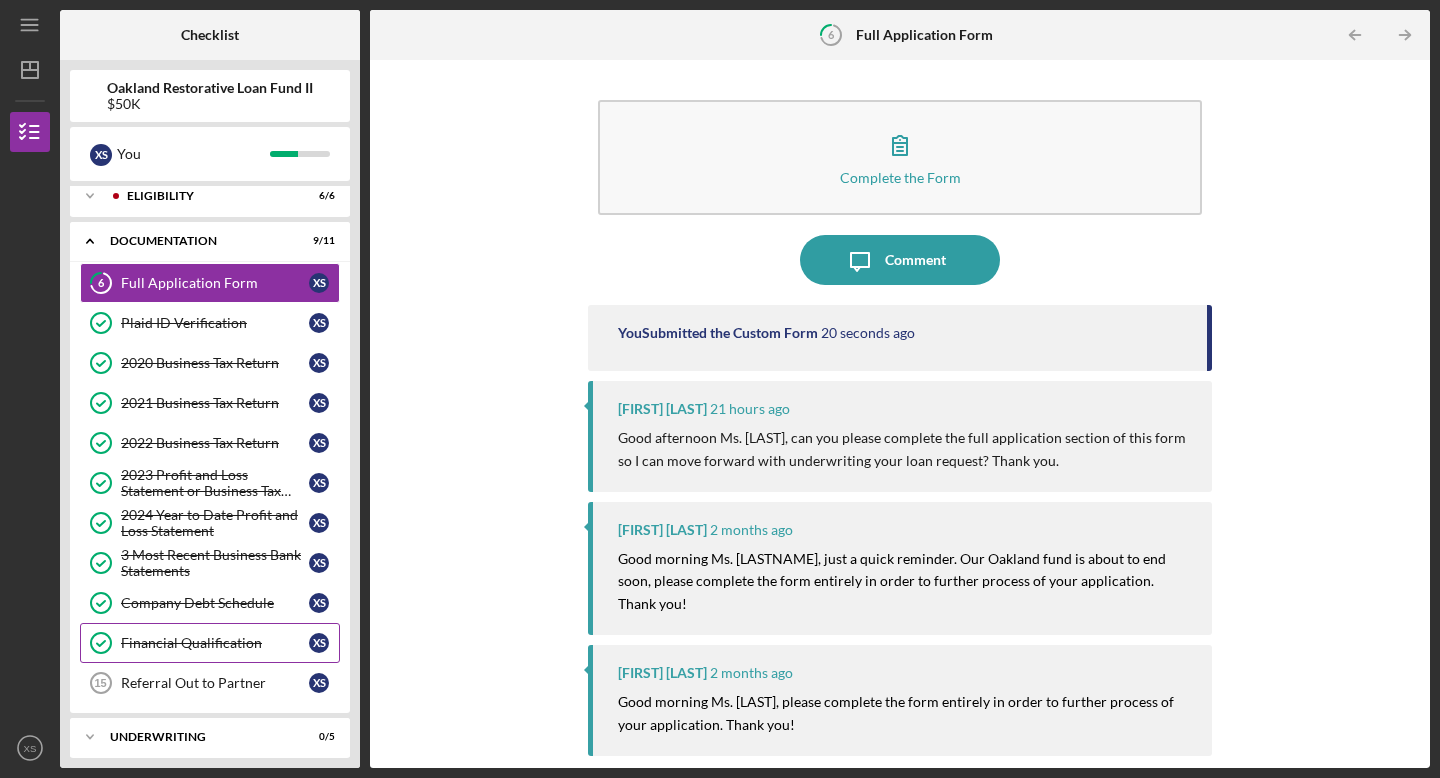 click on "Financial Qualification Financial Qualification X S" at bounding box center [210, 643] 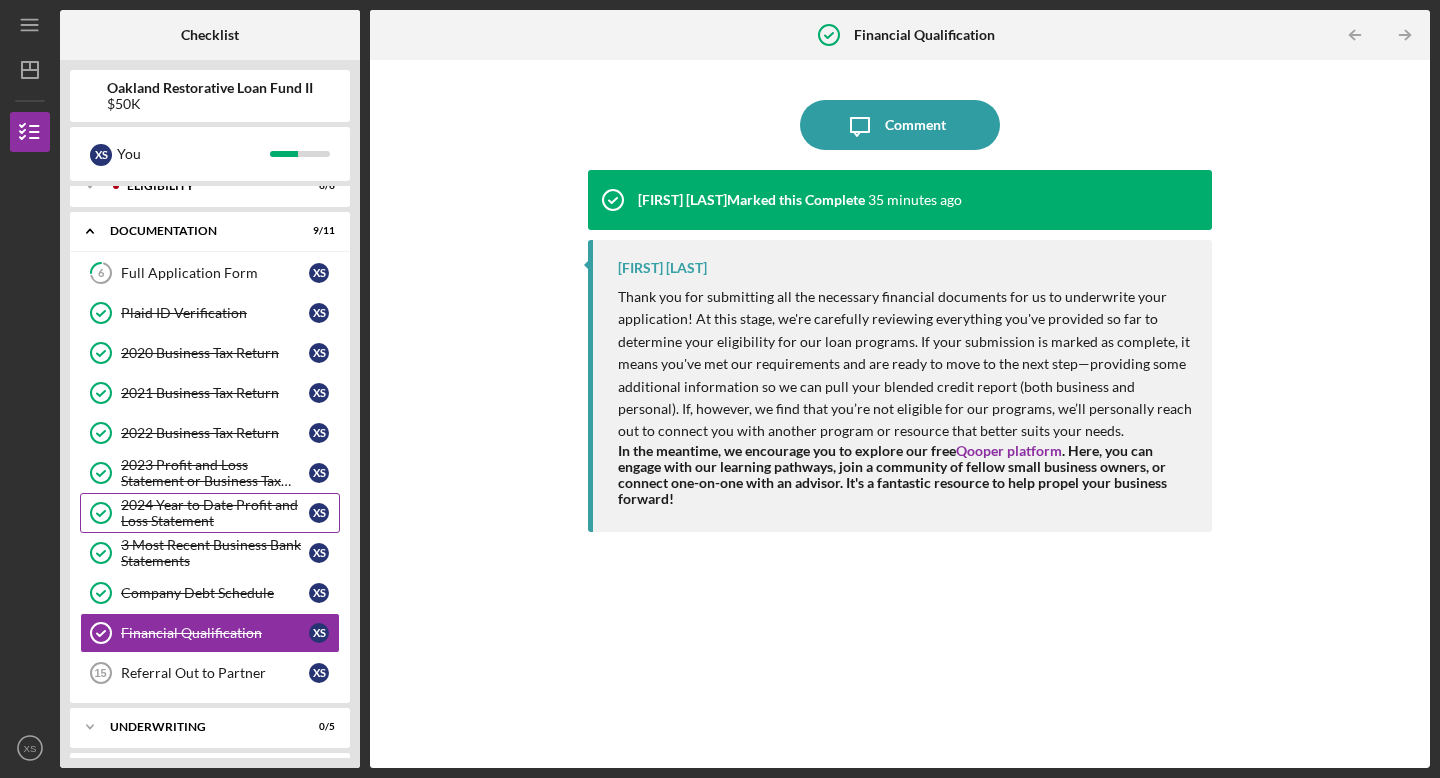 scroll, scrollTop: 10, scrollLeft: 0, axis: vertical 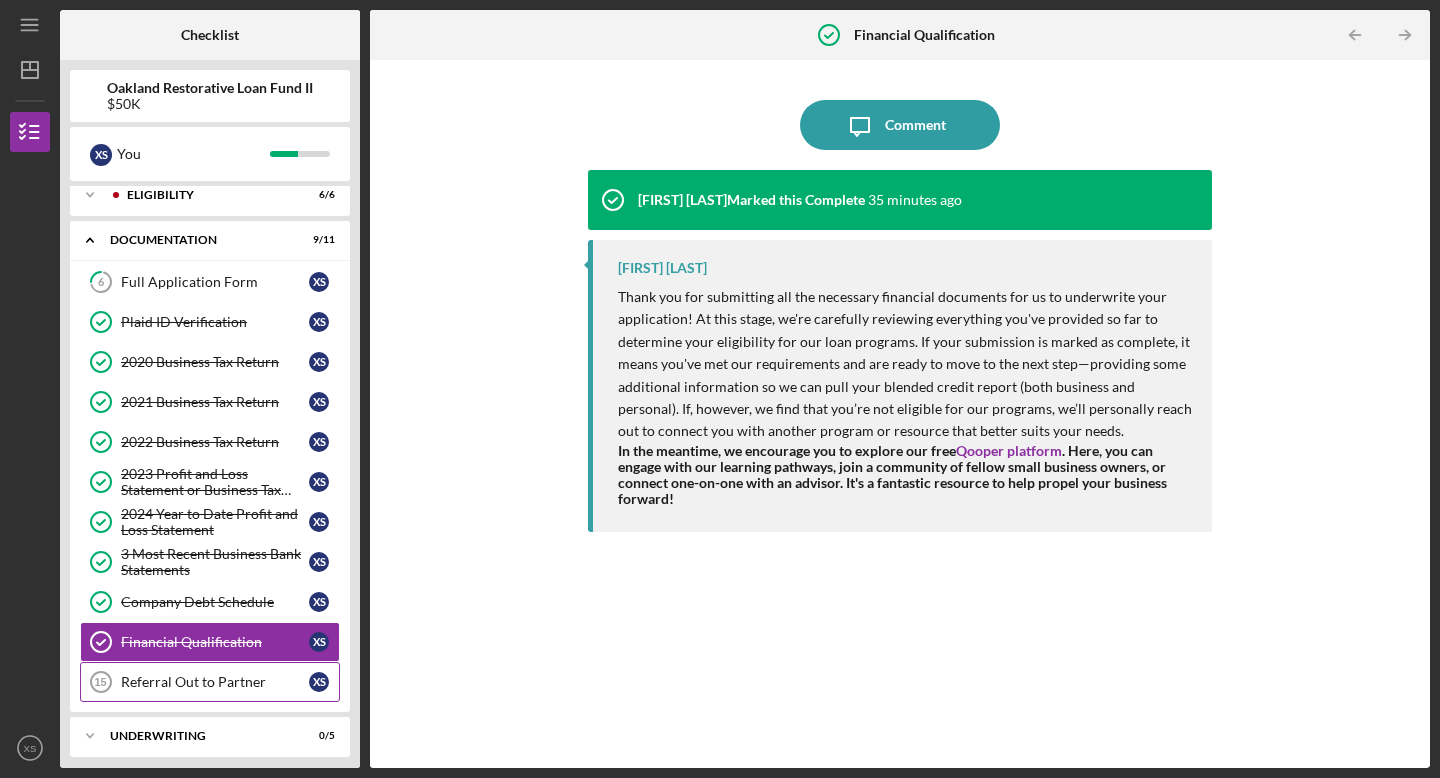 click on "Referral Out to Partner" at bounding box center (215, 682) 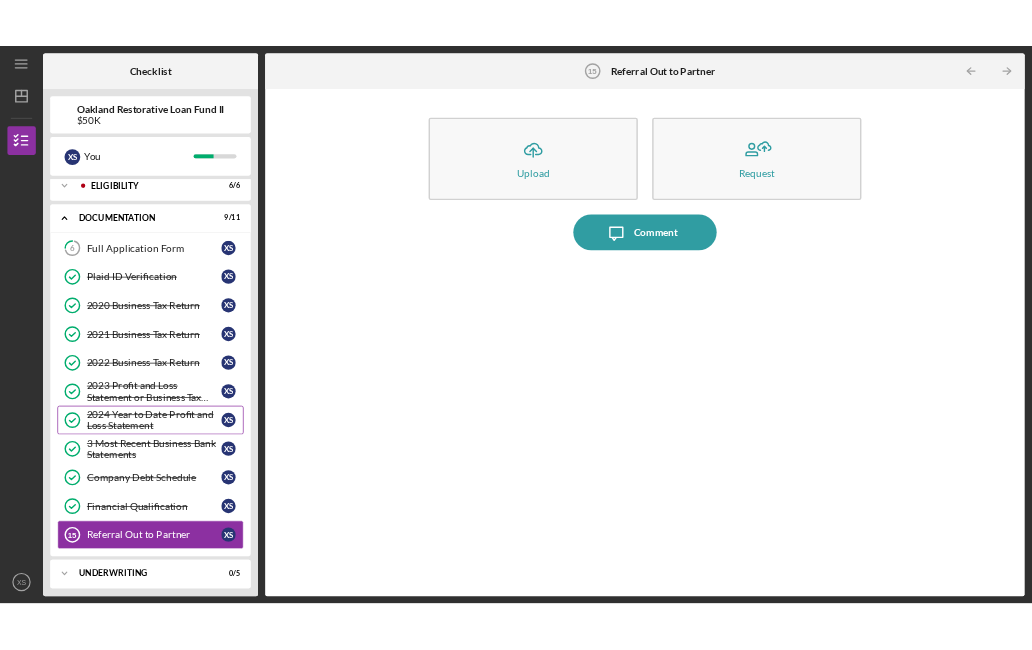 scroll, scrollTop: 0, scrollLeft: 0, axis: both 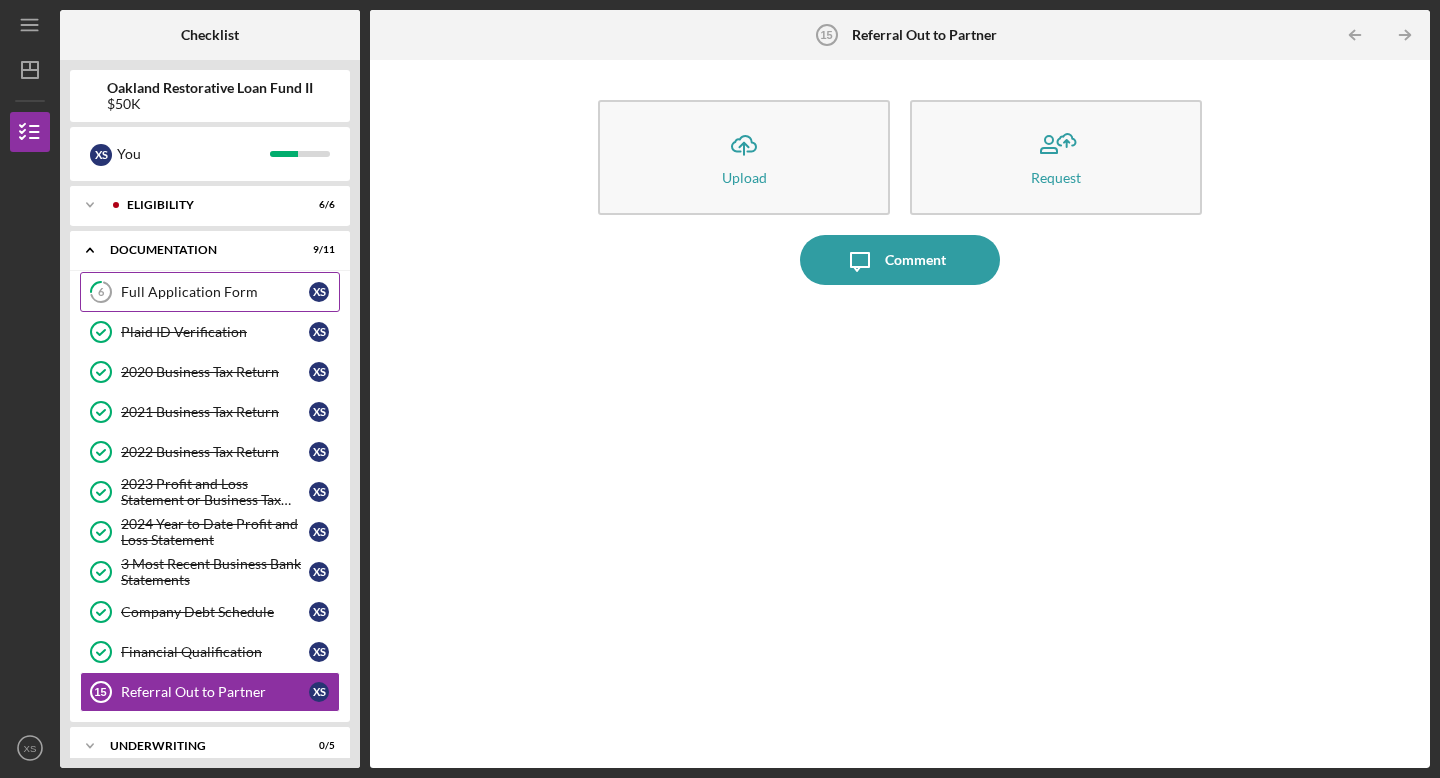 click on "6 Full Application Form X S" at bounding box center [210, 292] 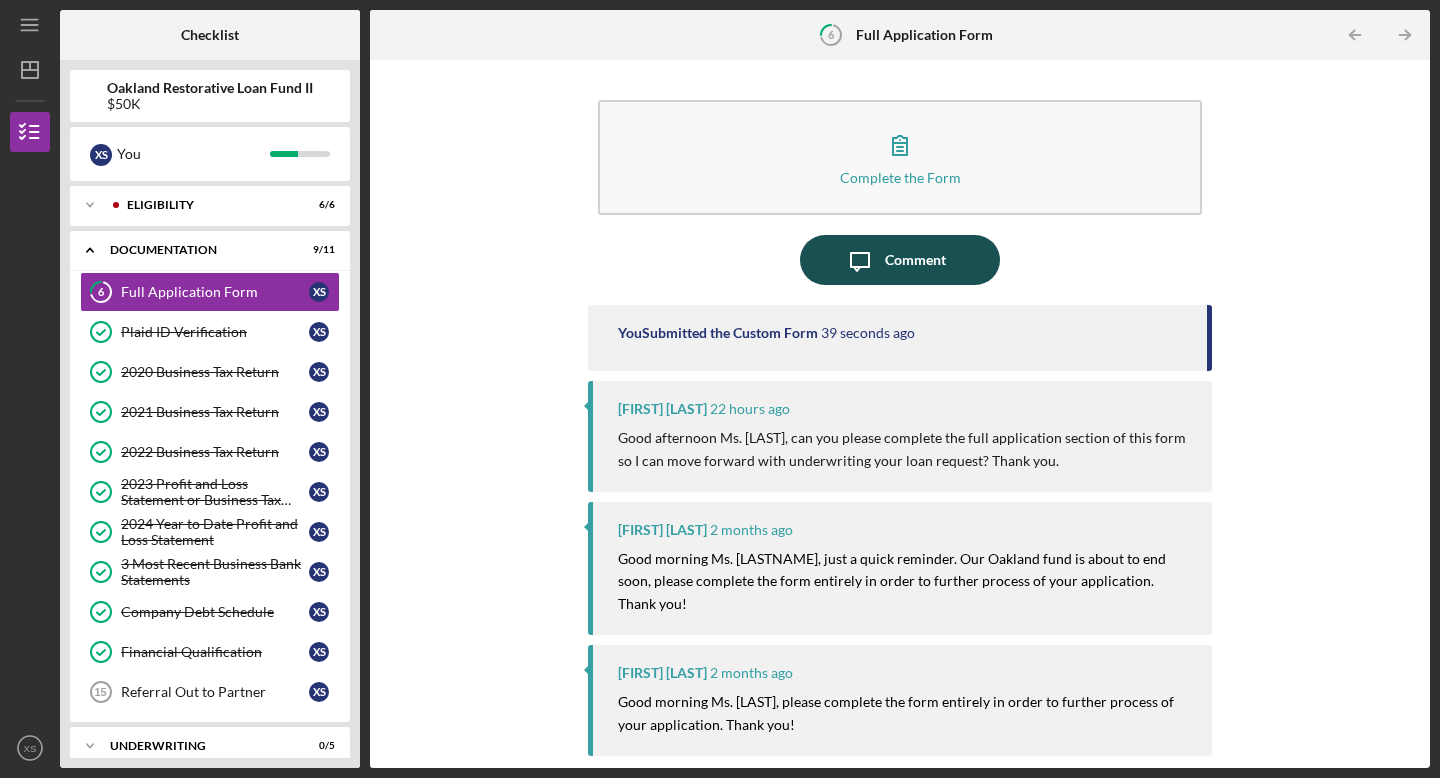 click on "Icon/Message" 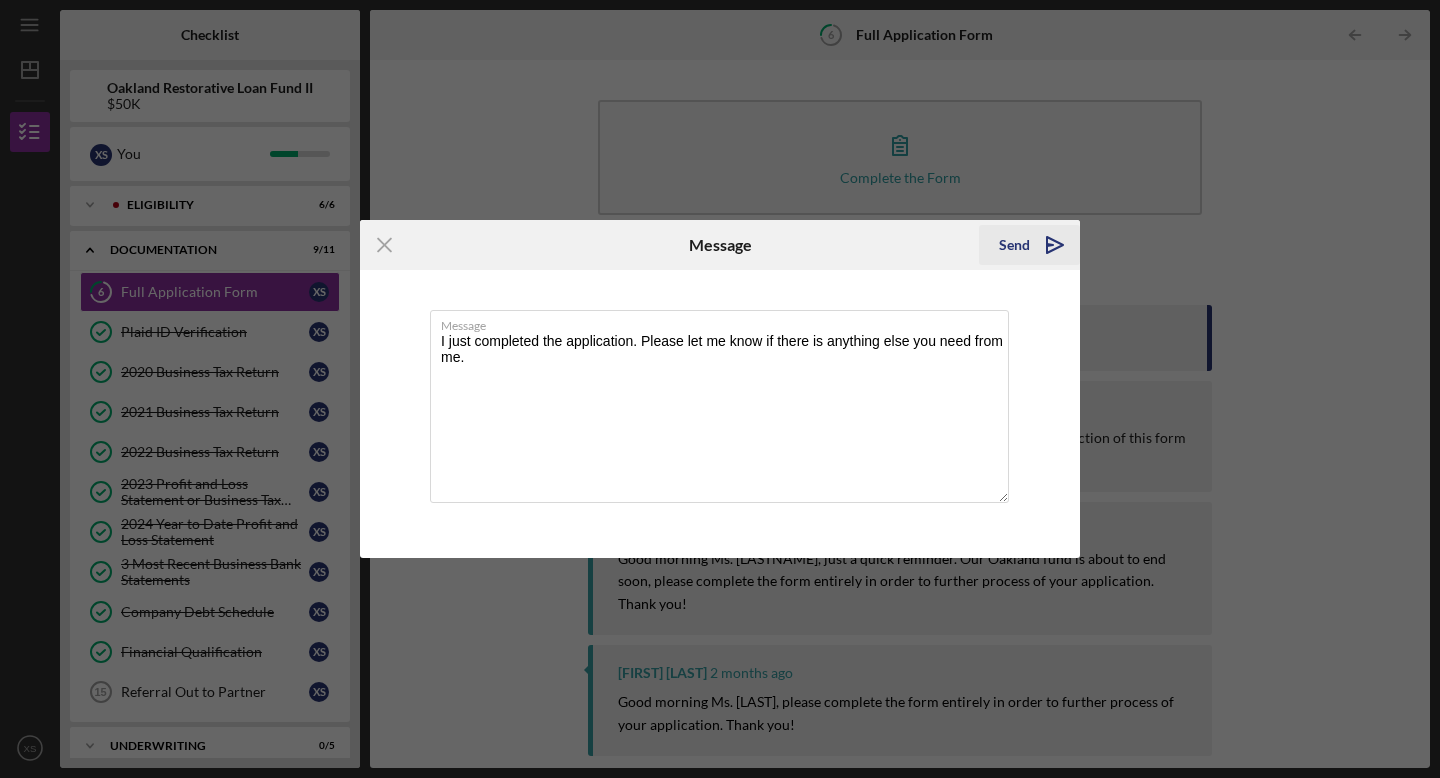 type on "I just completed the application. Please let me know if there is anything else you need from me." 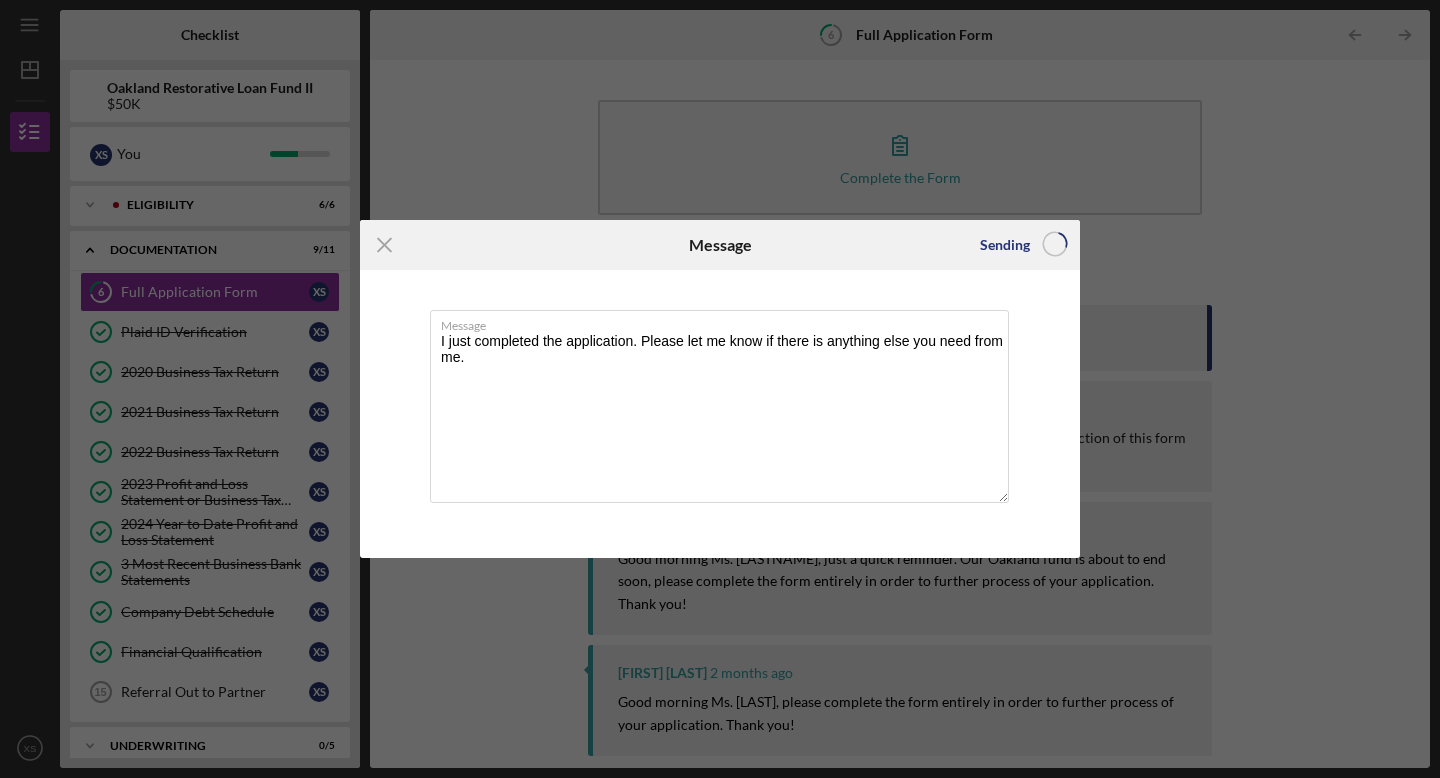 type 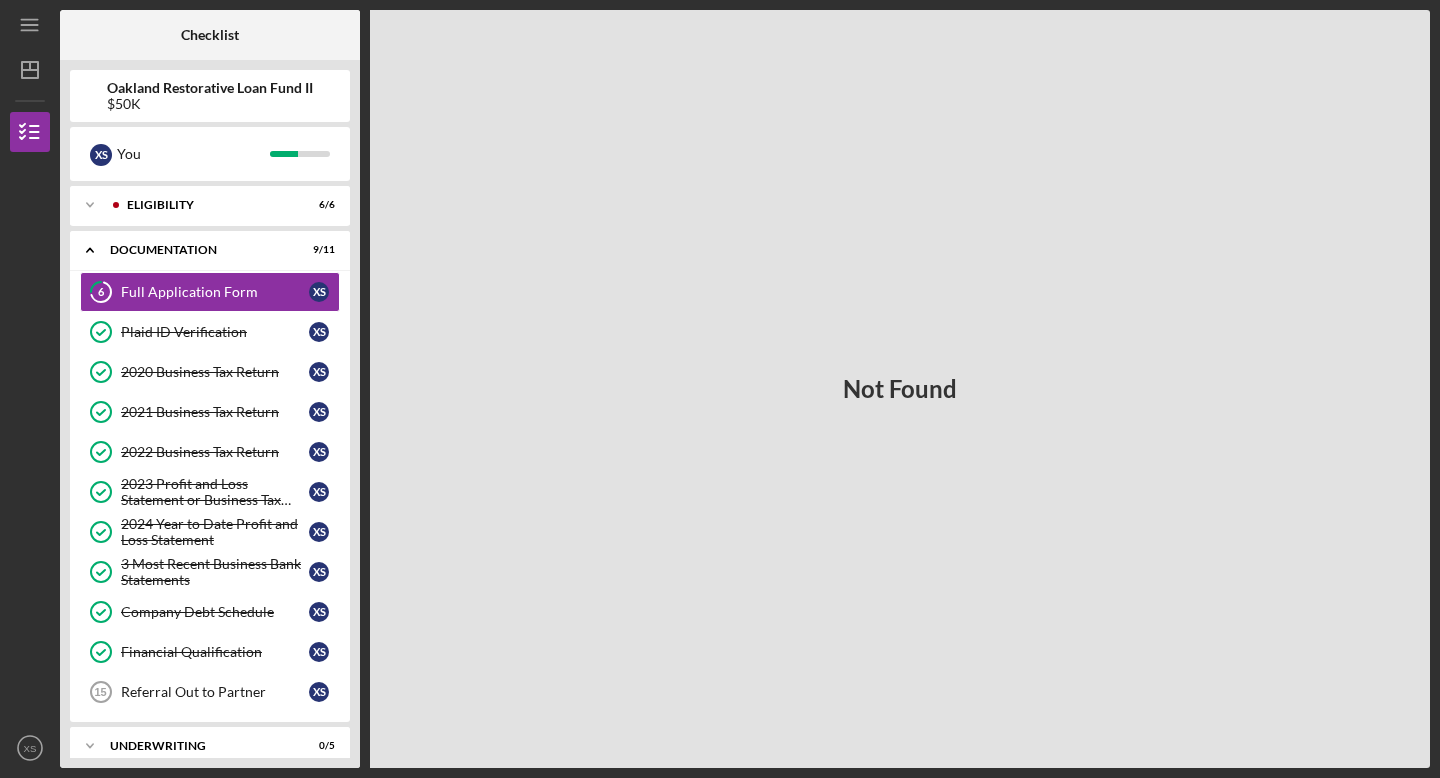 click on "Not Found" at bounding box center (900, 389) 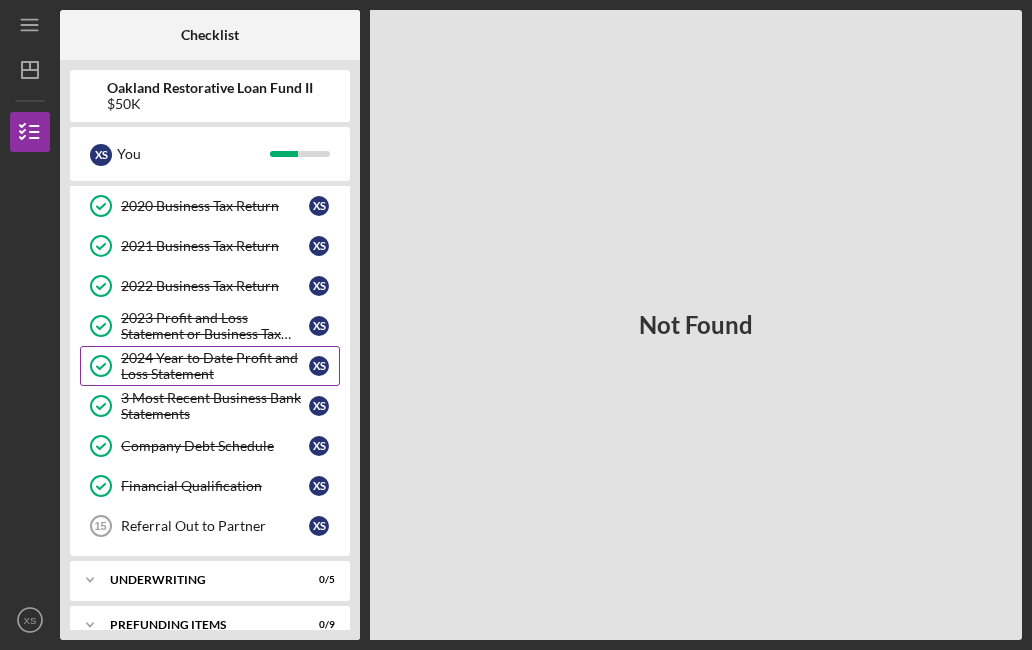 scroll, scrollTop: 192, scrollLeft: 0, axis: vertical 